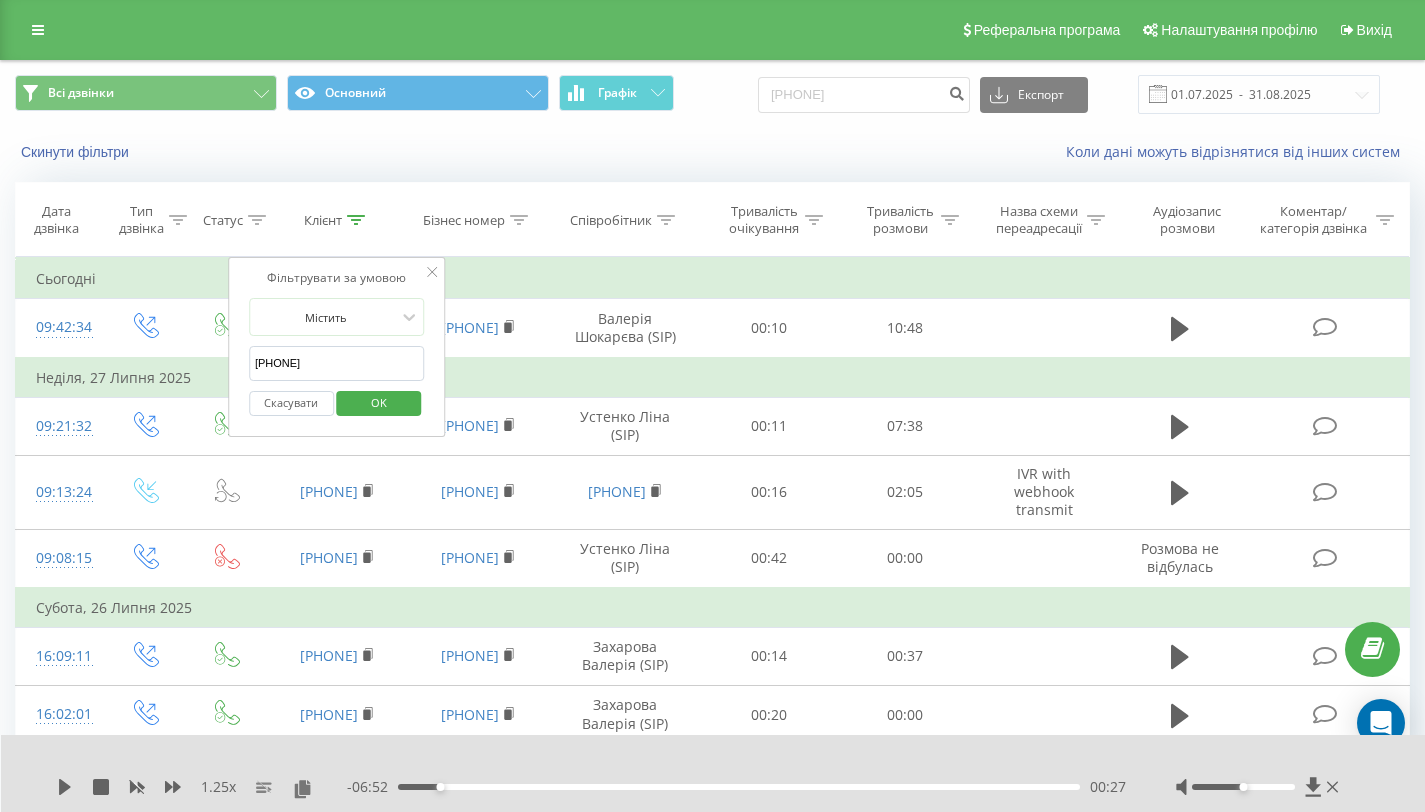 scroll, scrollTop: 0, scrollLeft: 0, axis: both 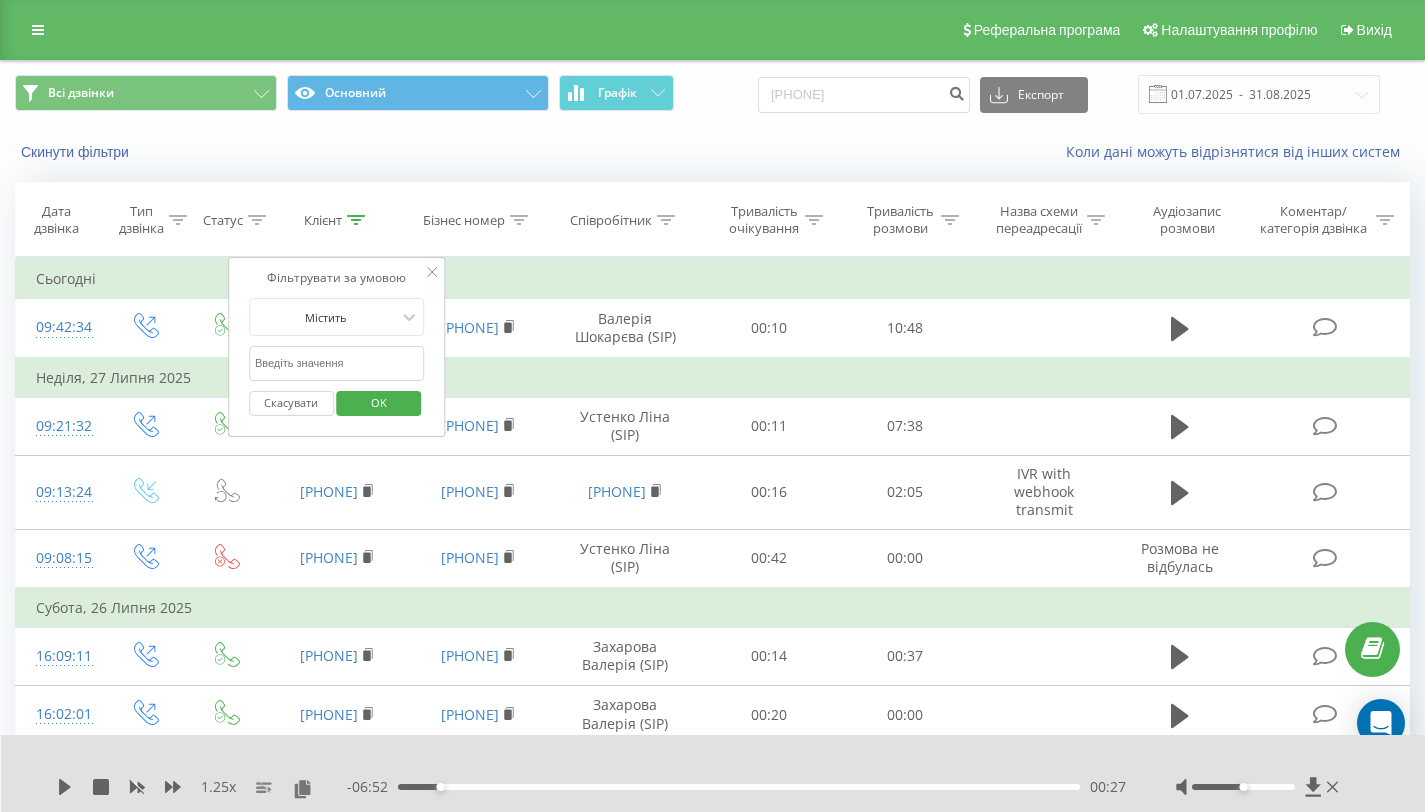 paste on "[PHONE]" 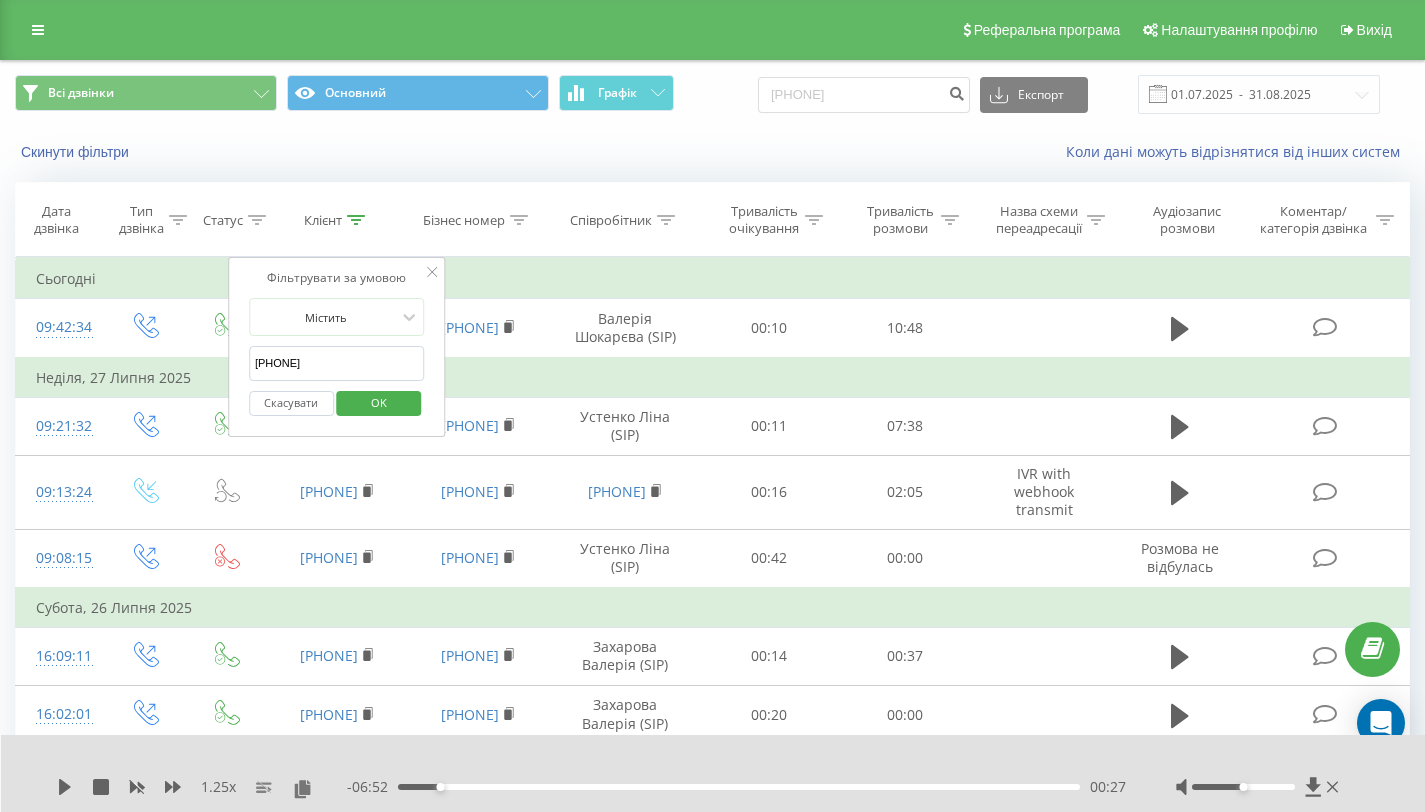 type on "[PHONE]" 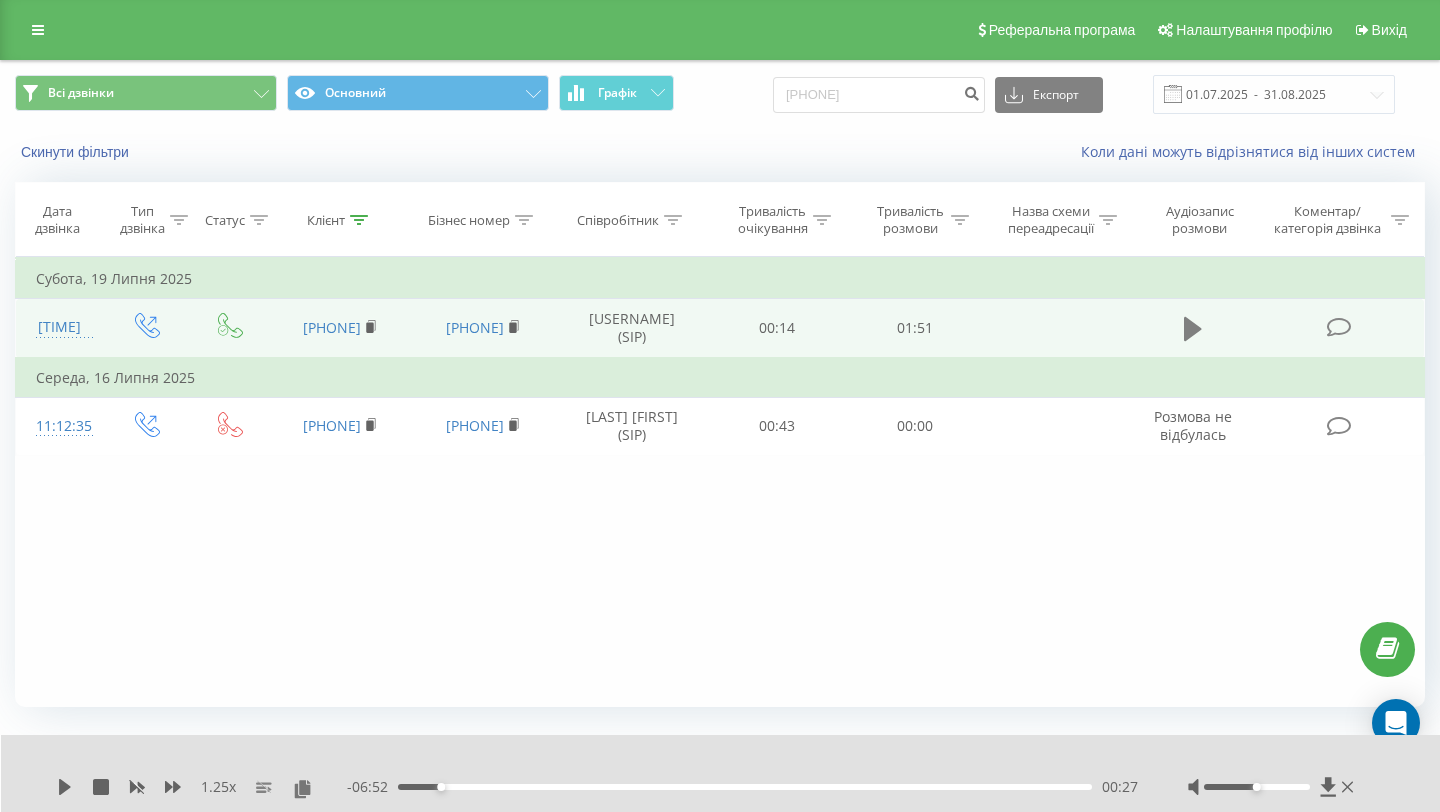 click 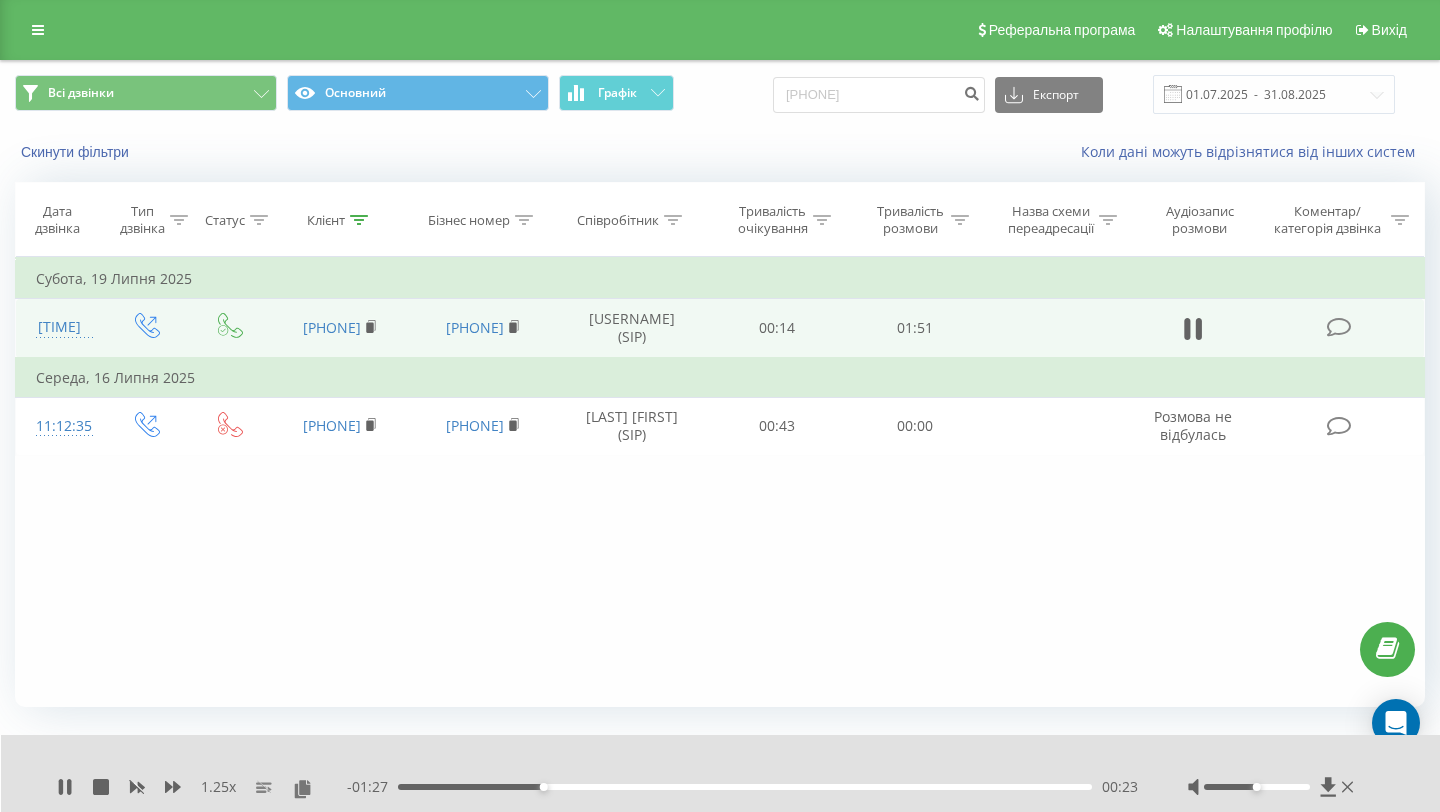 click 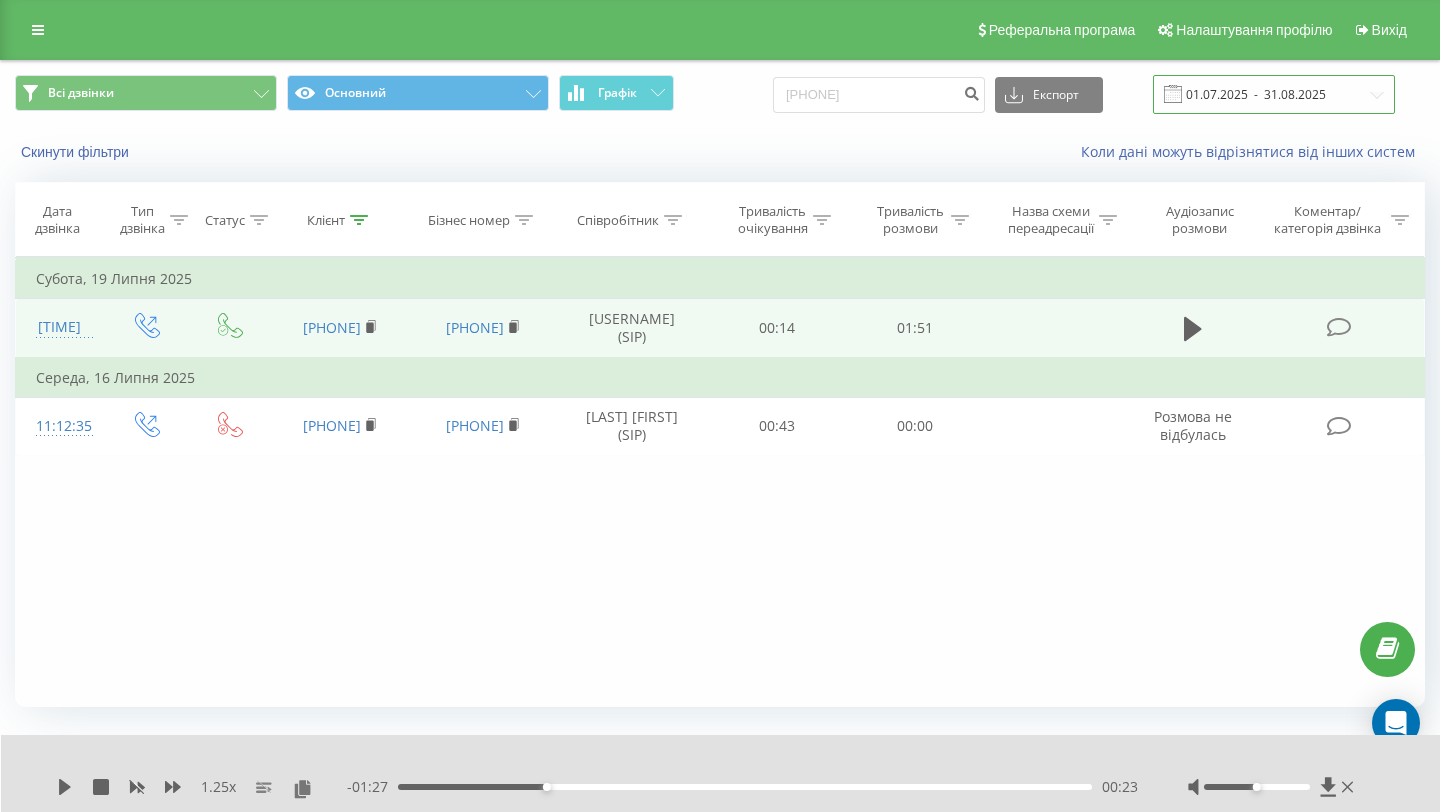 click on "01.07.2025  -  31.08.2025" at bounding box center [1274, 94] 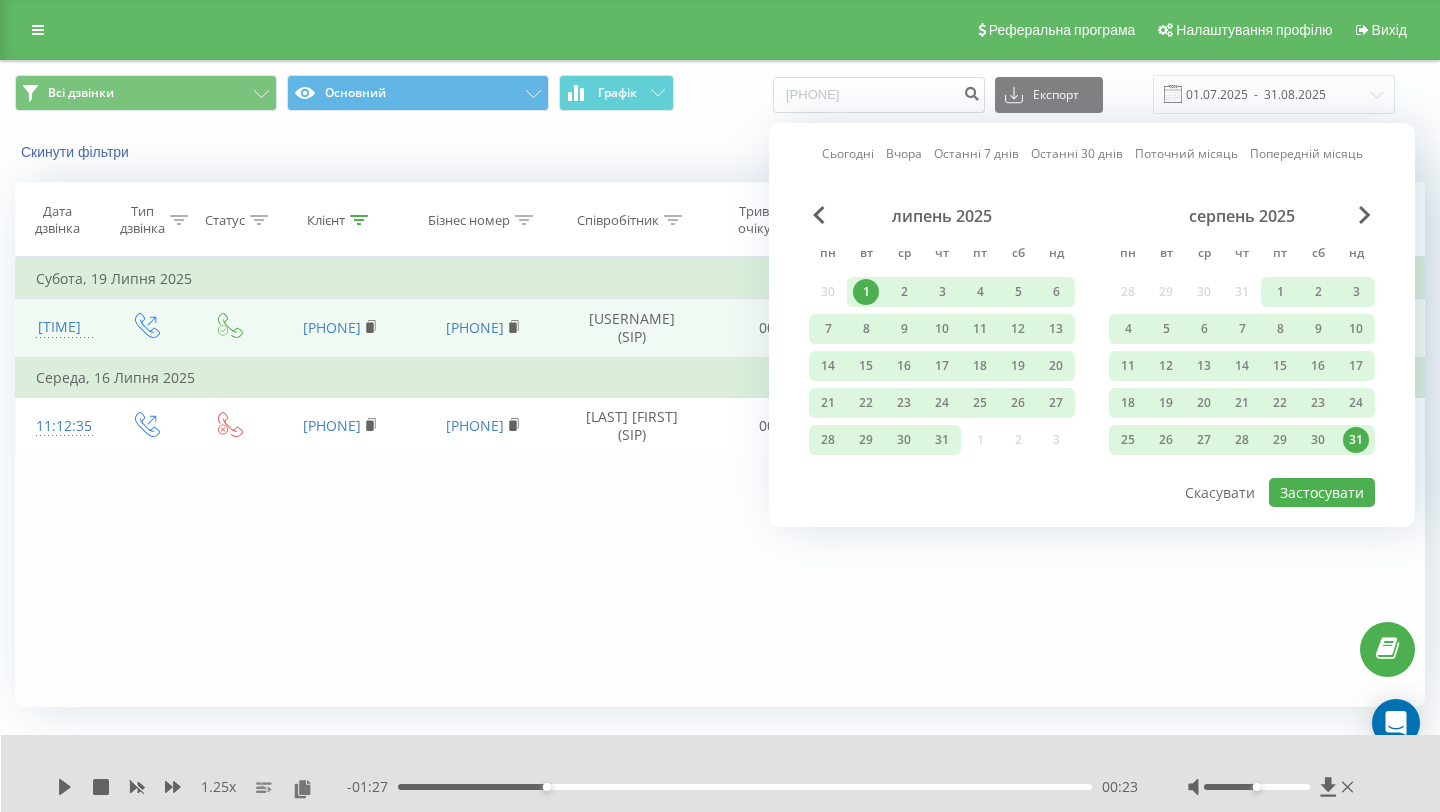 click on "липень 2025" at bounding box center [942, 216] 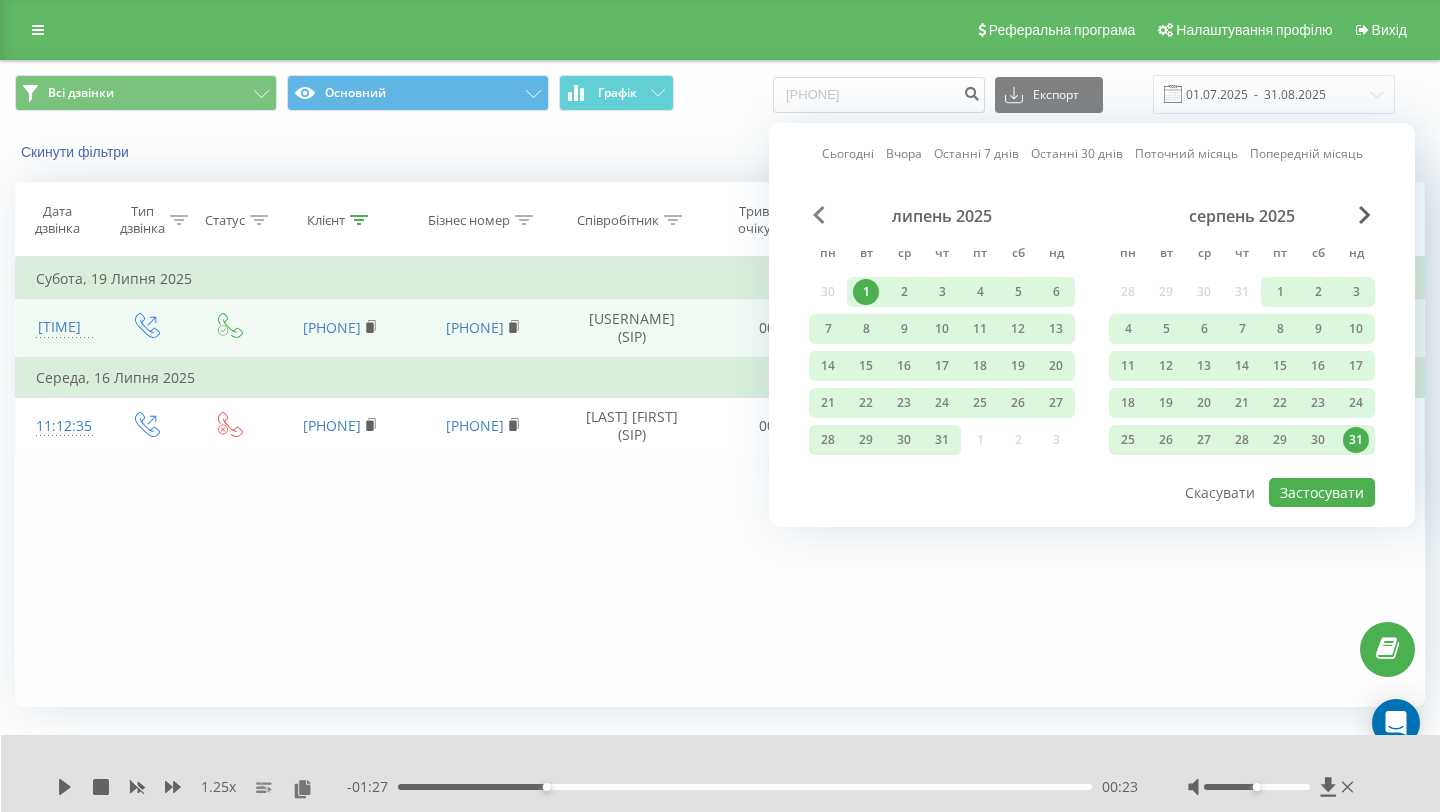 click at bounding box center [819, 215] 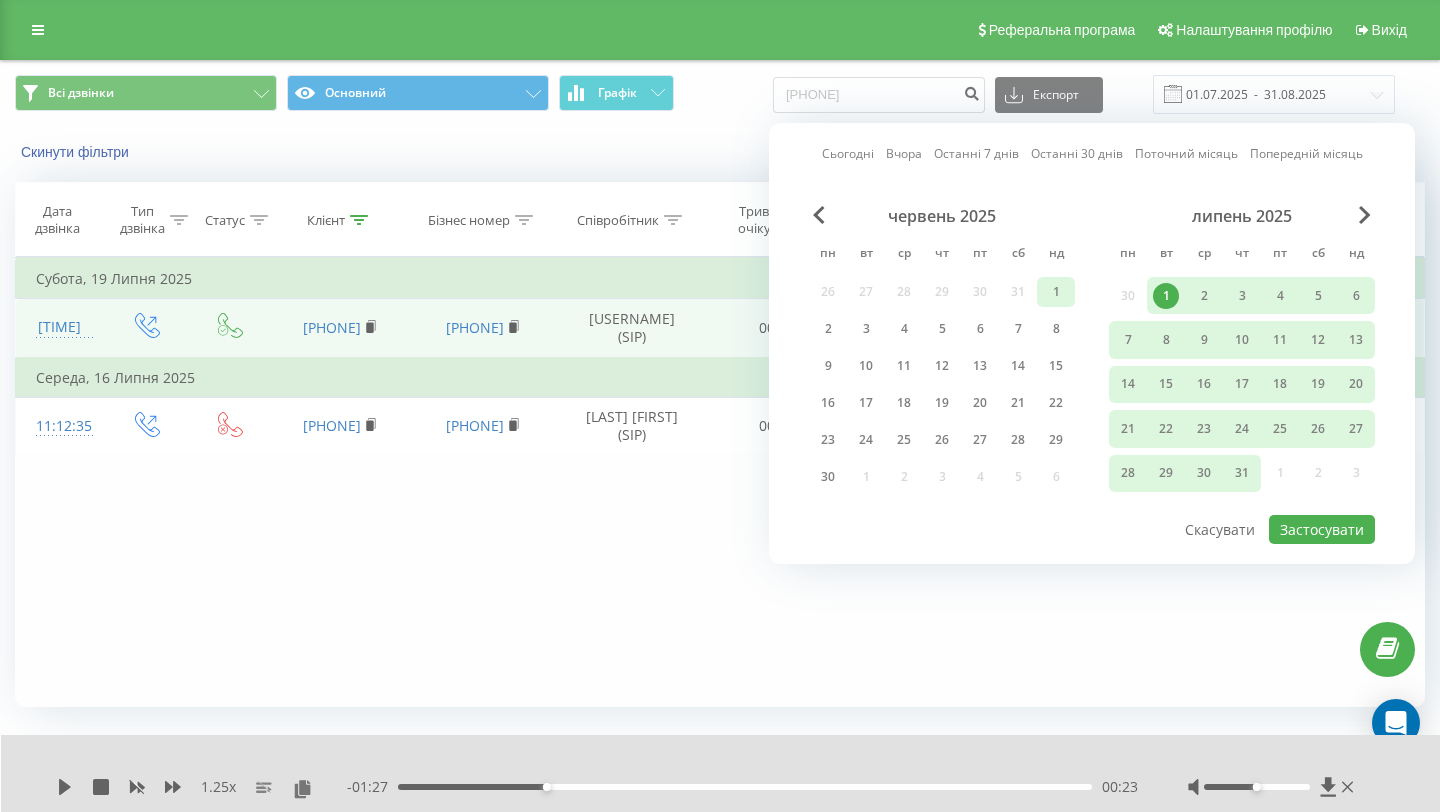 click on "1" at bounding box center [1056, 292] 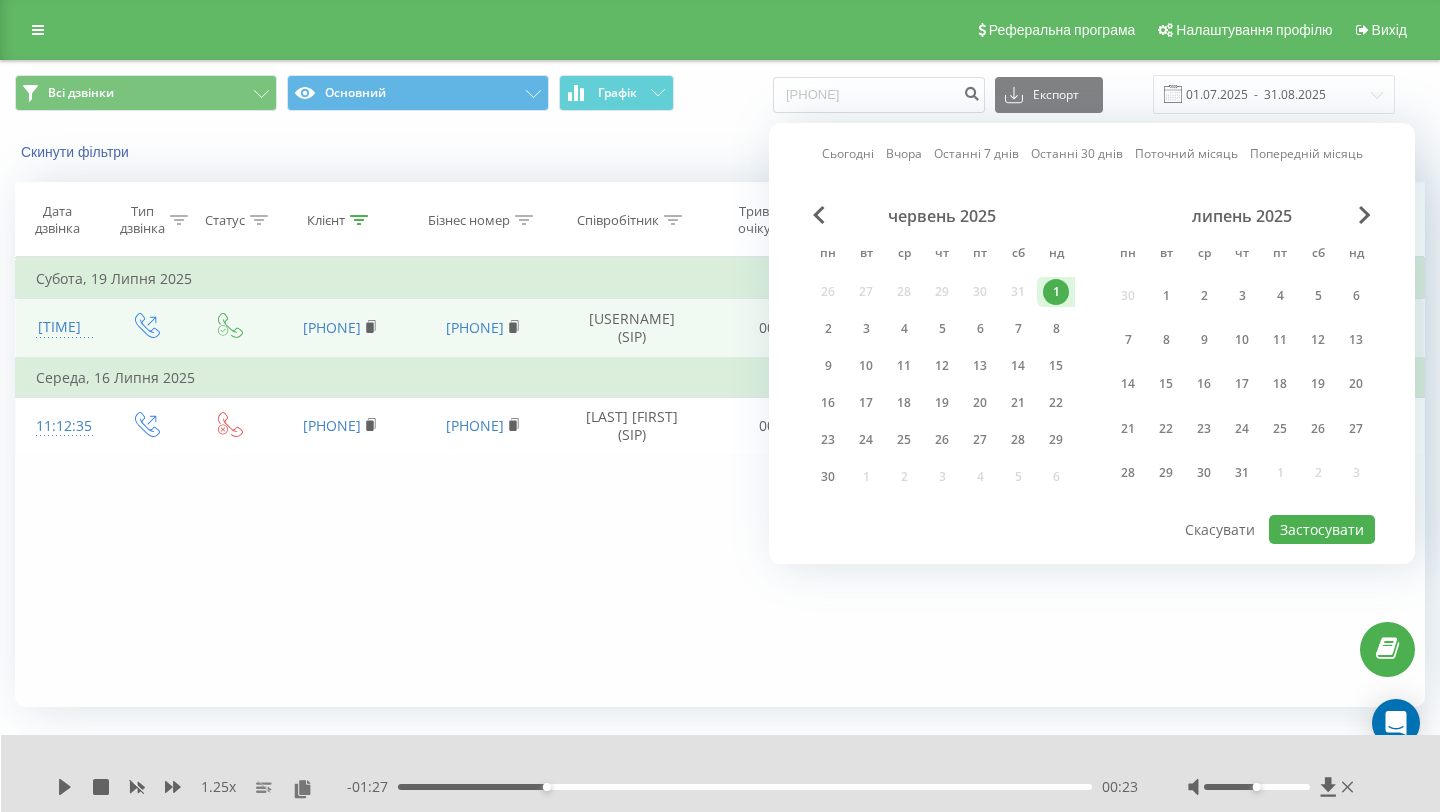 click on "липень 2025" at bounding box center [1242, 216] 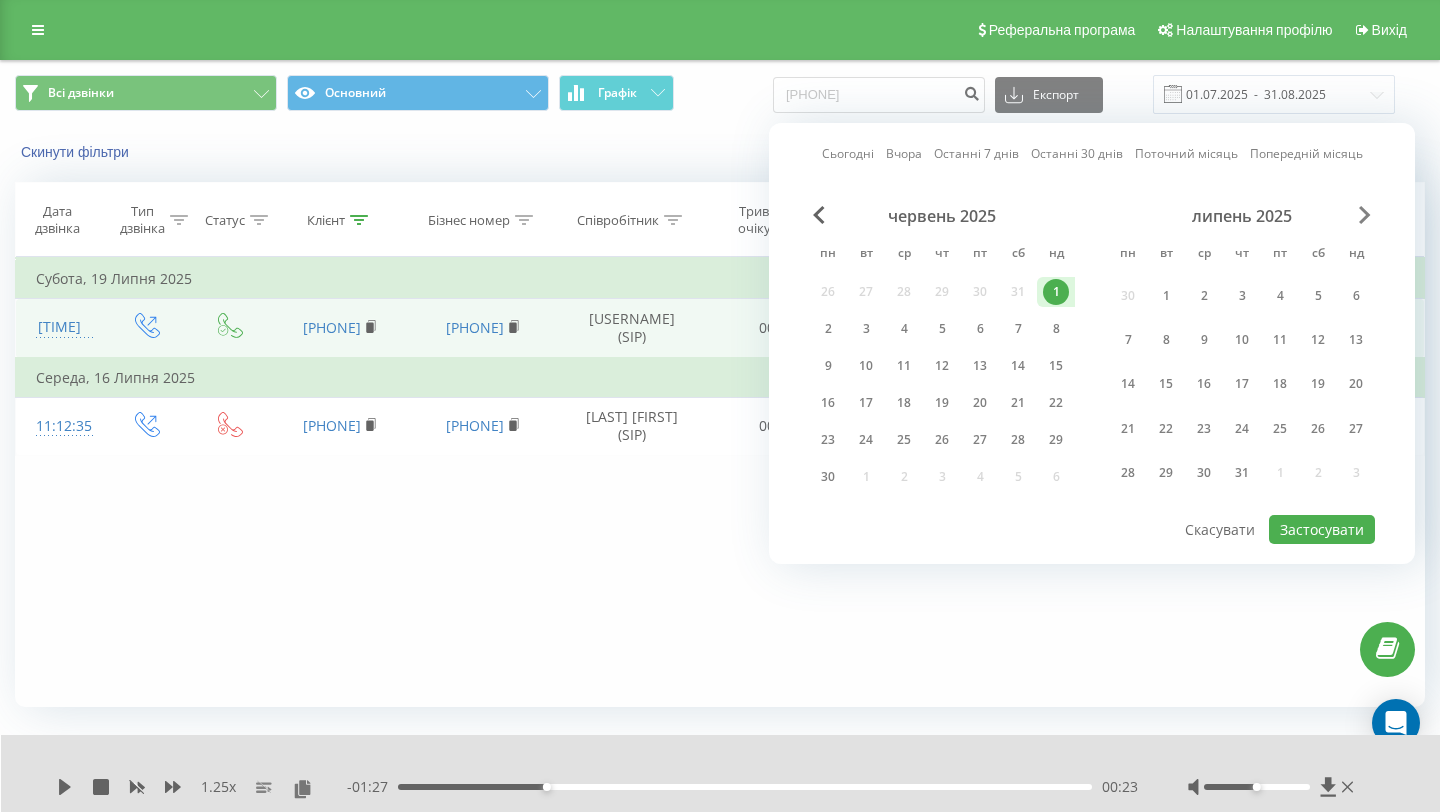click at bounding box center [1365, 215] 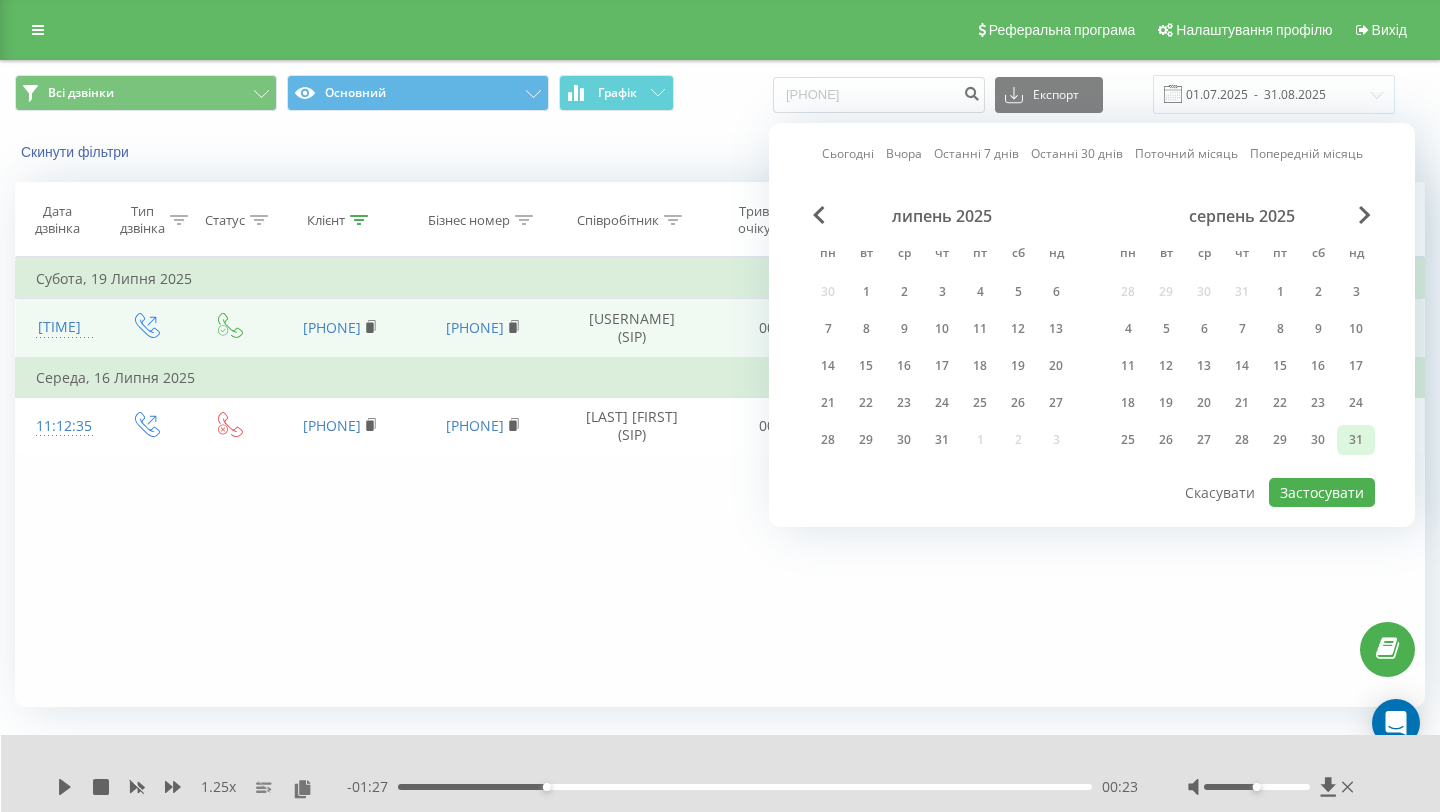 click on "31" at bounding box center (1356, 440) 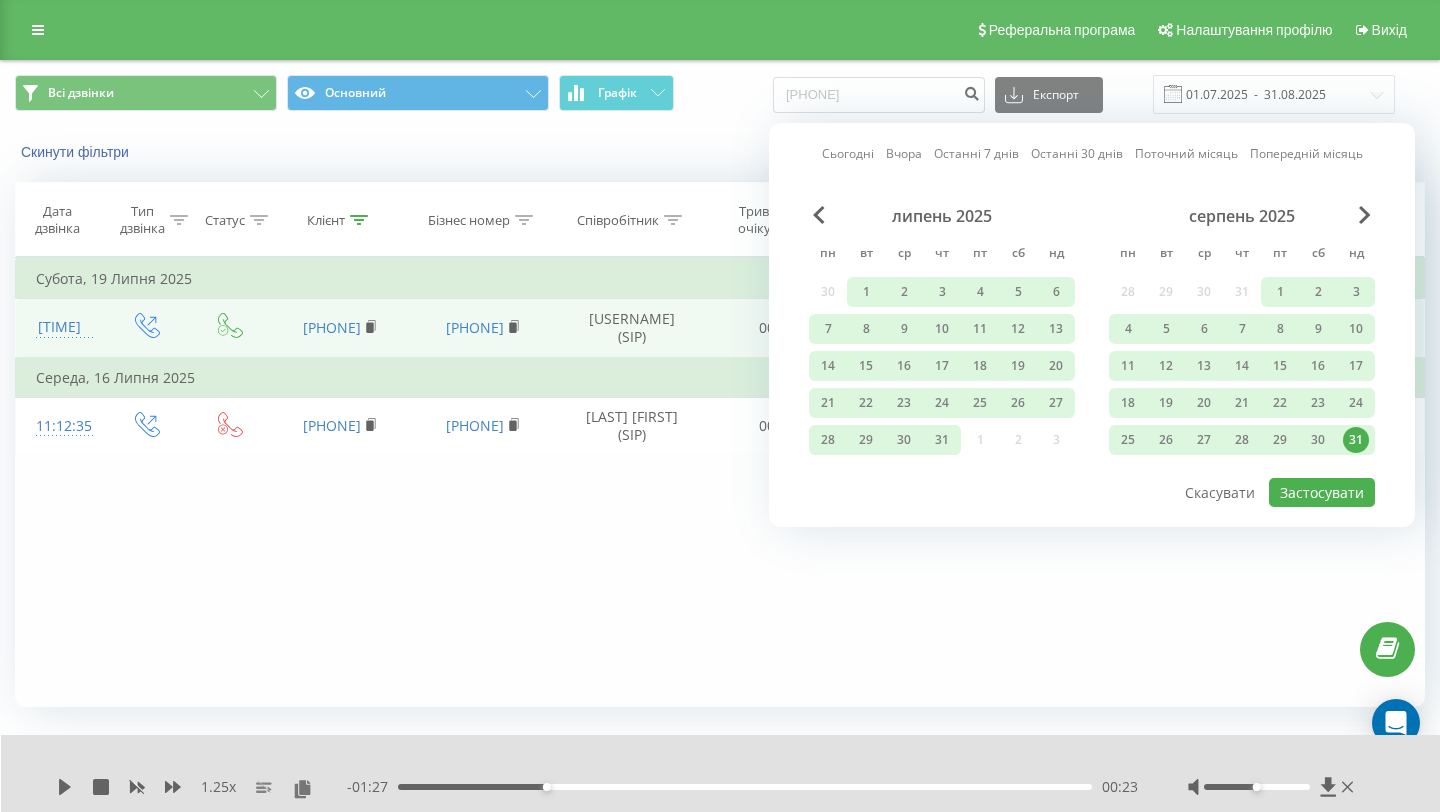 click on "липень 2025" at bounding box center (942, 216) 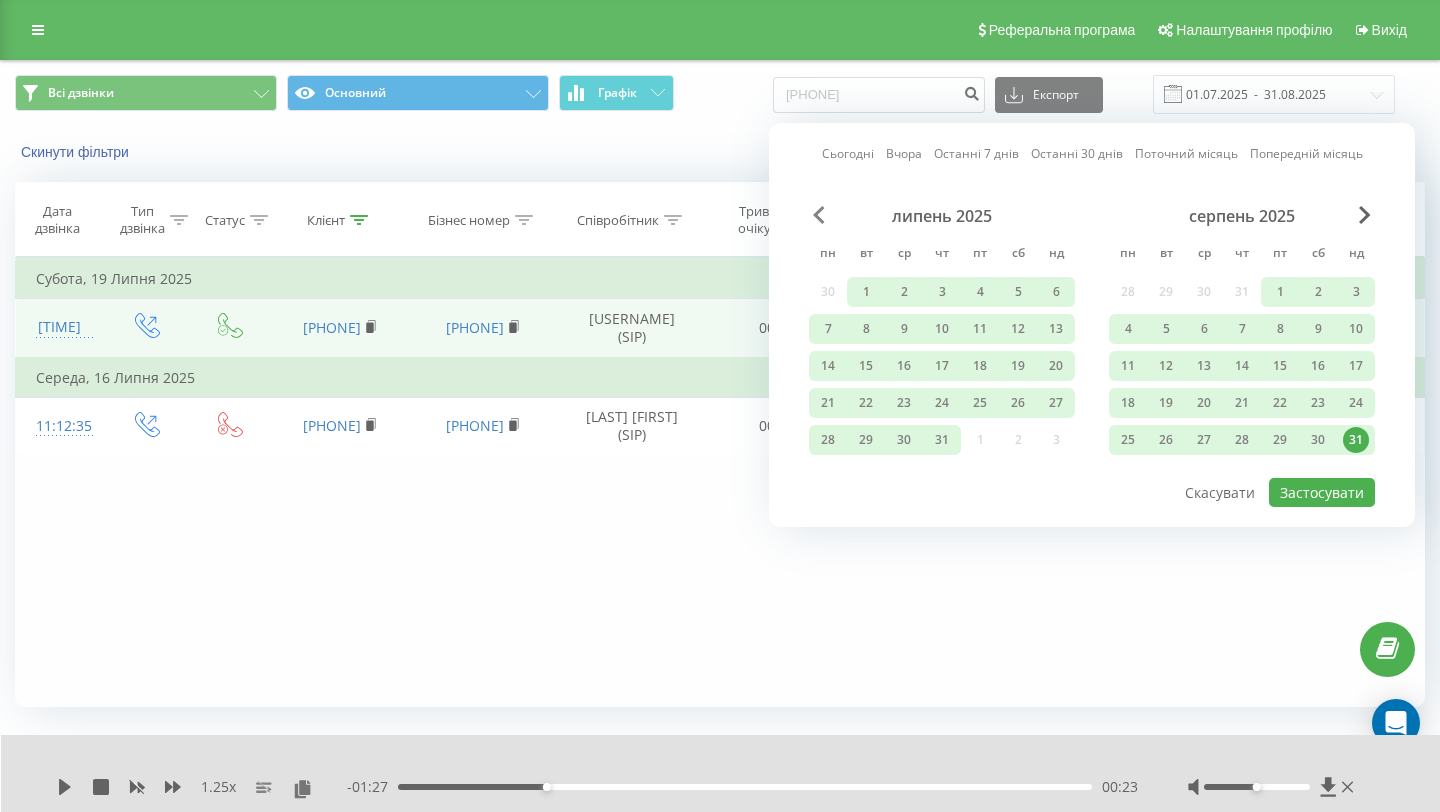 click at bounding box center [819, 215] 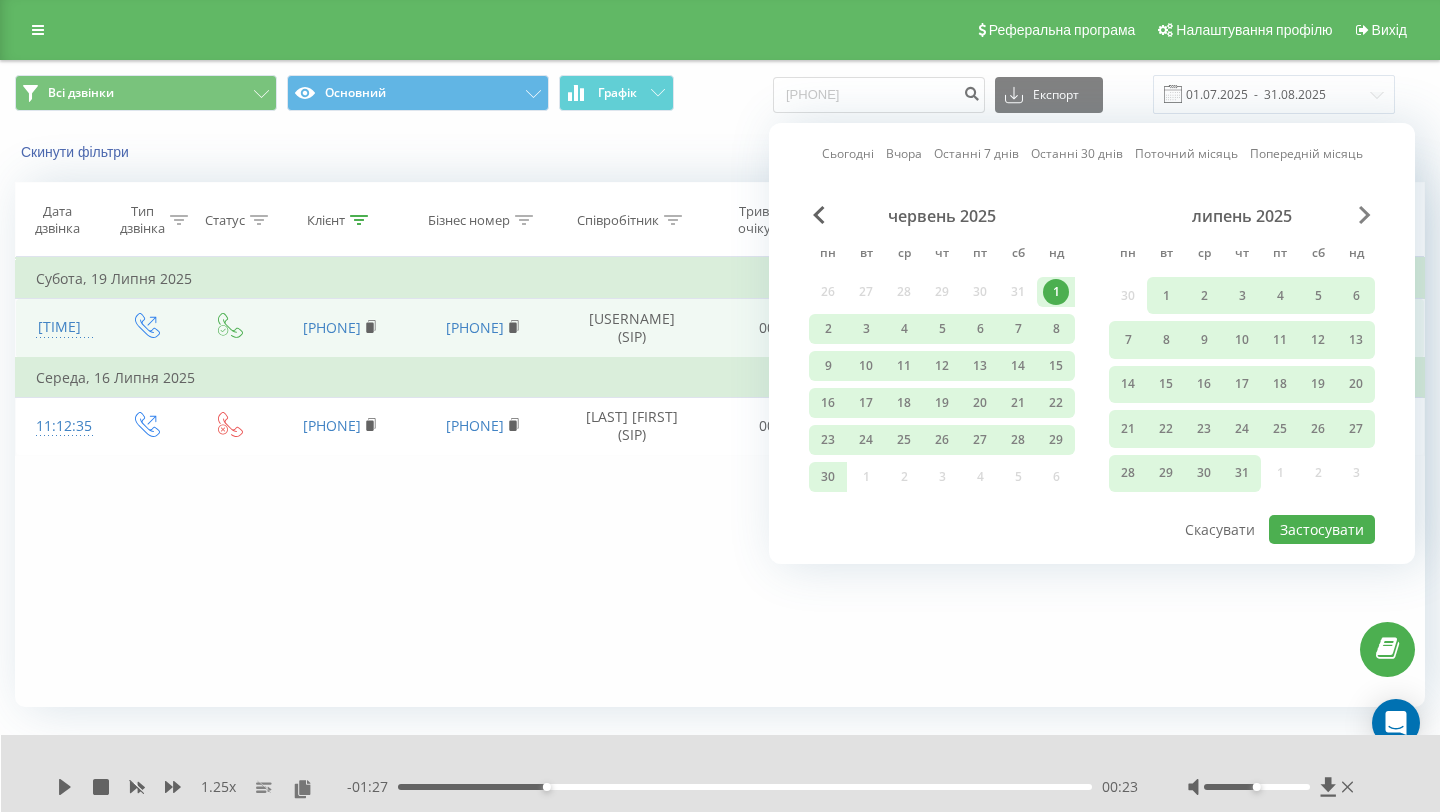 click at bounding box center (1365, 215) 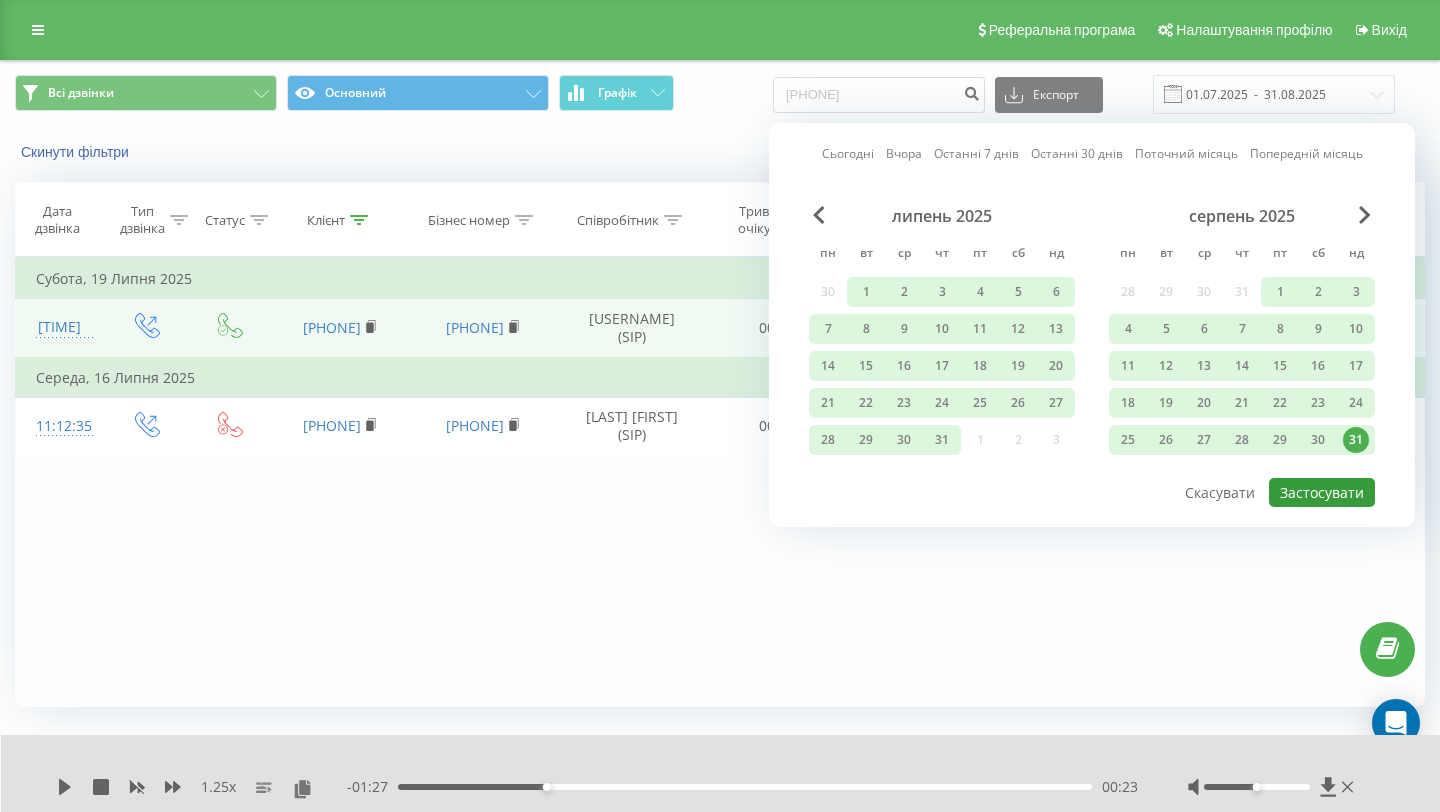 click on "Застосувати" at bounding box center (1322, 492) 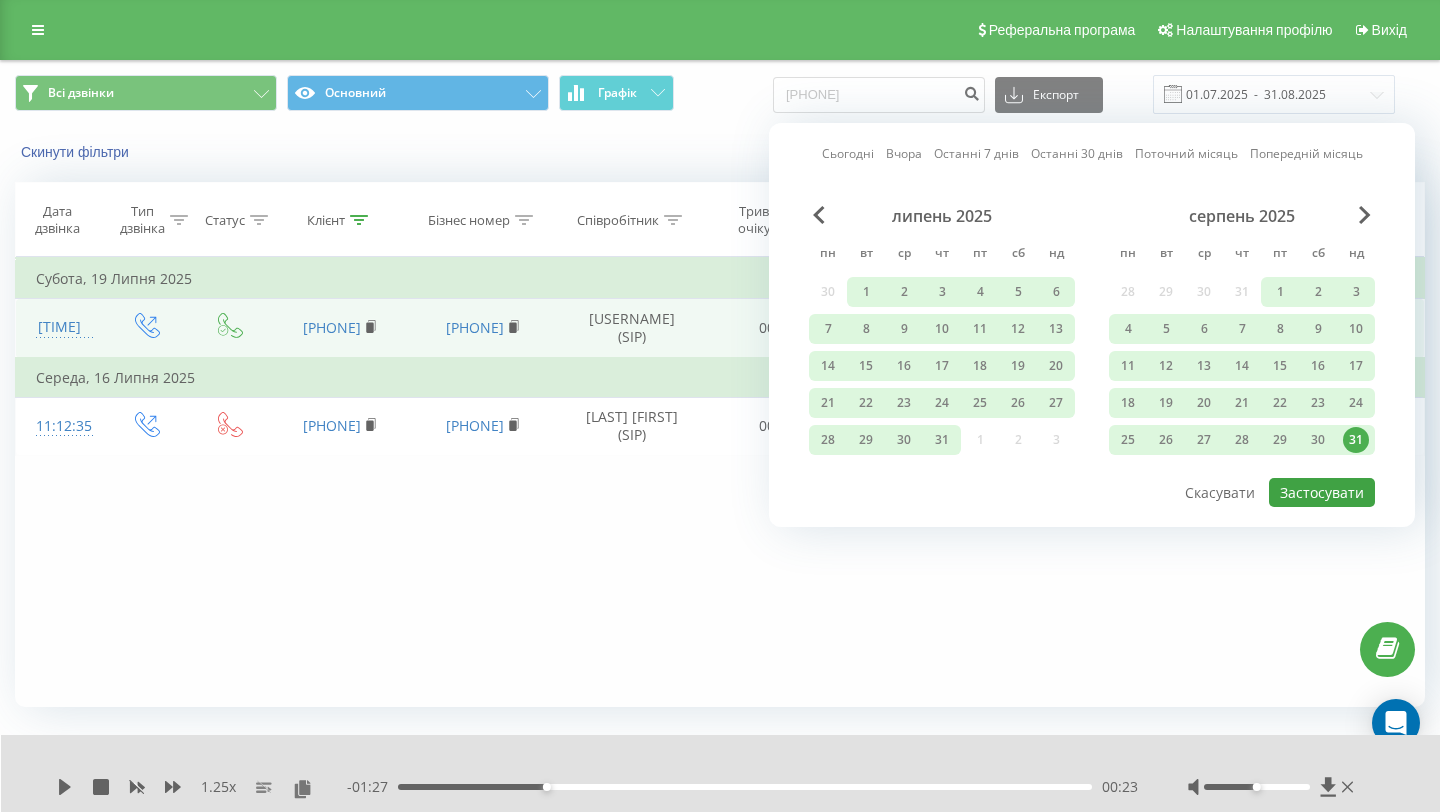 type on "[DATE]  -  [DATE]" 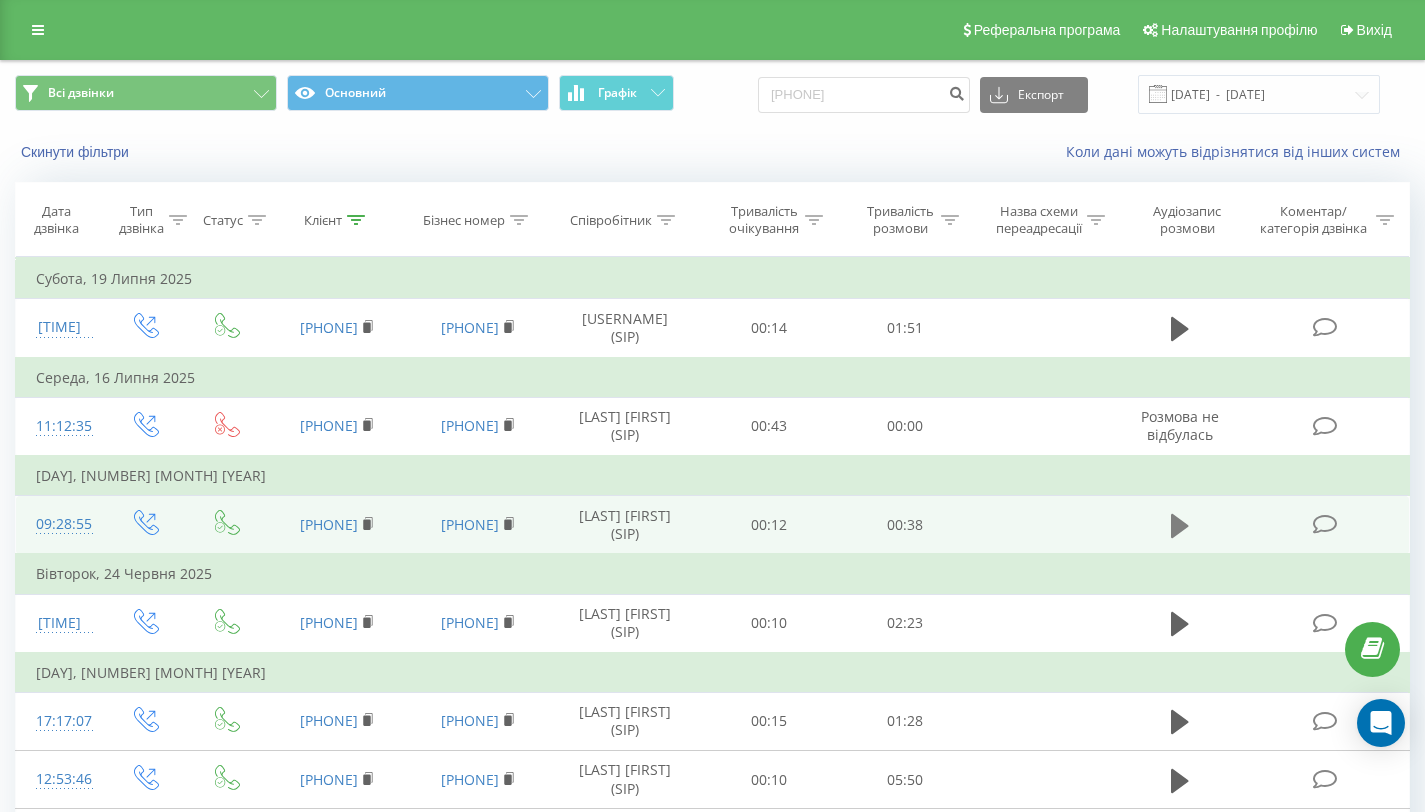 click 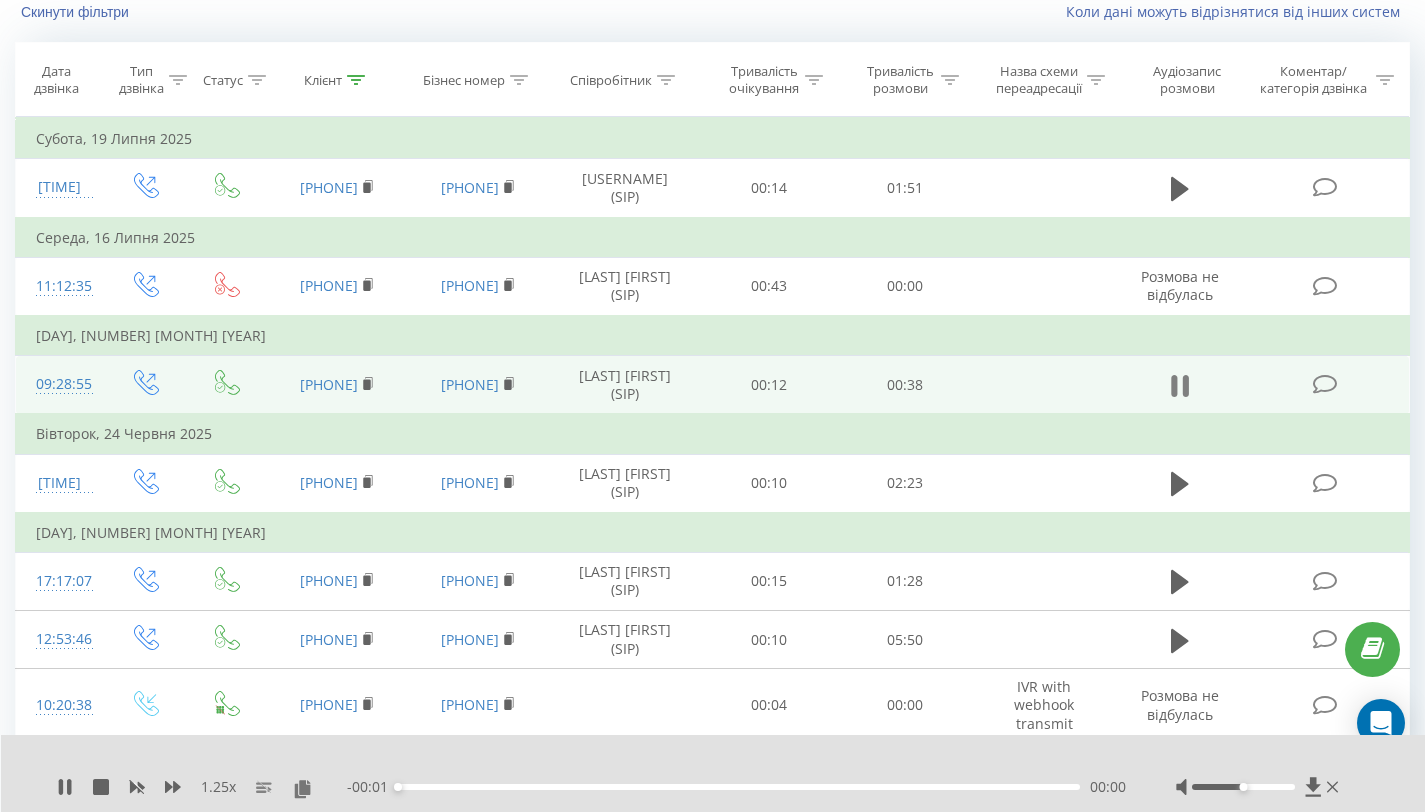 scroll, scrollTop: 173, scrollLeft: 0, axis: vertical 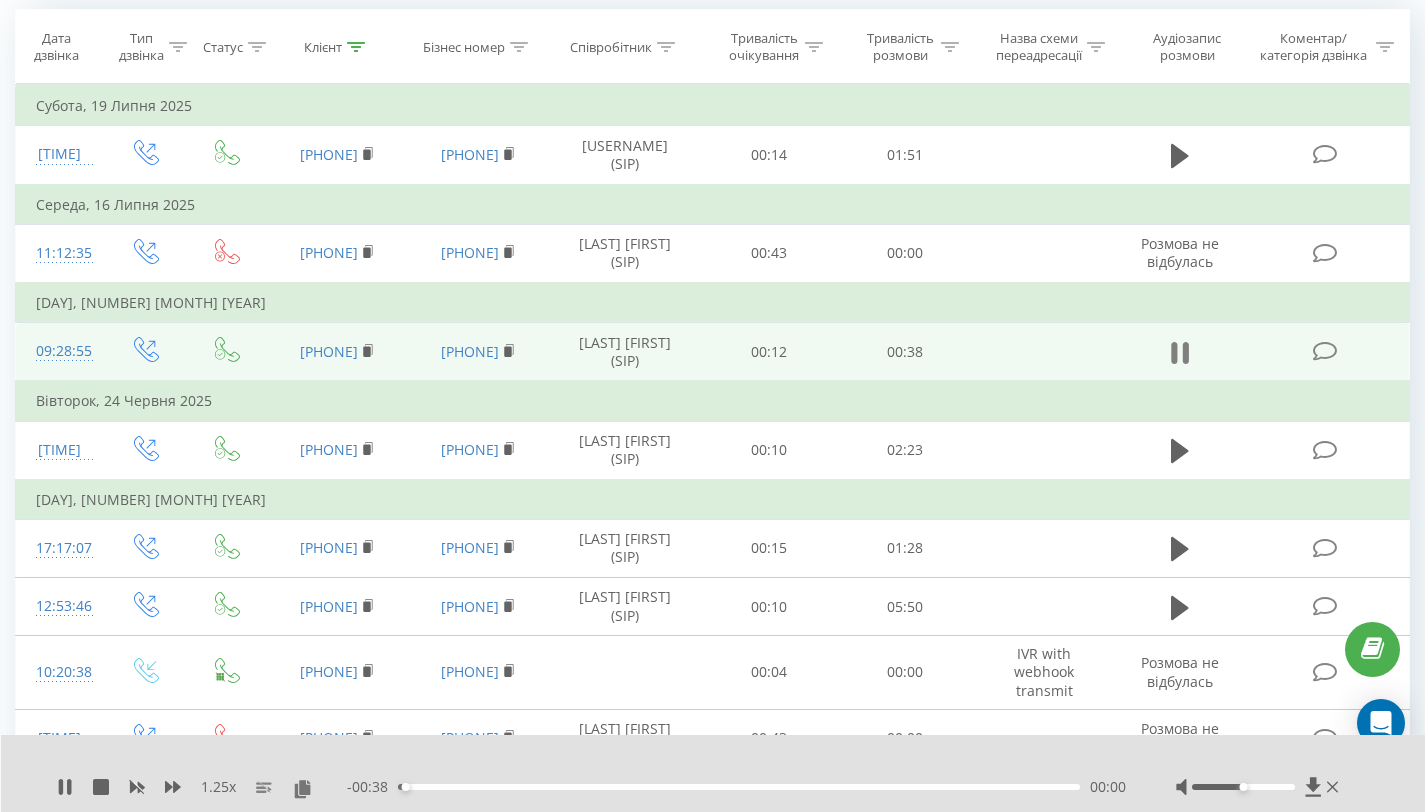 click at bounding box center [1180, 353] 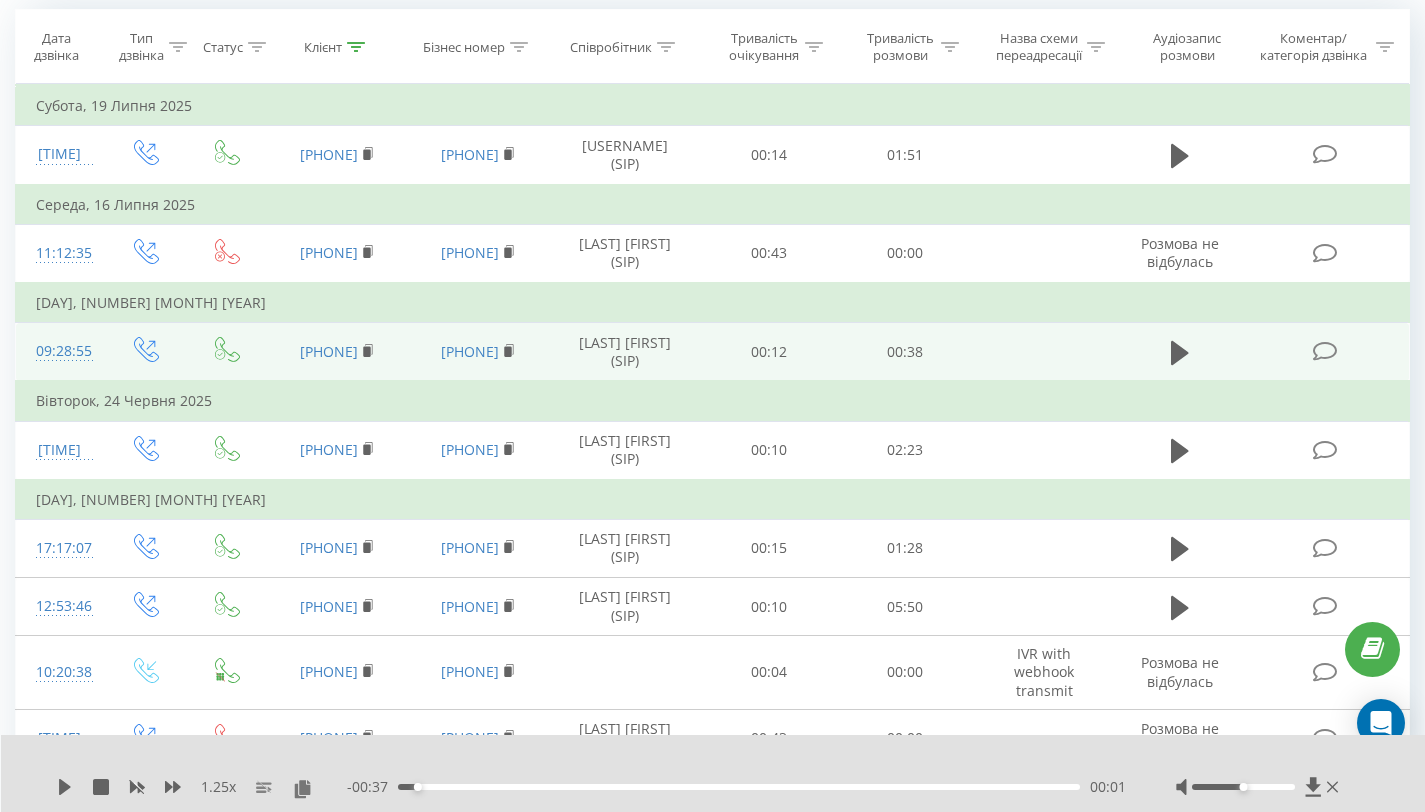 click 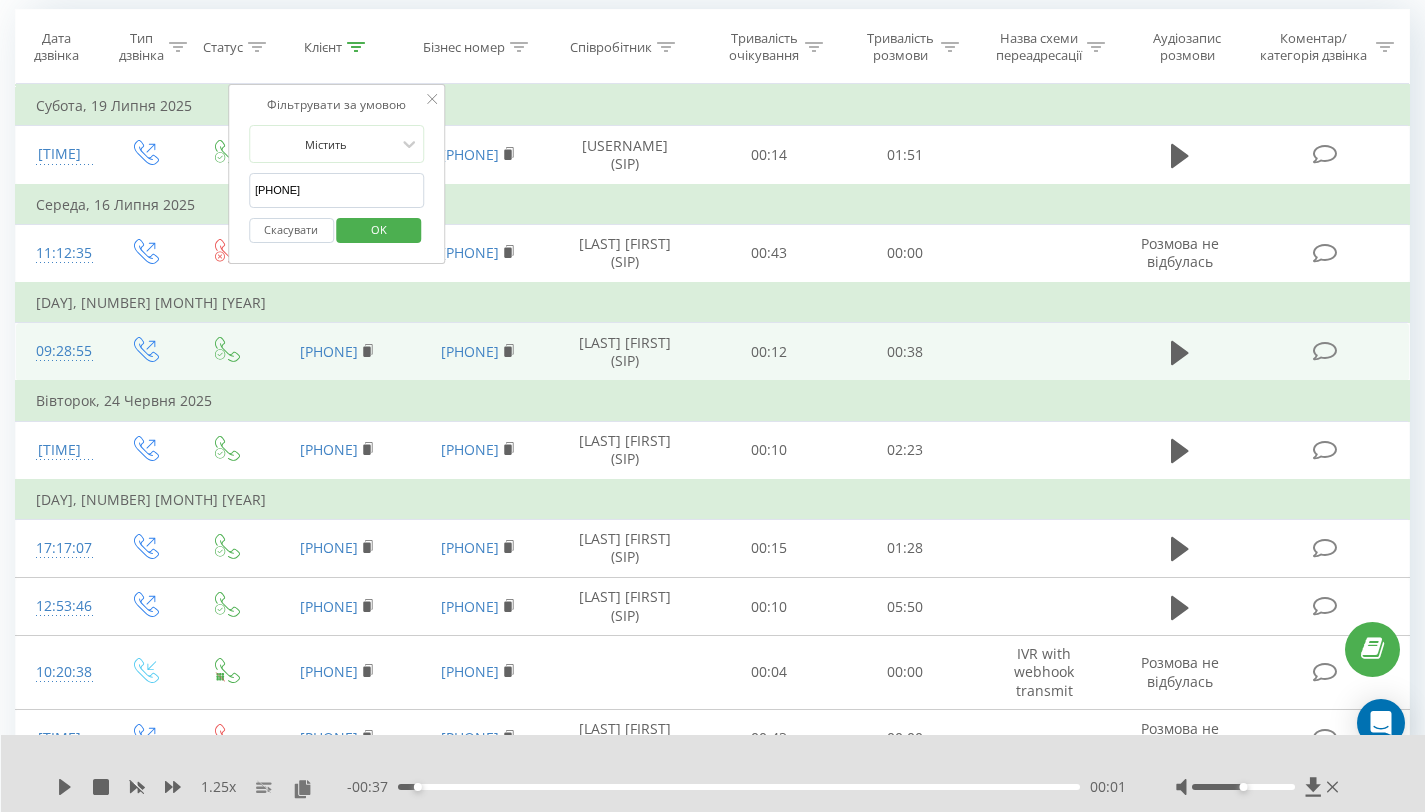 drag, startPoint x: 348, startPoint y: 181, endPoint x: 328, endPoint y: 192, distance: 22.825424 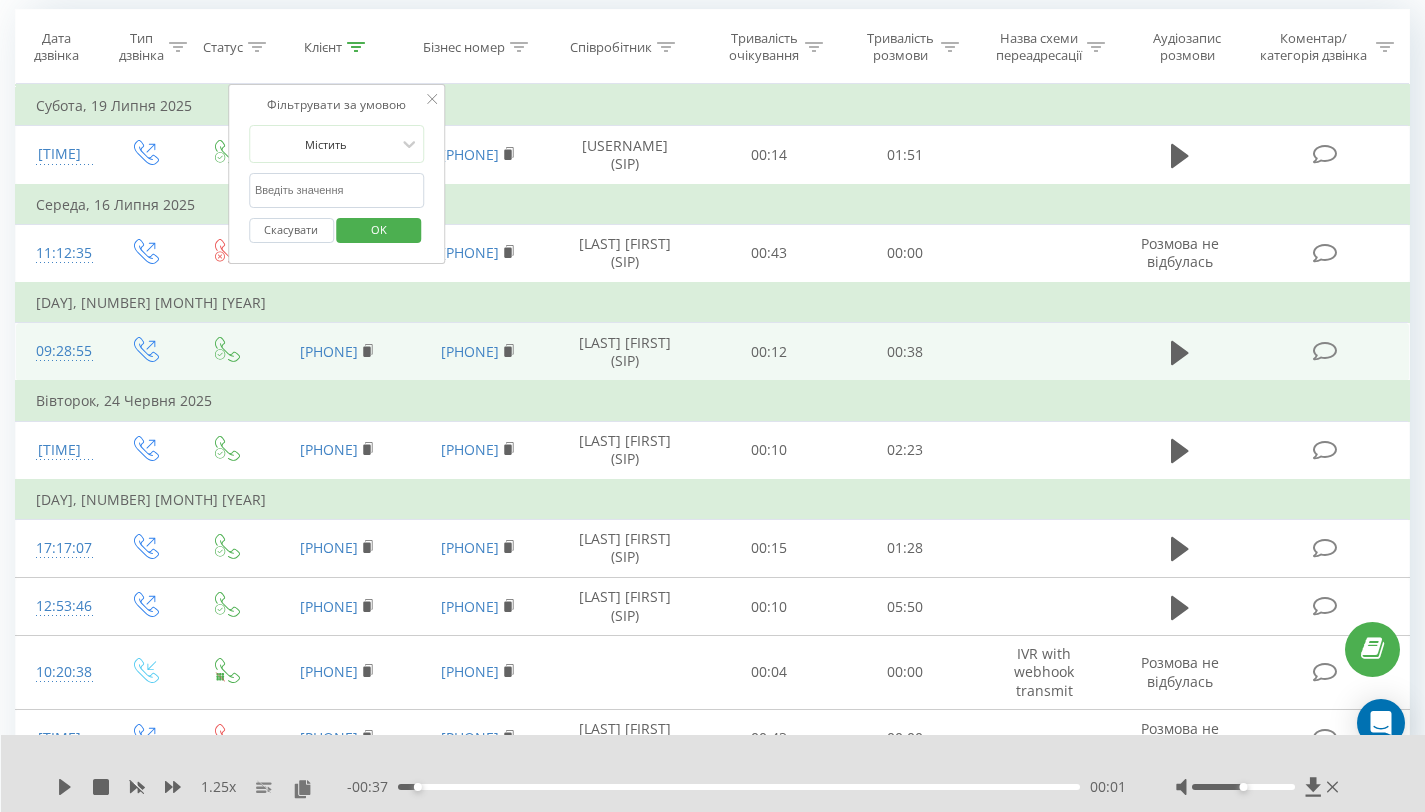 type 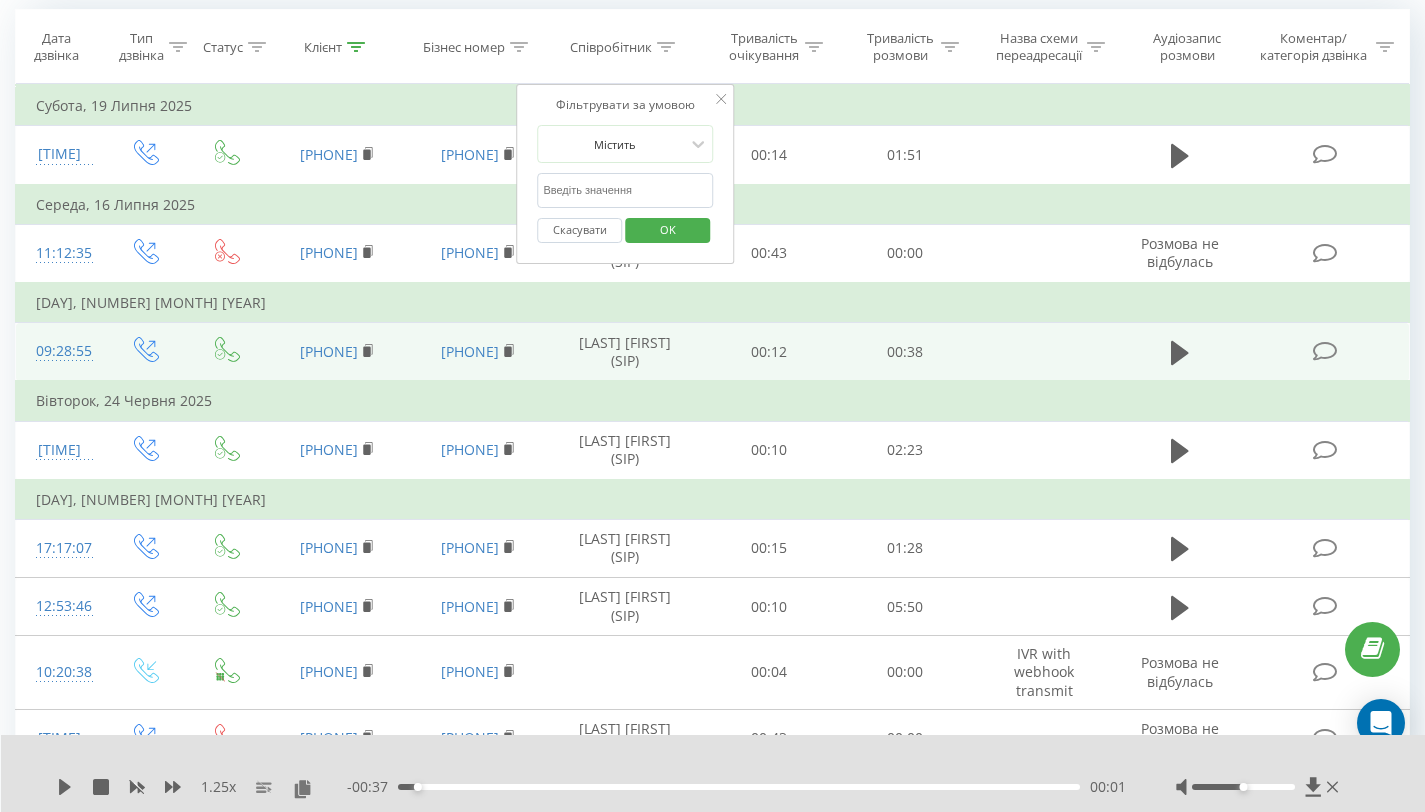 click at bounding box center (625, 190) 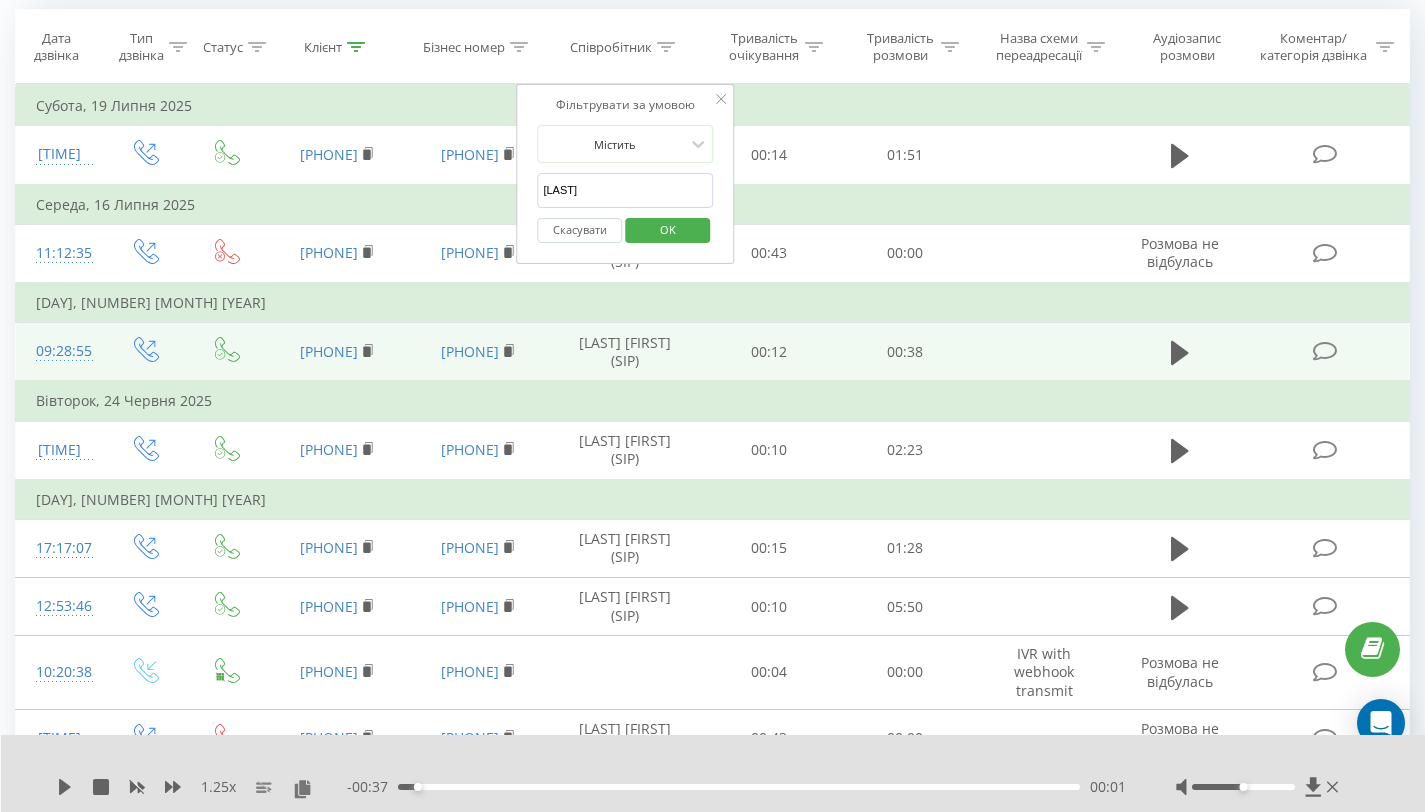 type on "[LAST]" 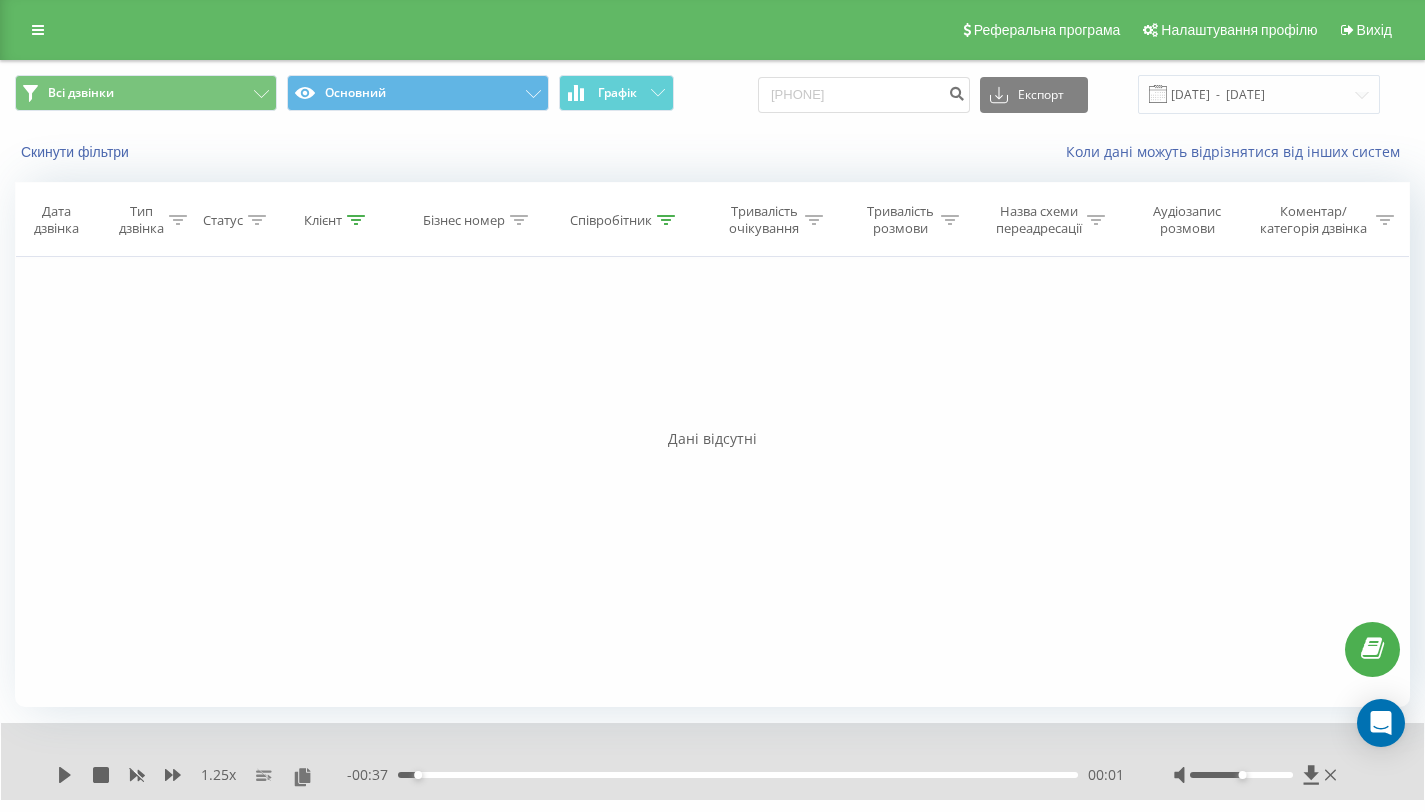 scroll, scrollTop: 0, scrollLeft: 0, axis: both 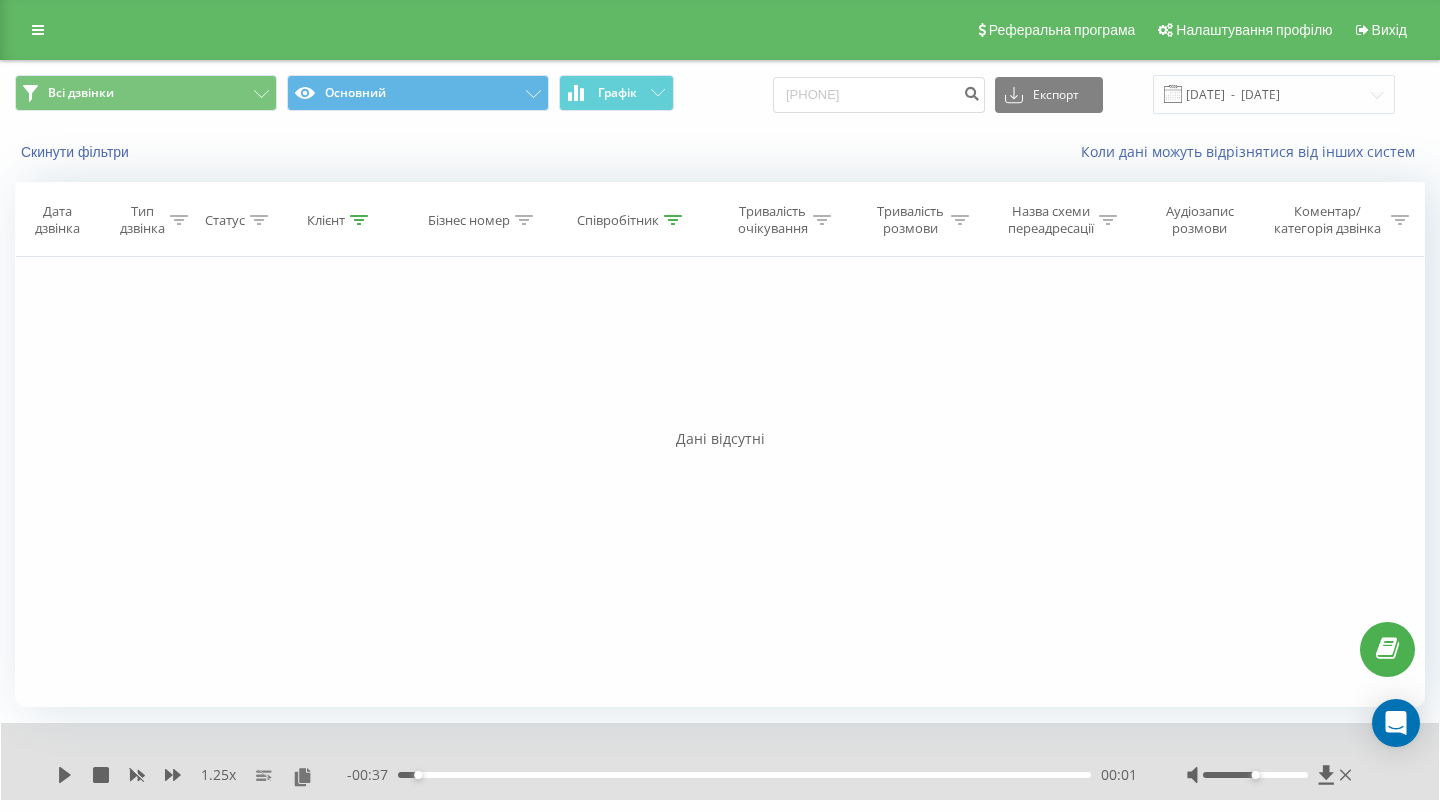 click at bounding box center [359, 220] 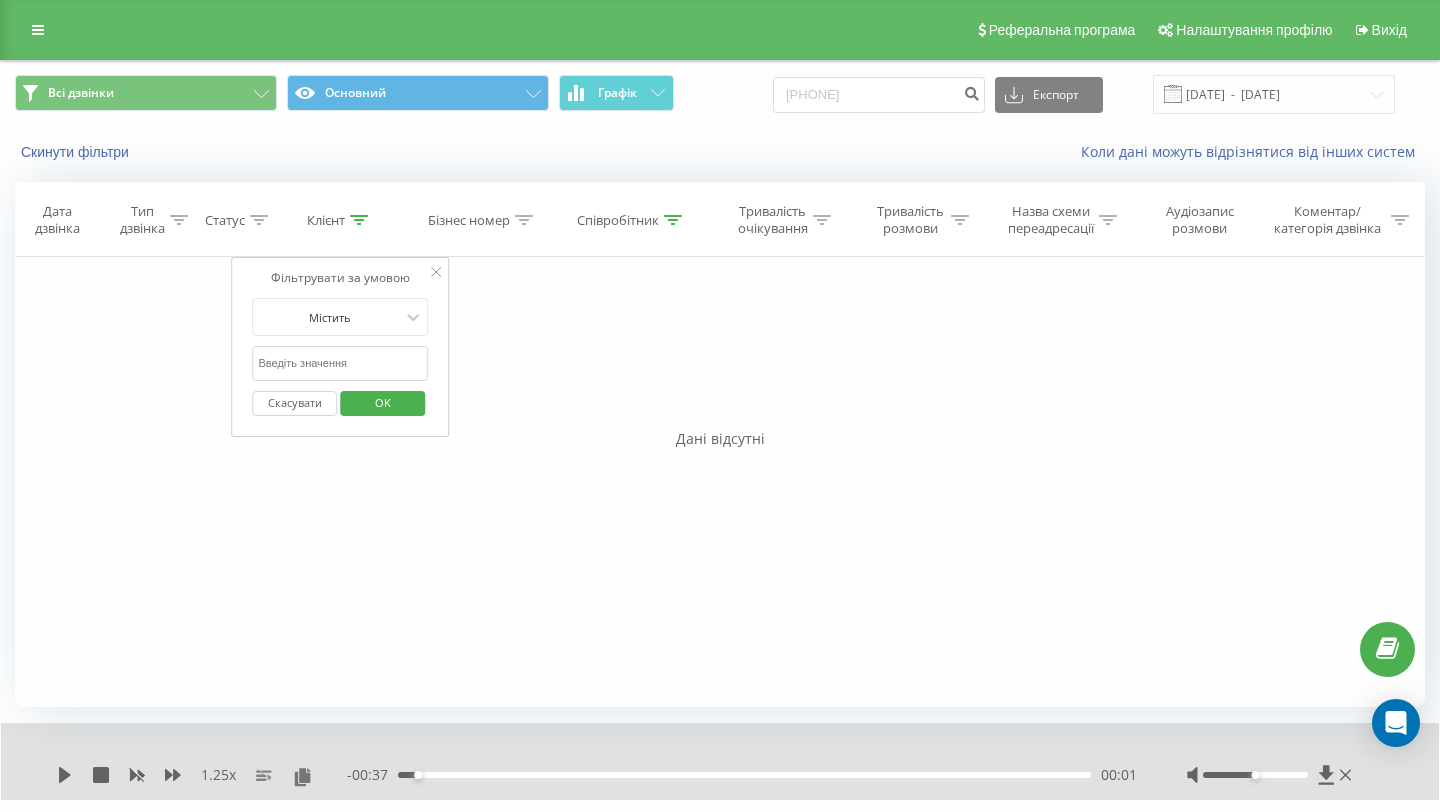 click on "Фільтрувати за умовою Дорівнює Введіть значення Скасувати OK Фільтрувати за умовою Дорівнює Введіть значення Скасувати OK Фільтрувати за умовою Містить Скасувати OK Фільтрувати за умовою Містить Скасувати OK Фільтрувати за умовою Містить [LAST] Скасувати OK Фільтрувати за умовою Дорівнює Скасувати OK Фільтрувати за умовою Дорівнює Скасувати OK Фільтрувати за умовою Містить Скасувати OK Фільтрувати за умовою Дорівнює Введіть значення Скасувати OK" at bounding box center [720, 482] 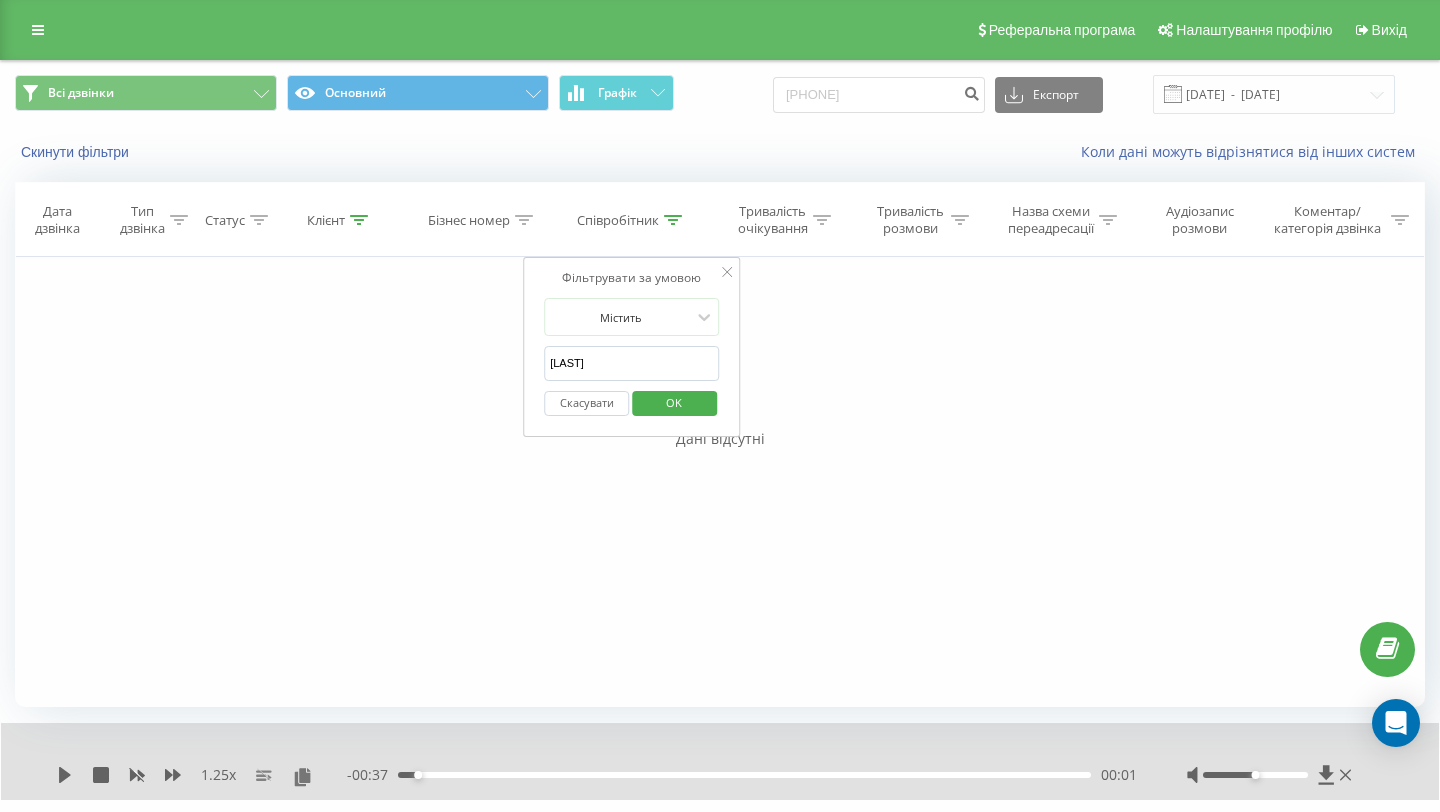 click on "Фільтрувати за умовою Дорівнює Введіть значення Скасувати OK Фільтрувати за умовою Дорівнює Введіть значення Скасувати OK Фільтрувати за умовою Містить Скасувати OK Фільтрувати за умовою Містить Скасувати OK Фільтрувати за умовою Містить [LAST] Скасувати OK Фільтрувати за умовою Дорівнює Скасувати OK Фільтрувати за умовою Дорівнює Скасувати OK Фільтрувати за умовою Містить Скасувати OK Фільтрувати за умовою Дорівнює Введіть значення Скасувати OK" at bounding box center [720, 482] 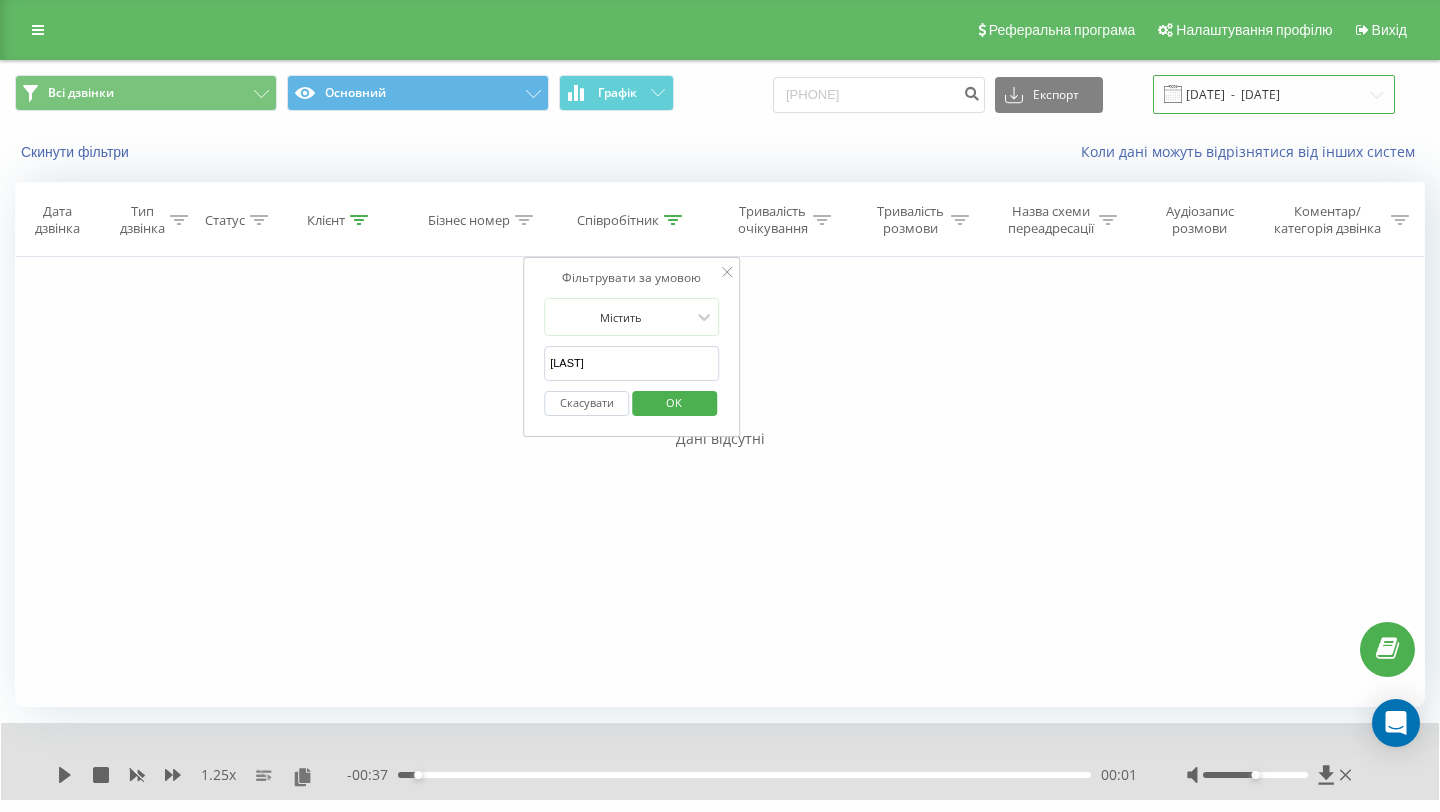 click on "[DATE]  -  [DATE]" at bounding box center (1274, 94) 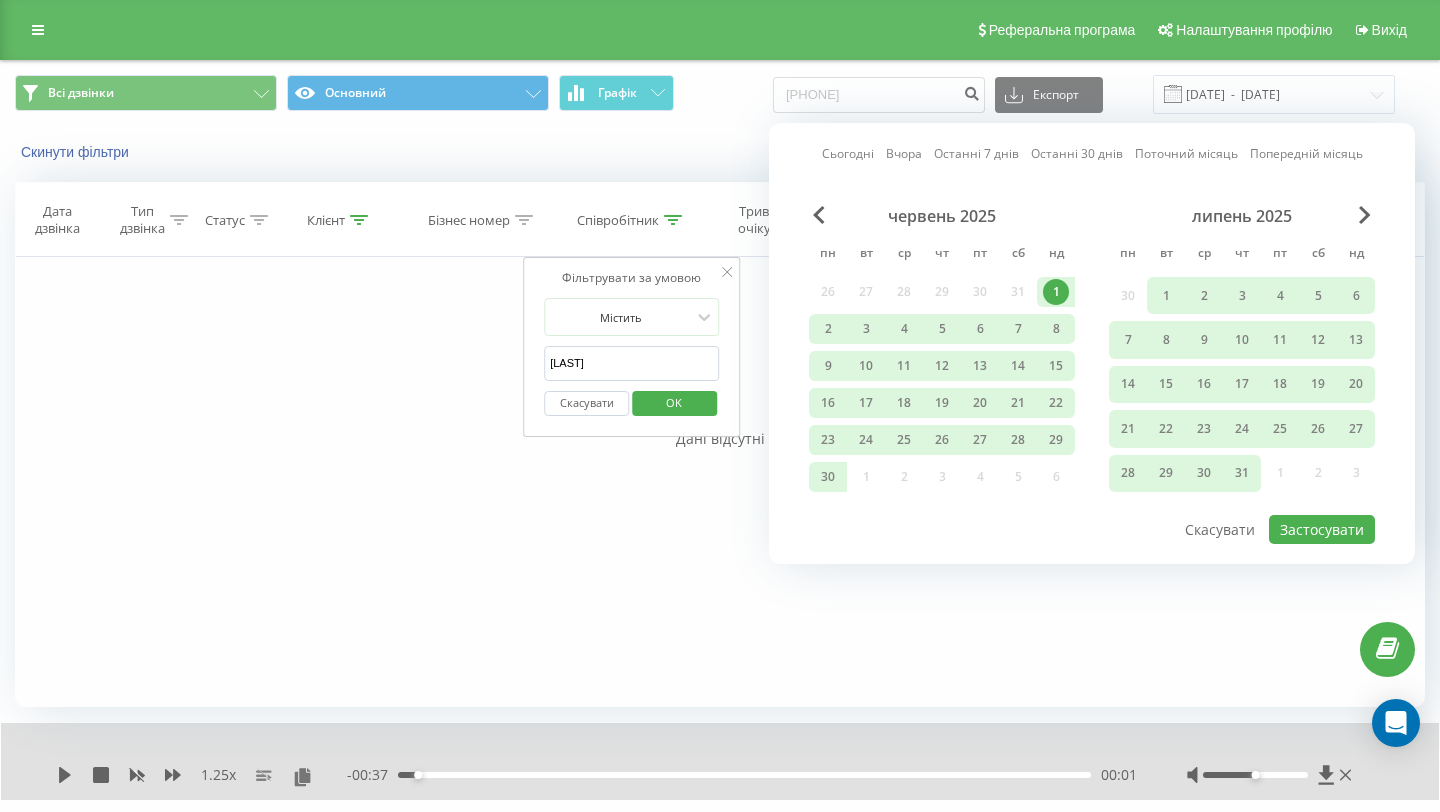 click on "Останні 30 днів" at bounding box center (1077, 153) 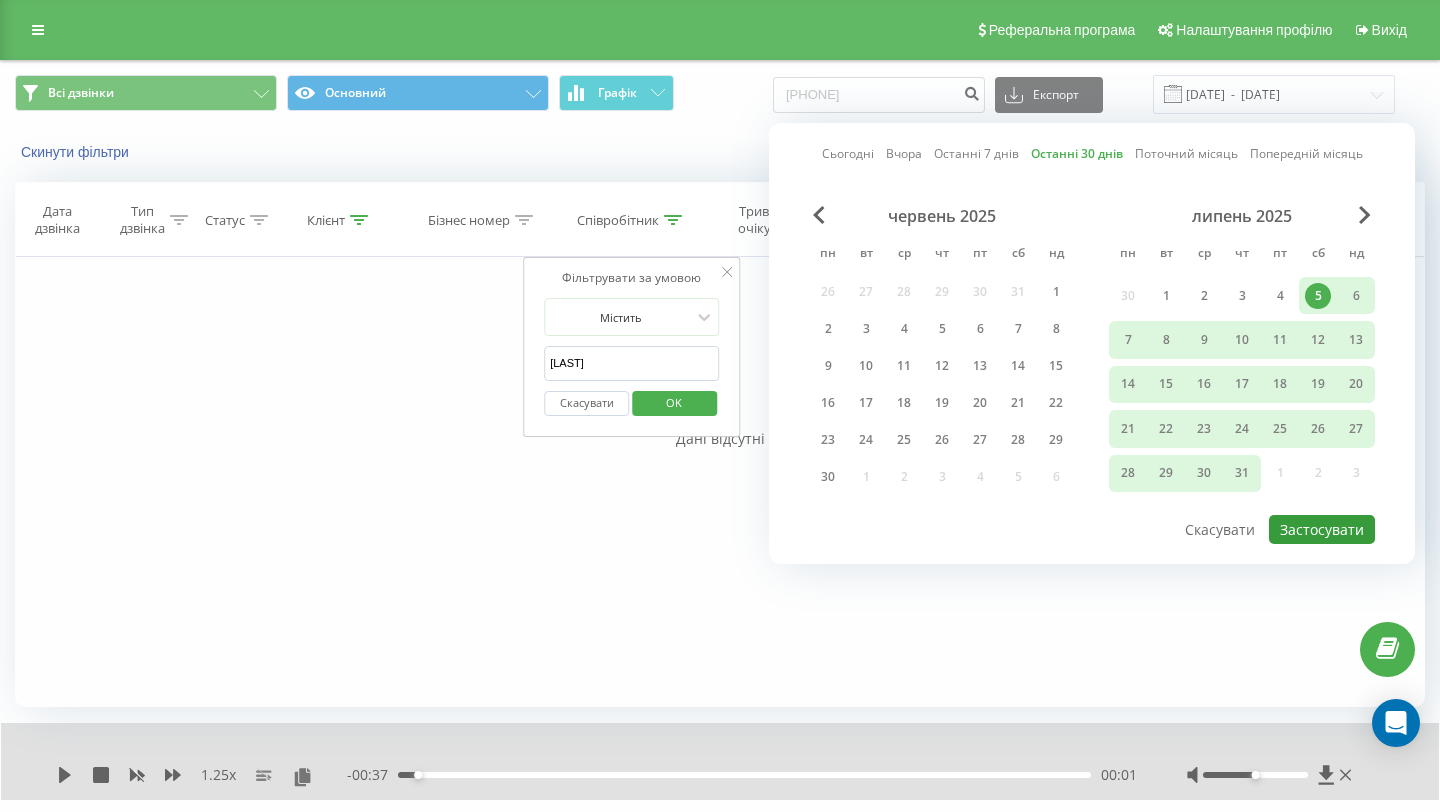 click on "Застосувати" at bounding box center [1322, 529] 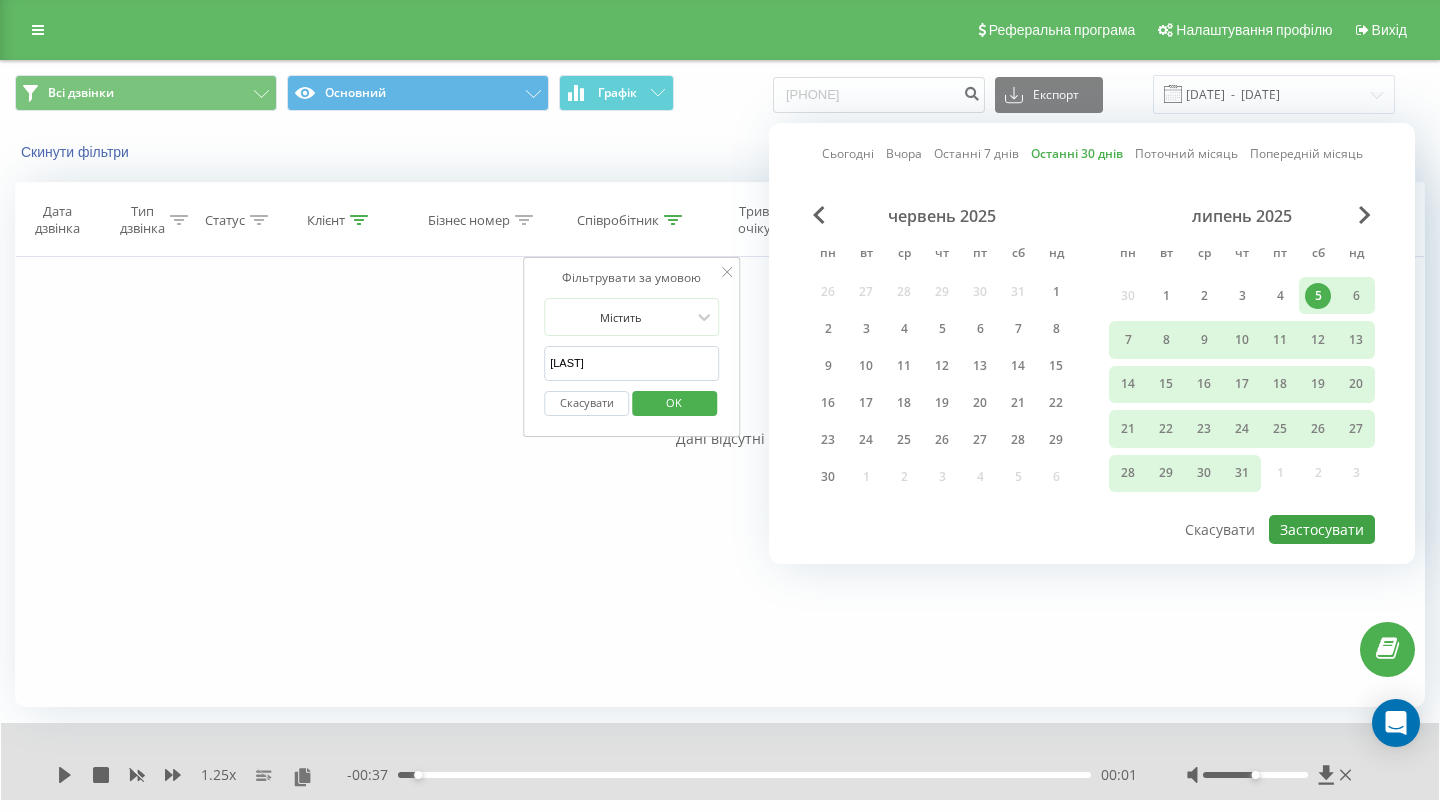 type on "[DATE]  -  [DATE]" 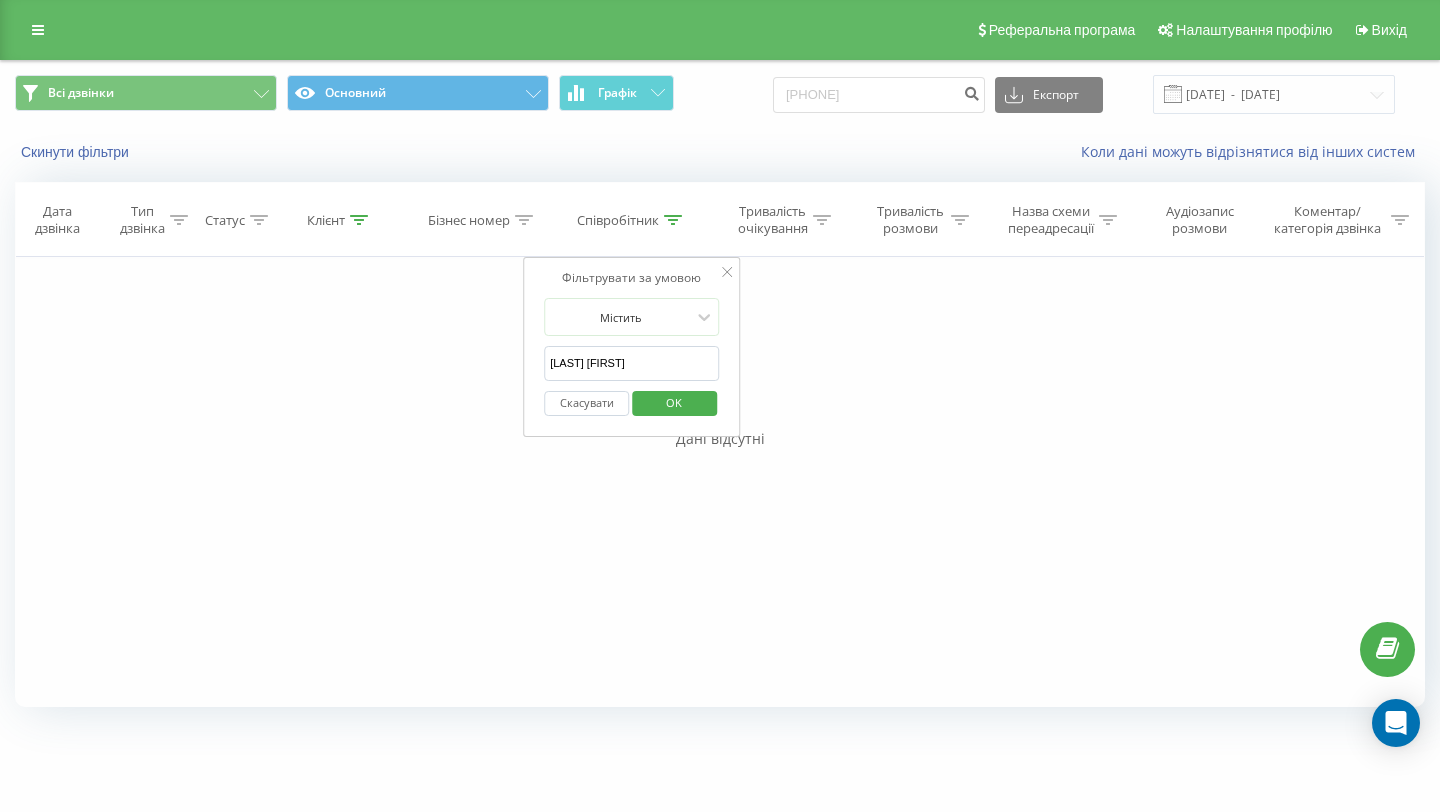 type on "[LAST] [FIRST]" 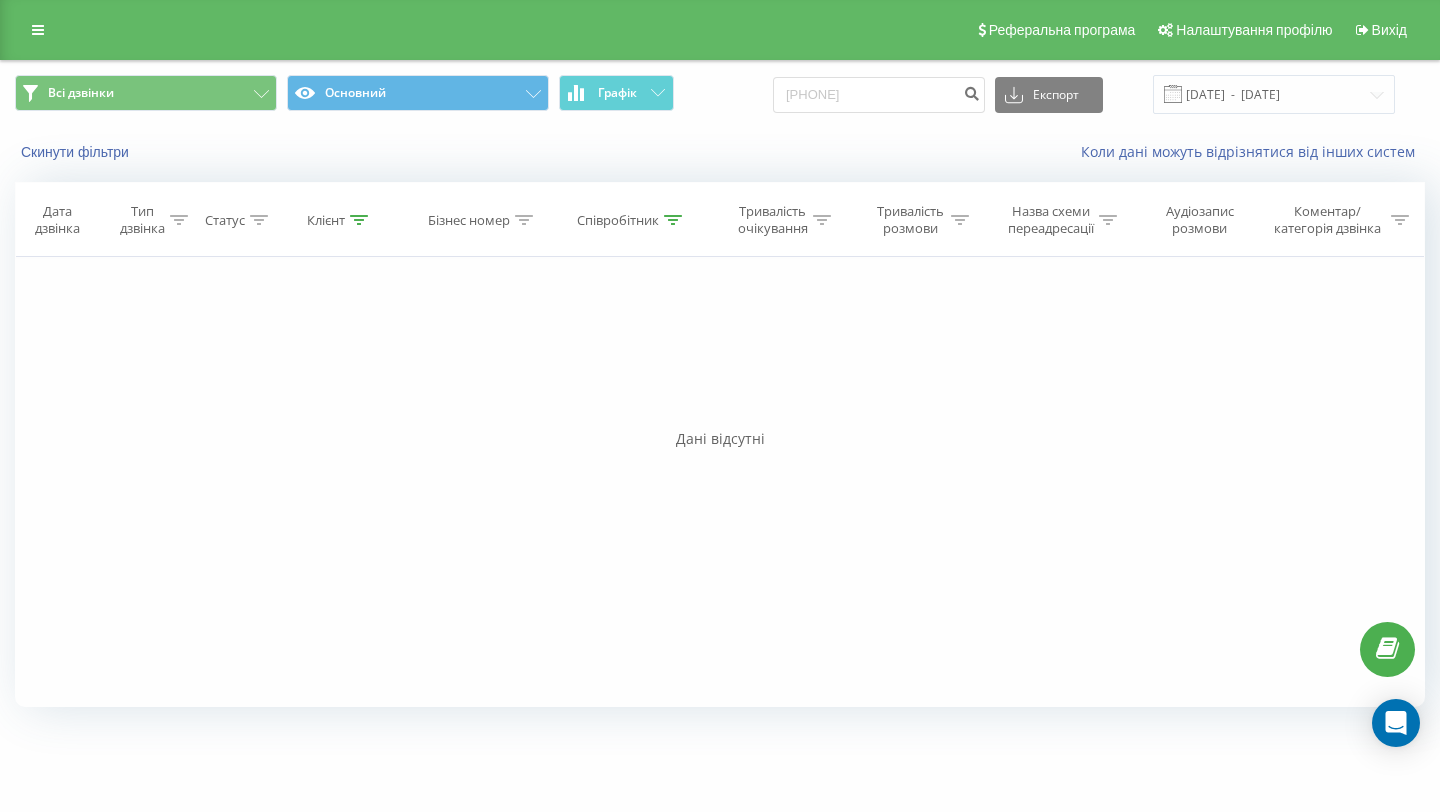click 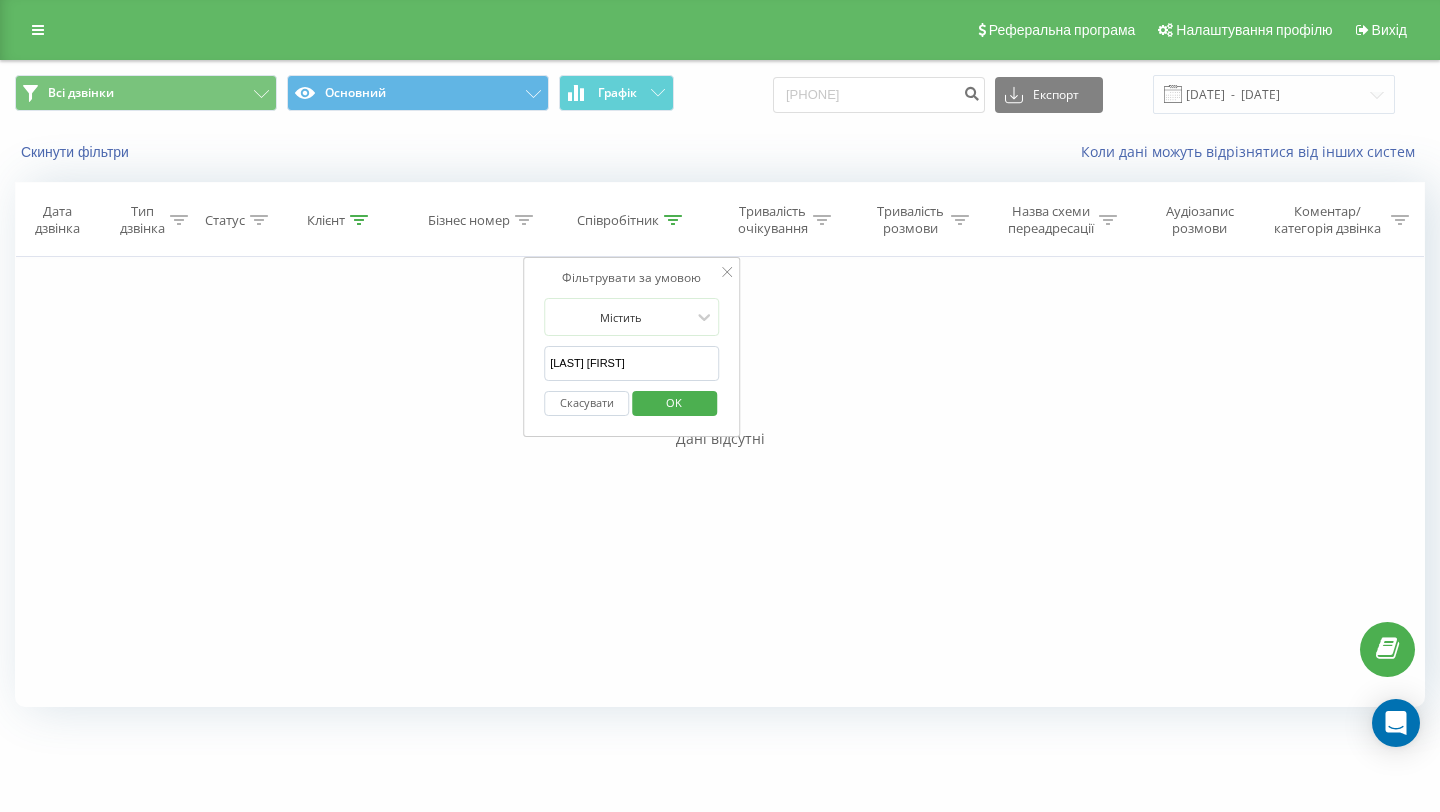 click on "[LAST] [FIRST]" at bounding box center [632, 363] 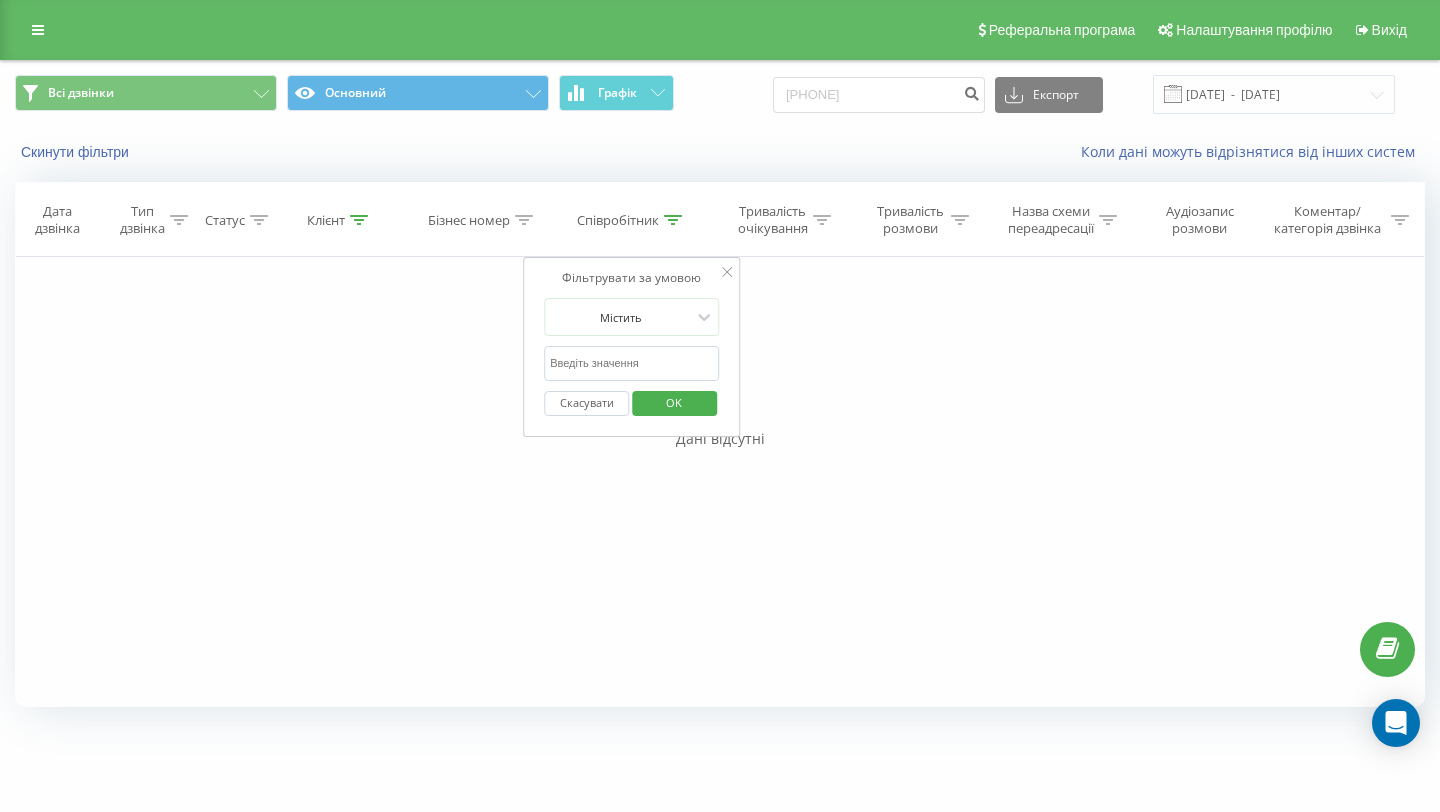 paste on "[LAST] [FIRST]" 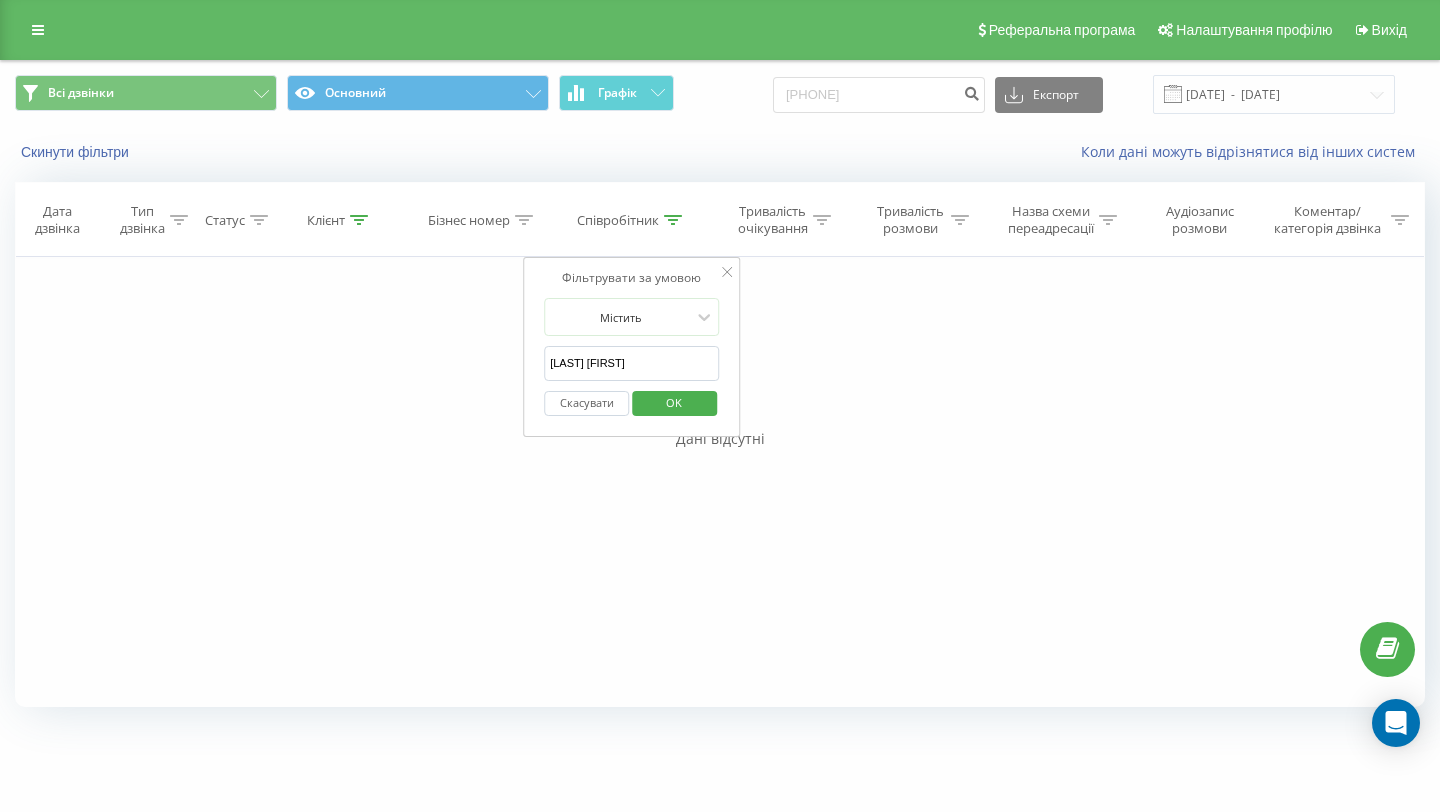 click on "OK" at bounding box center [674, 402] 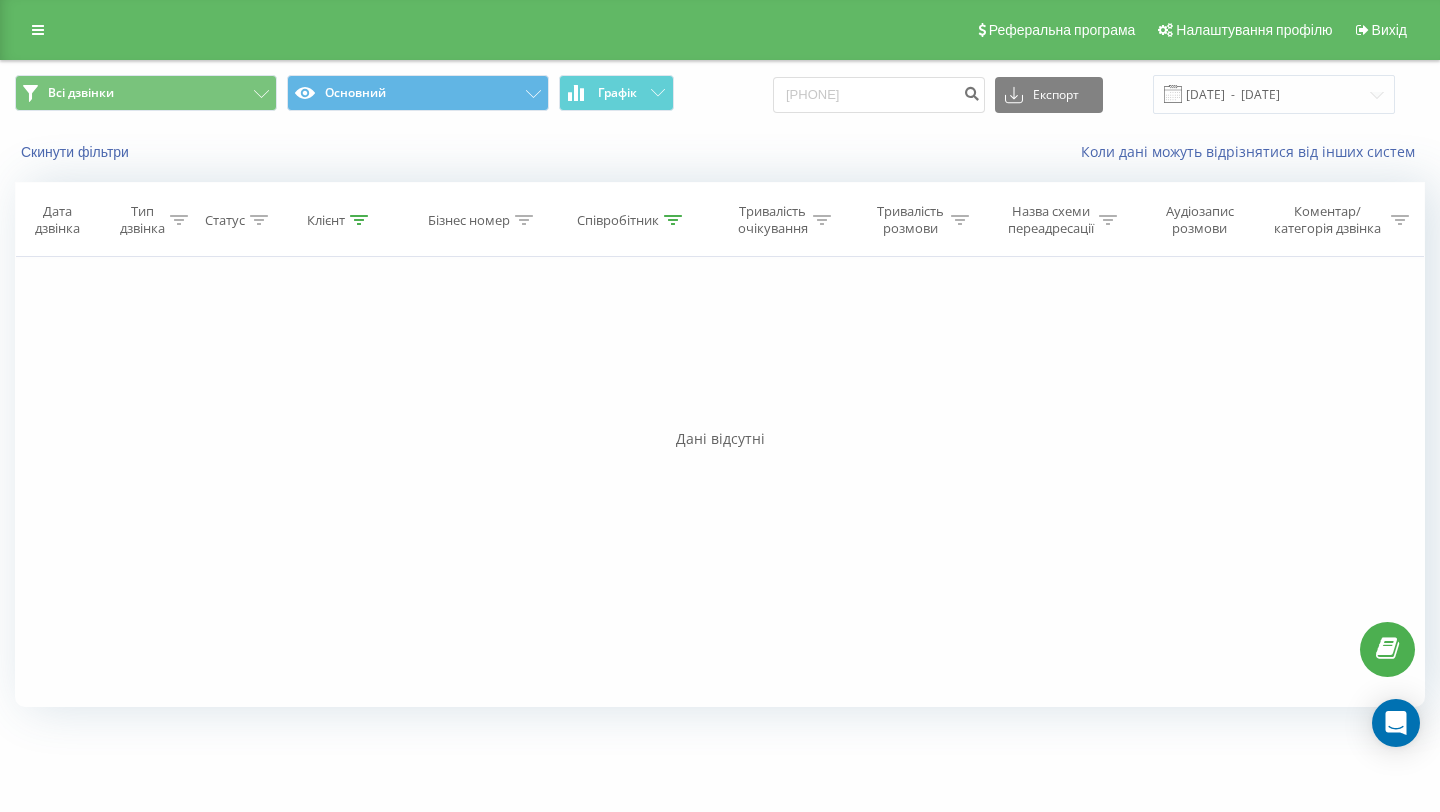 click on "Клієнт" at bounding box center [340, 220] 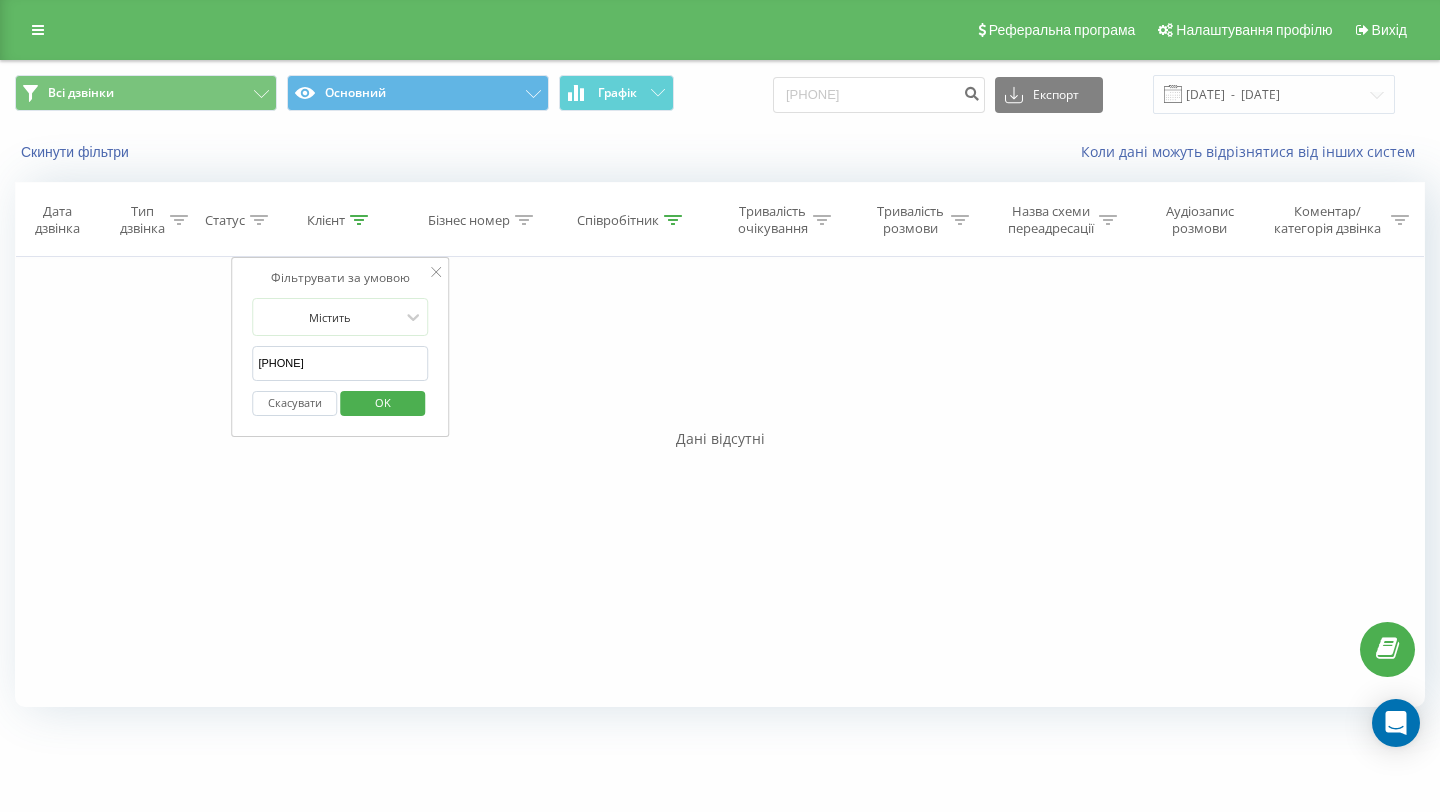 drag, startPoint x: 385, startPoint y: 357, endPoint x: 209, endPoint y: 349, distance: 176.18172 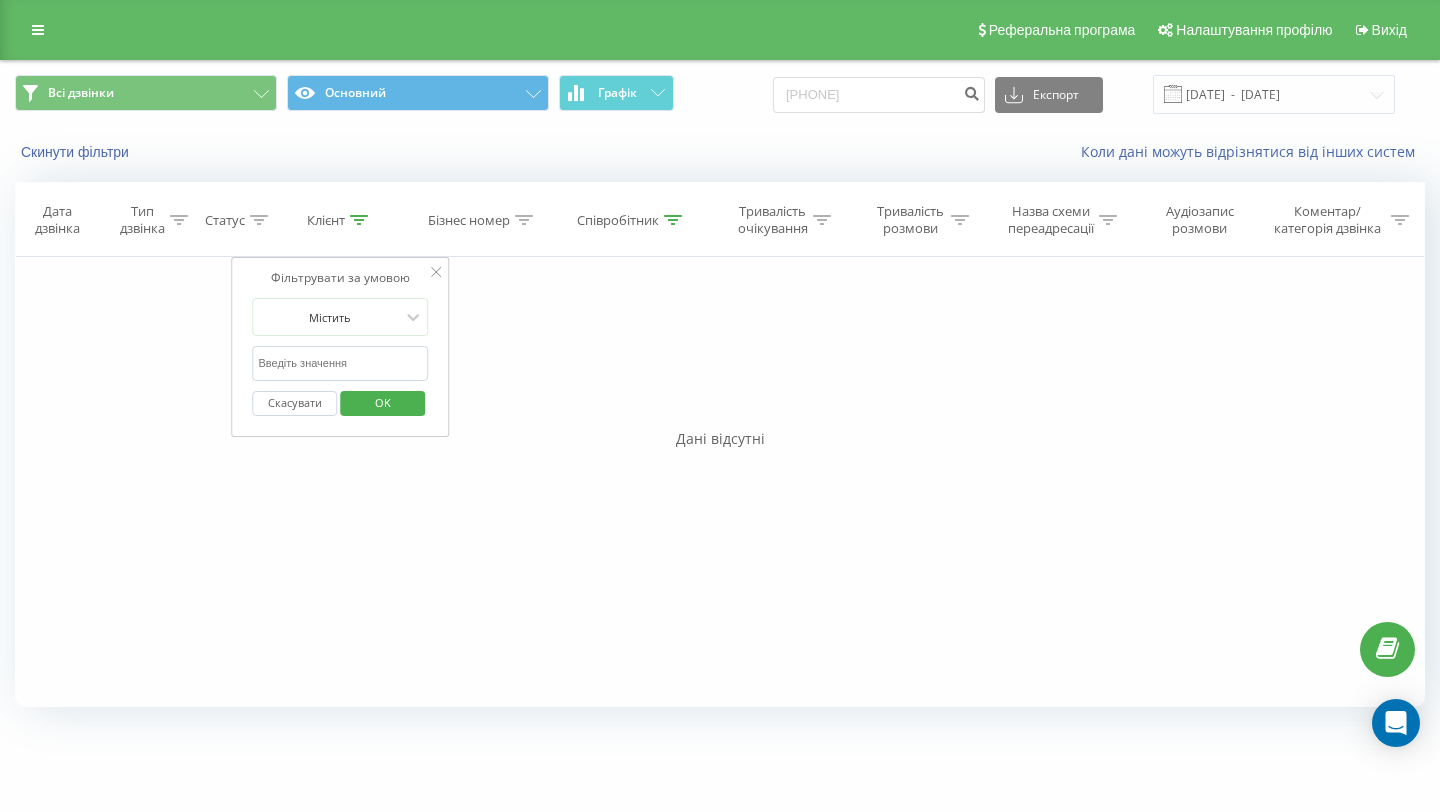 type 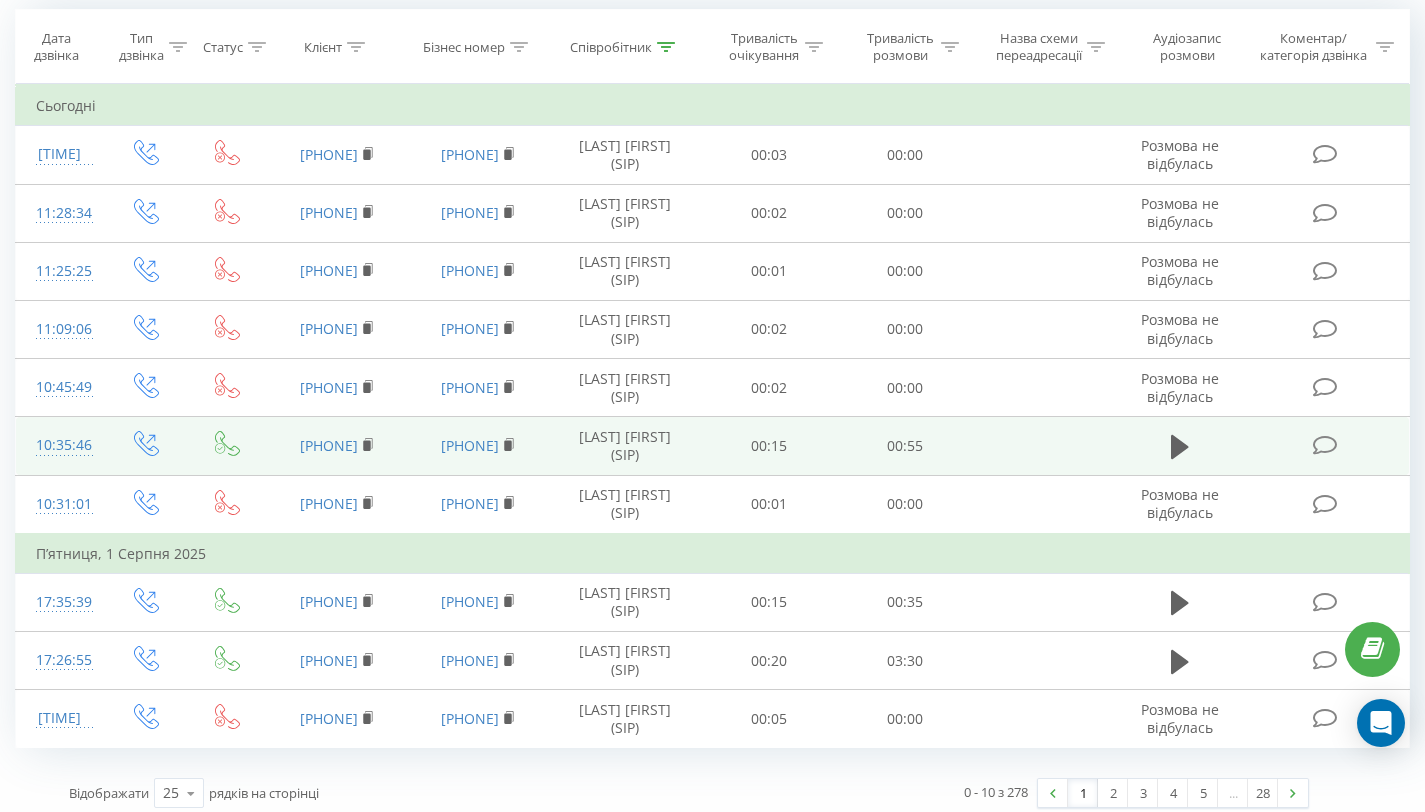 scroll, scrollTop: 184, scrollLeft: 0, axis: vertical 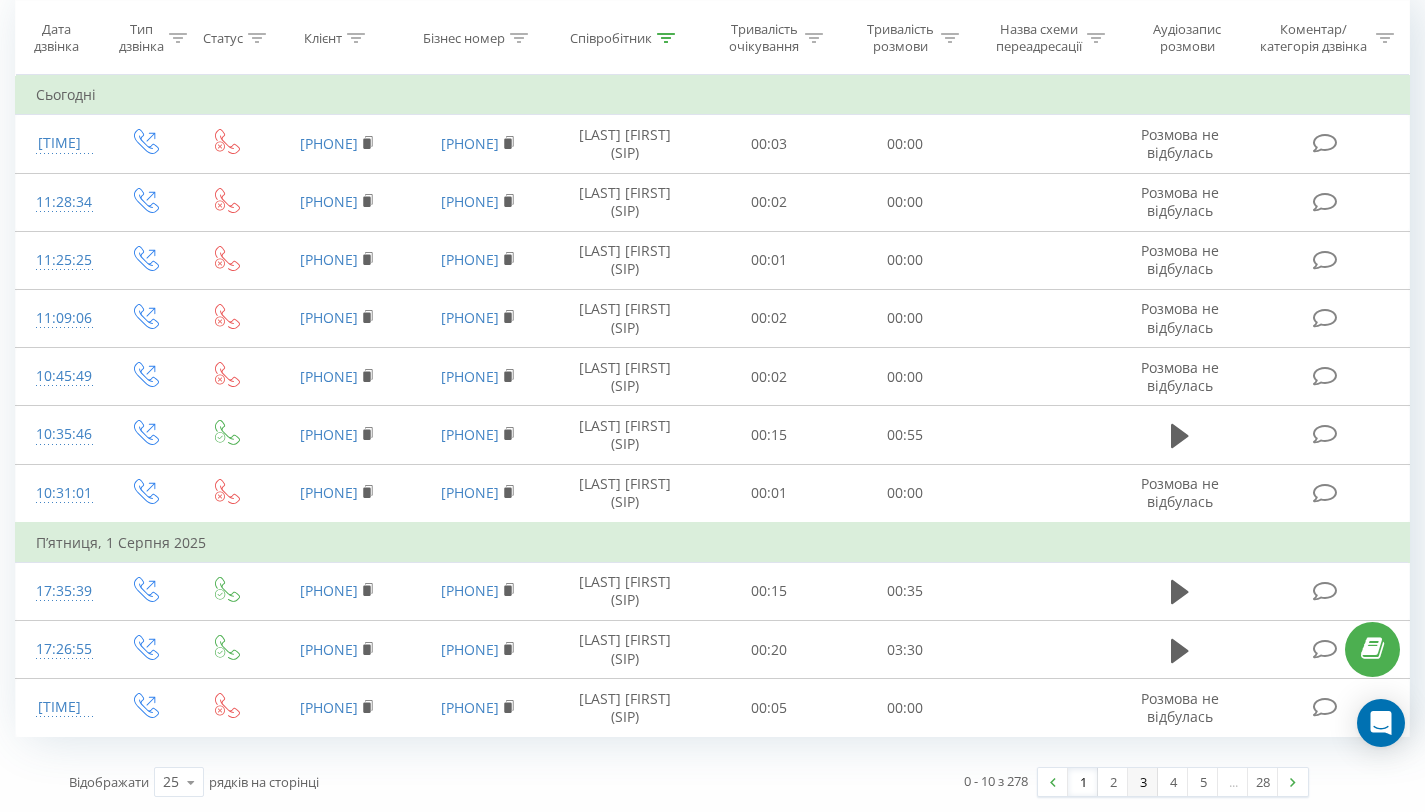 click on "3" at bounding box center [1143, 782] 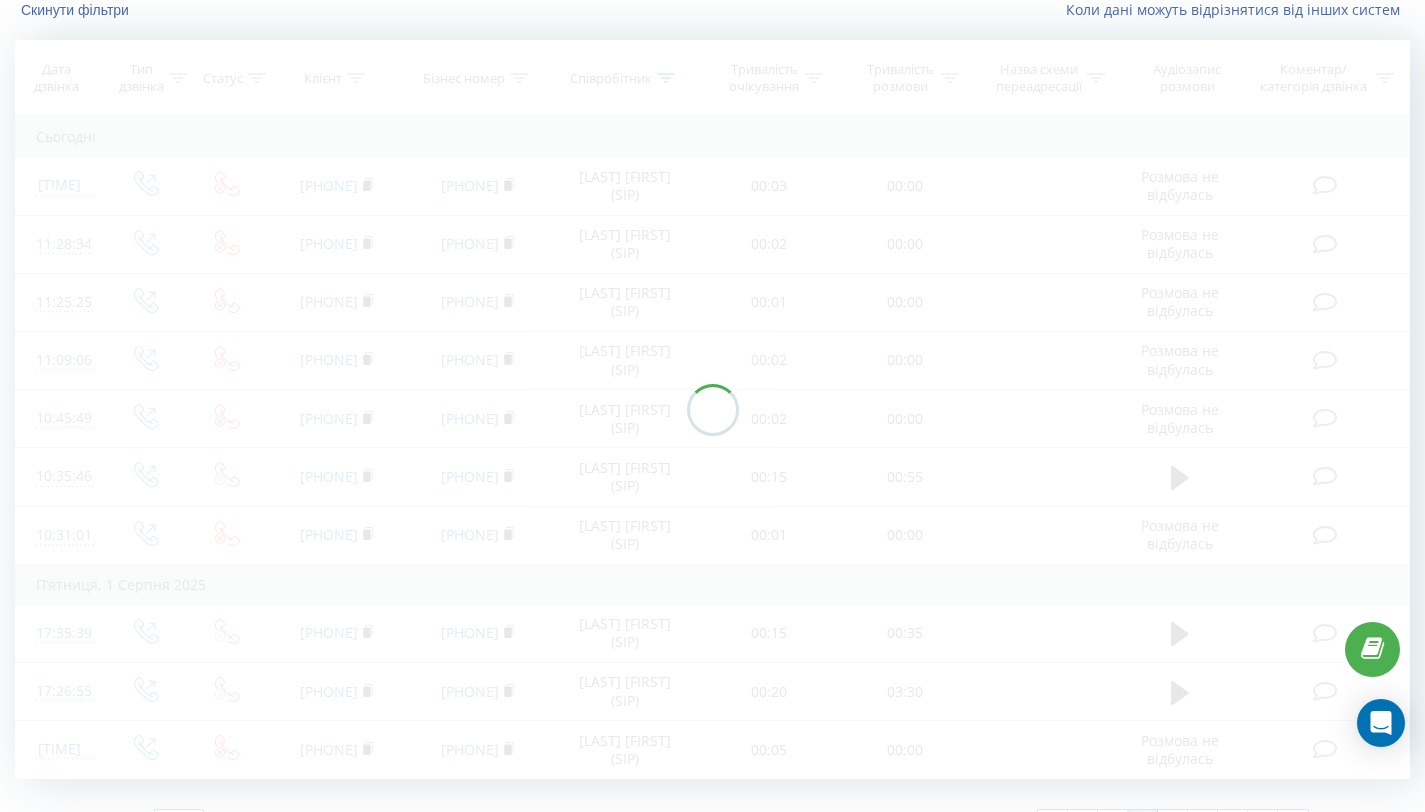 scroll, scrollTop: 132, scrollLeft: 0, axis: vertical 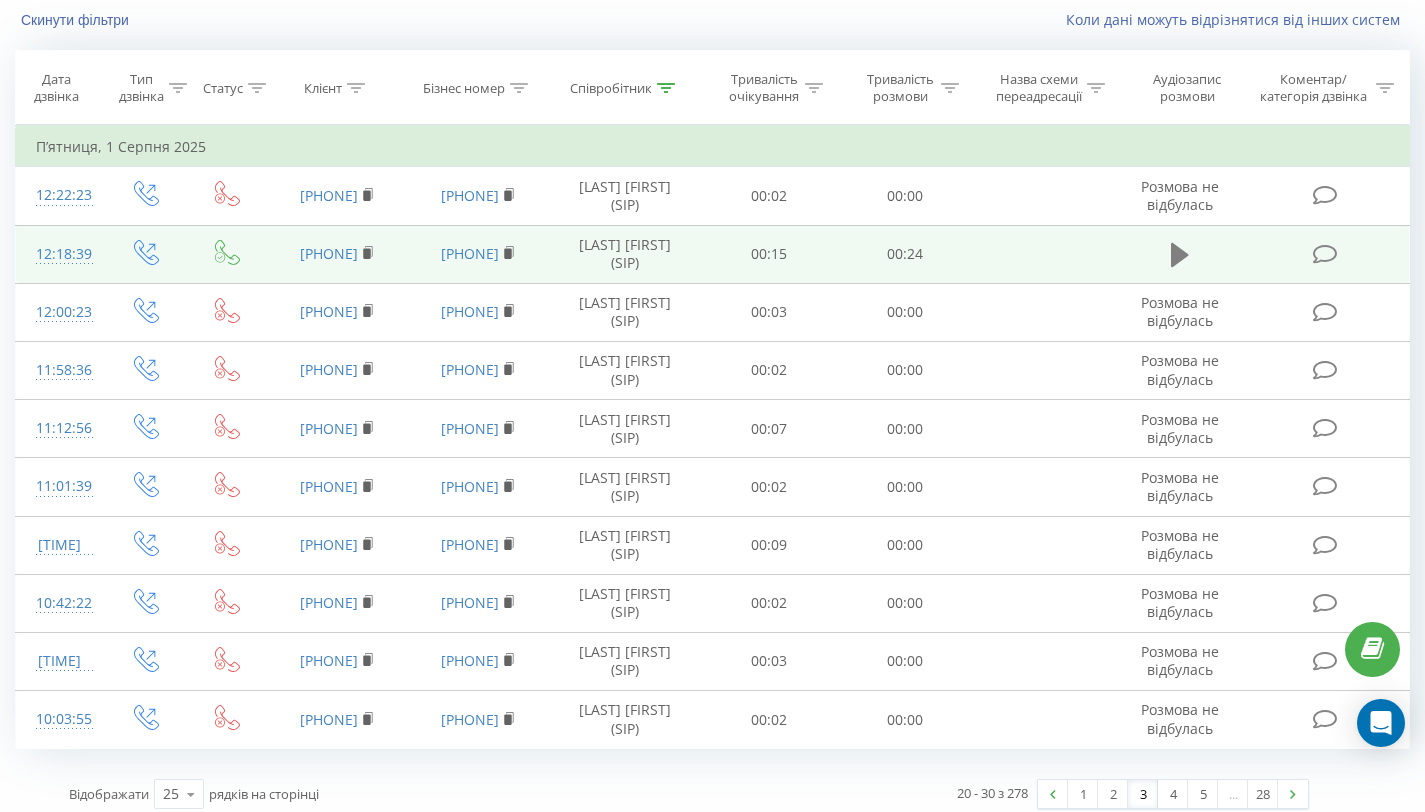 click 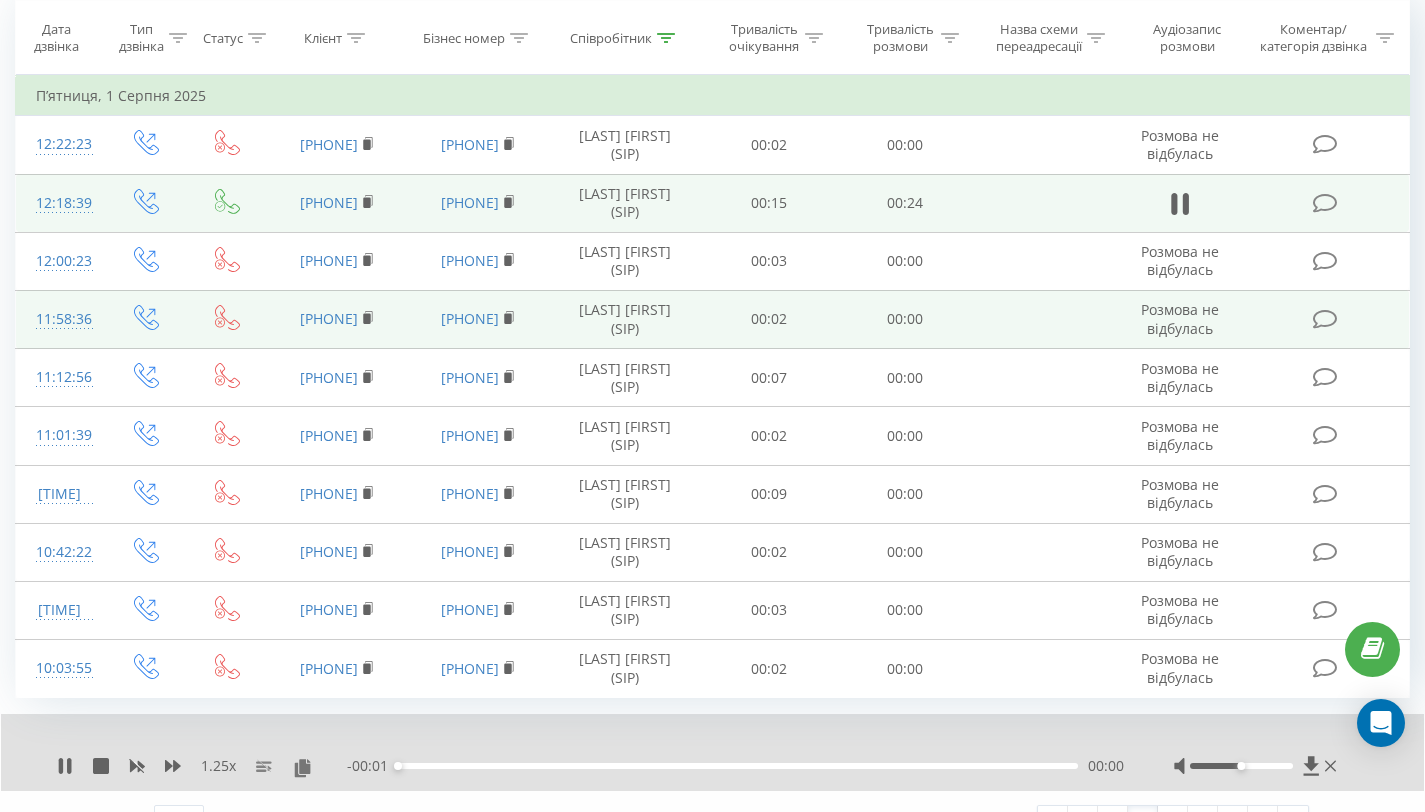 scroll, scrollTop: 221, scrollLeft: 0, axis: vertical 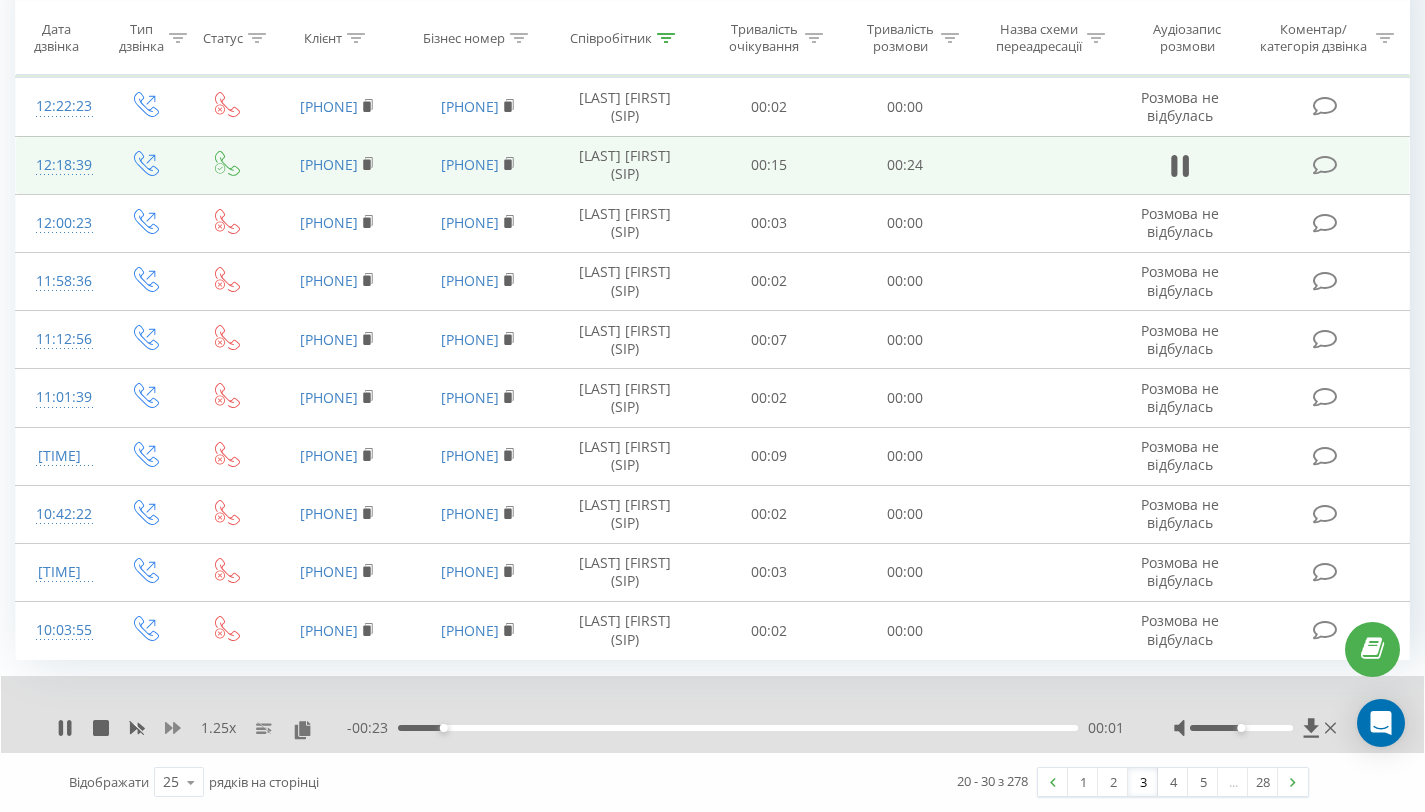 click 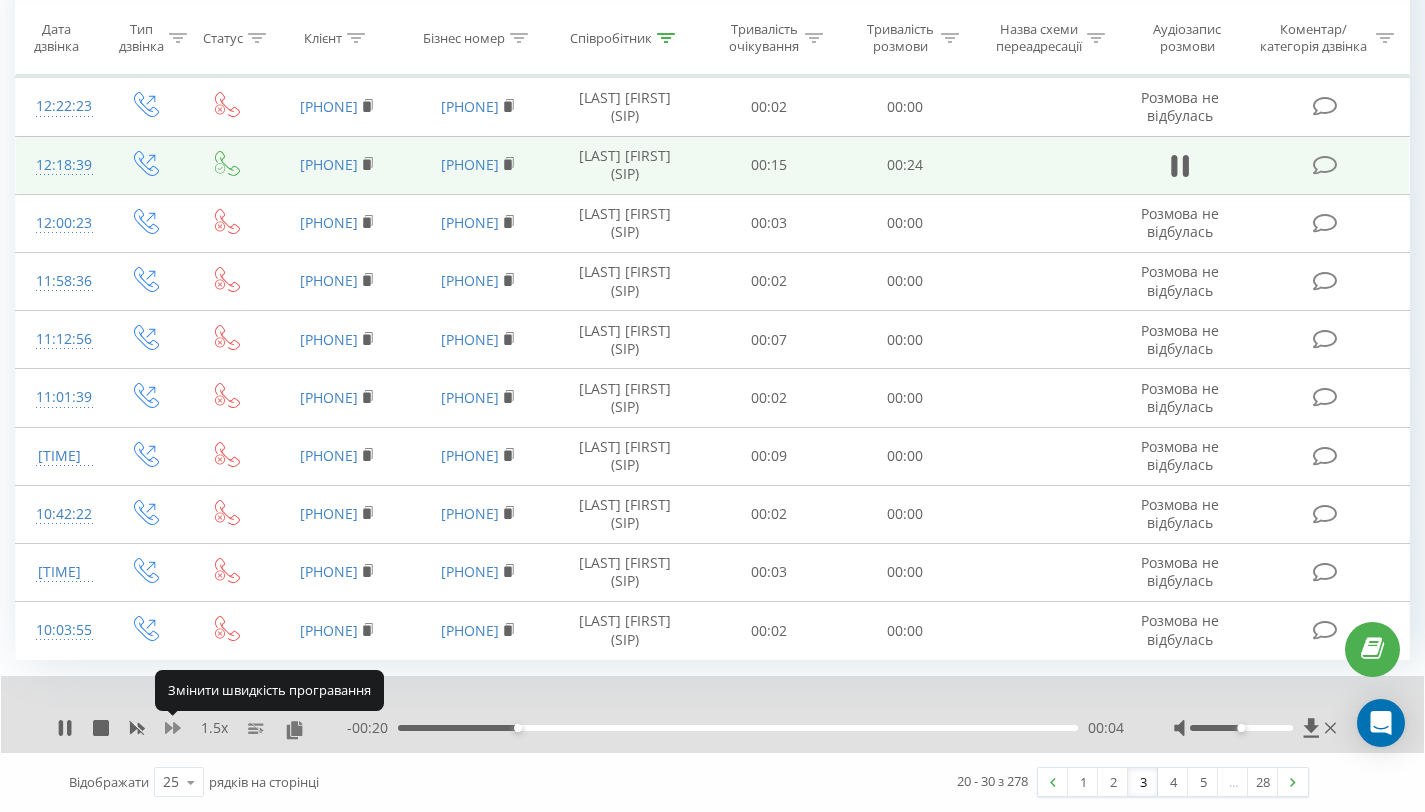 click 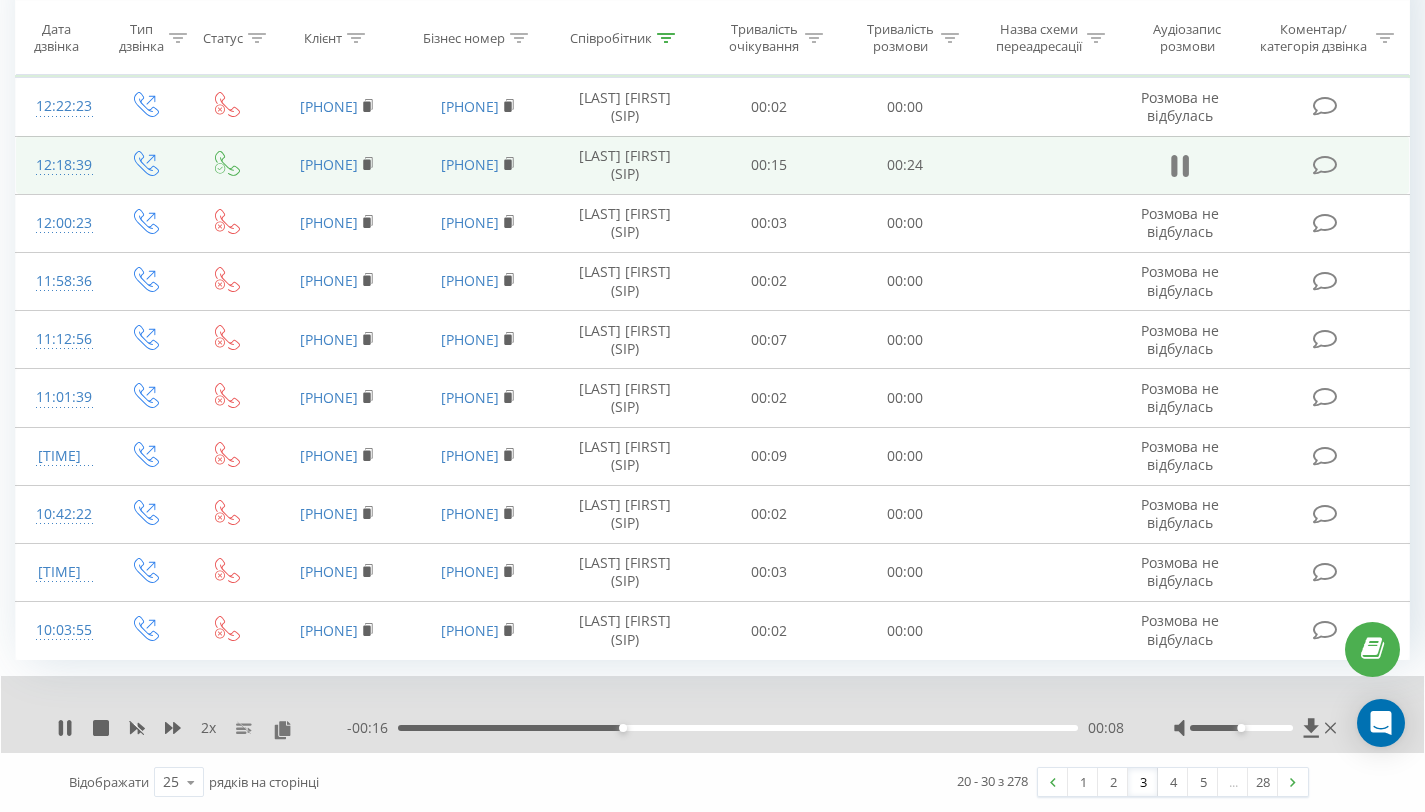 click at bounding box center (1180, 166) 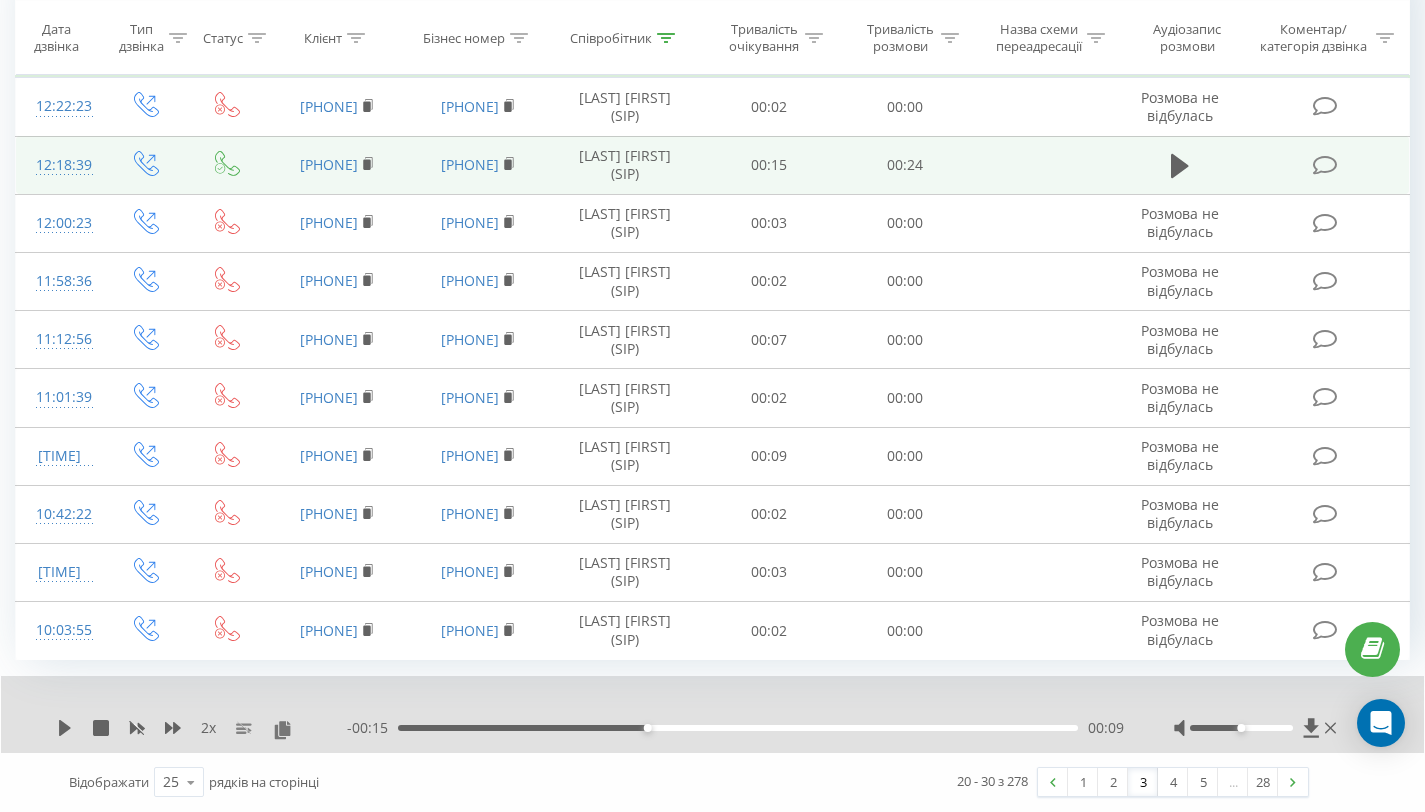 click on "4" at bounding box center (1173, 782) 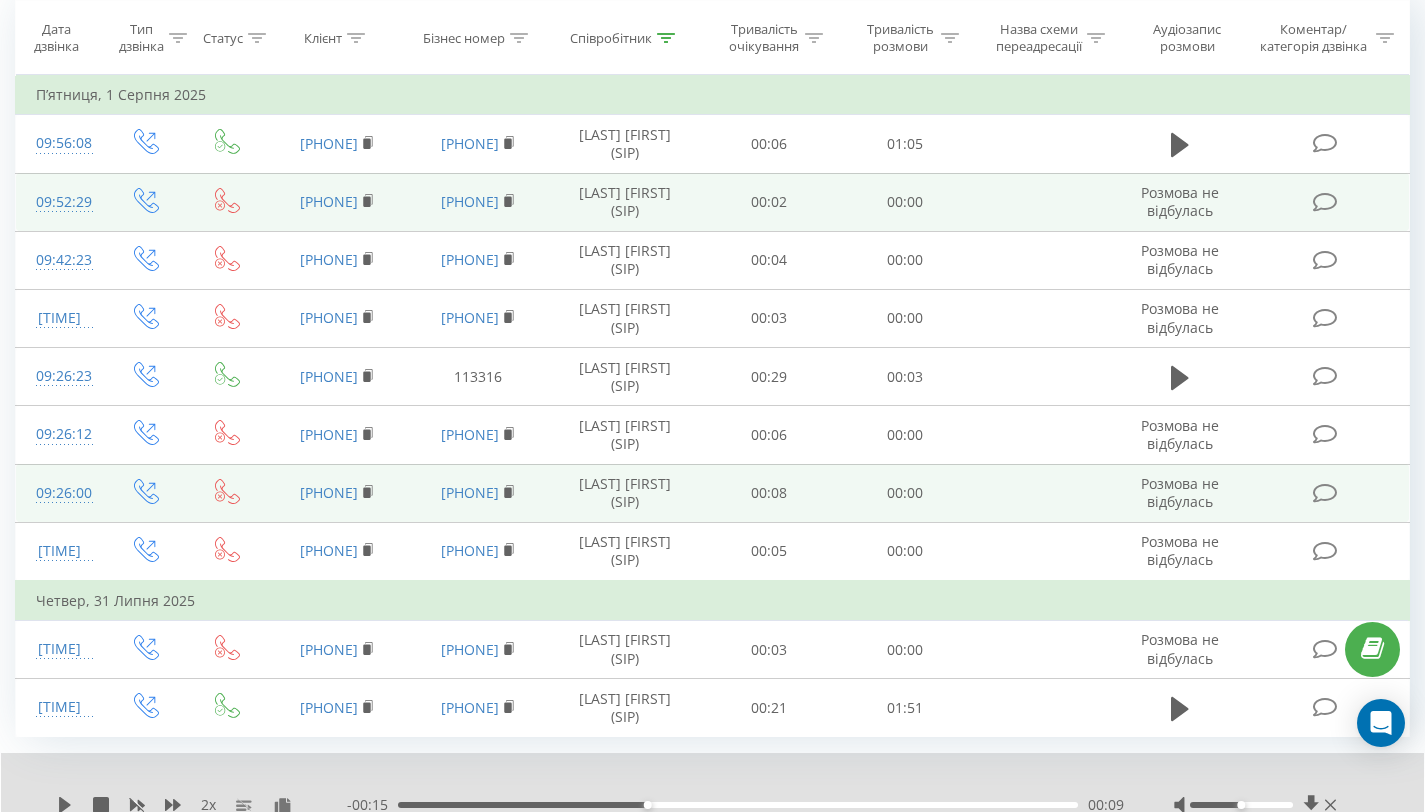 scroll, scrollTop: 261, scrollLeft: 0, axis: vertical 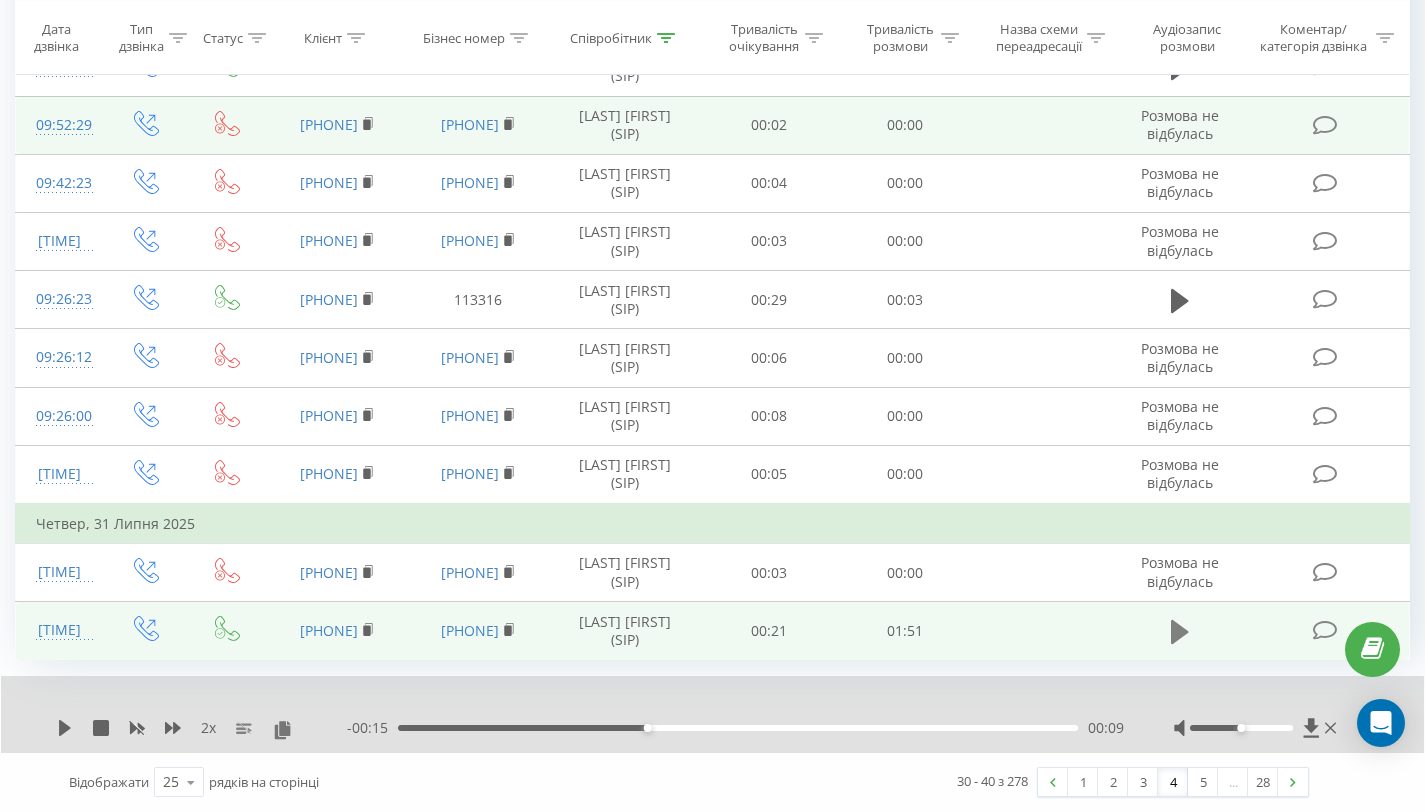 drag, startPoint x: 1156, startPoint y: 628, endPoint x: 1174, endPoint y: 628, distance: 18 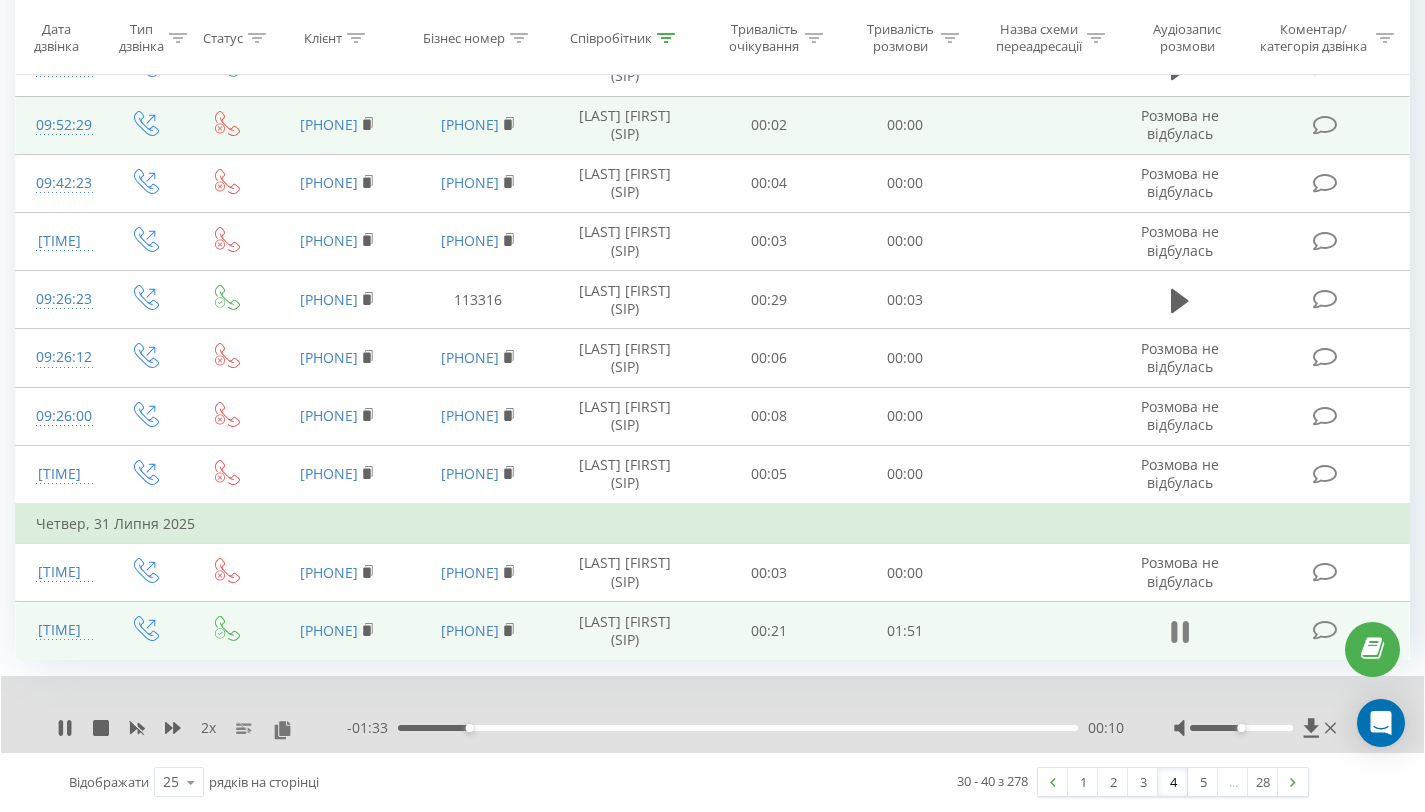 click 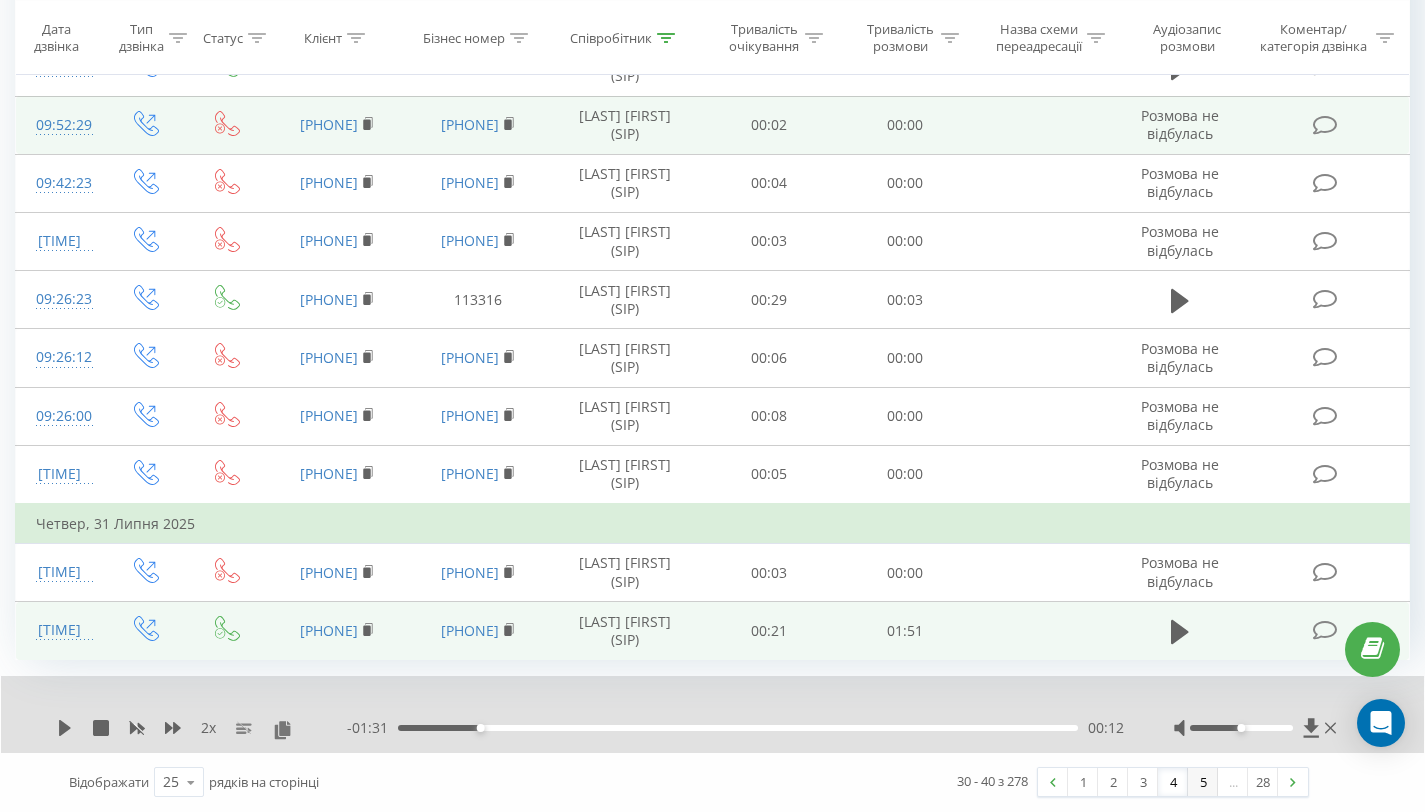 click on "5" at bounding box center (1203, 782) 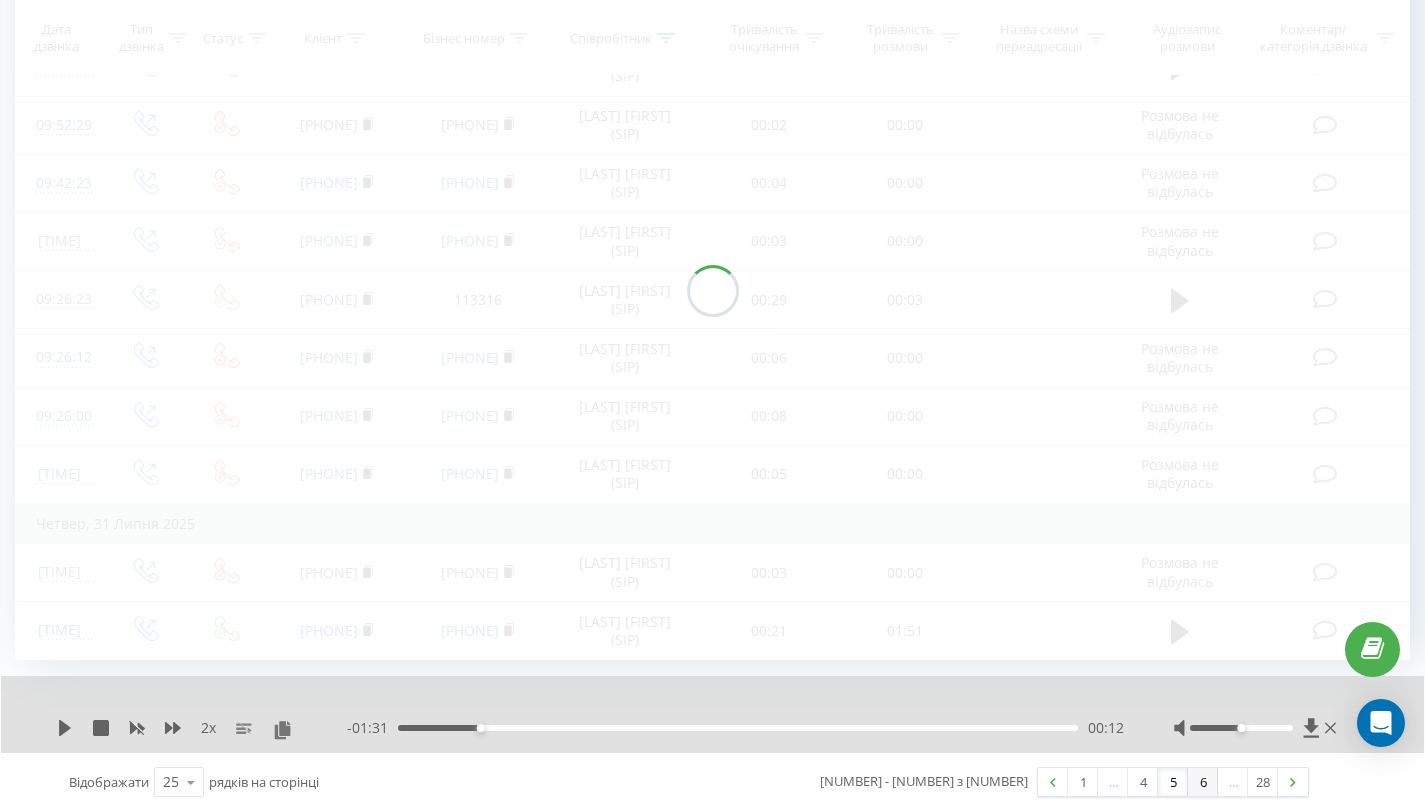 scroll, scrollTop: 132, scrollLeft: 0, axis: vertical 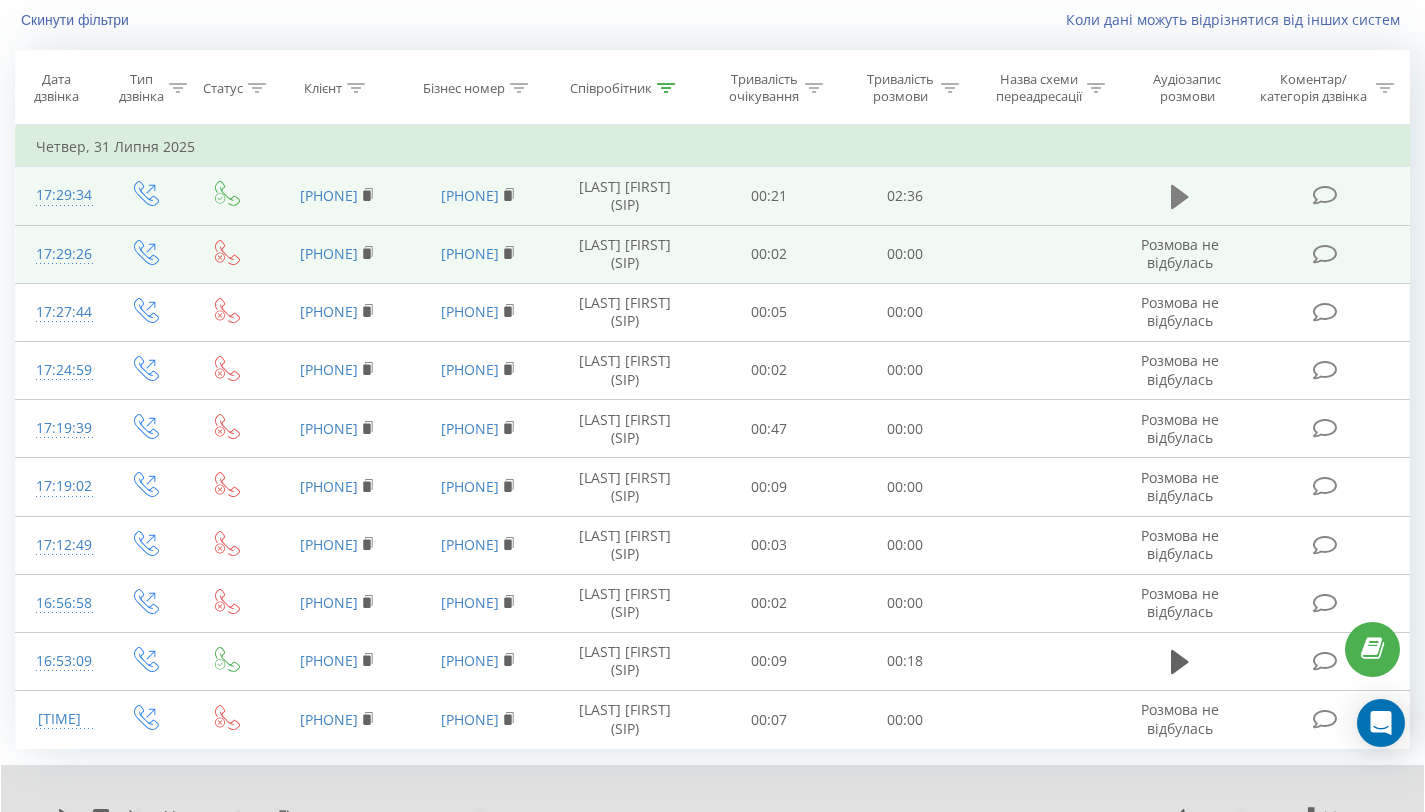 click at bounding box center (1180, 197) 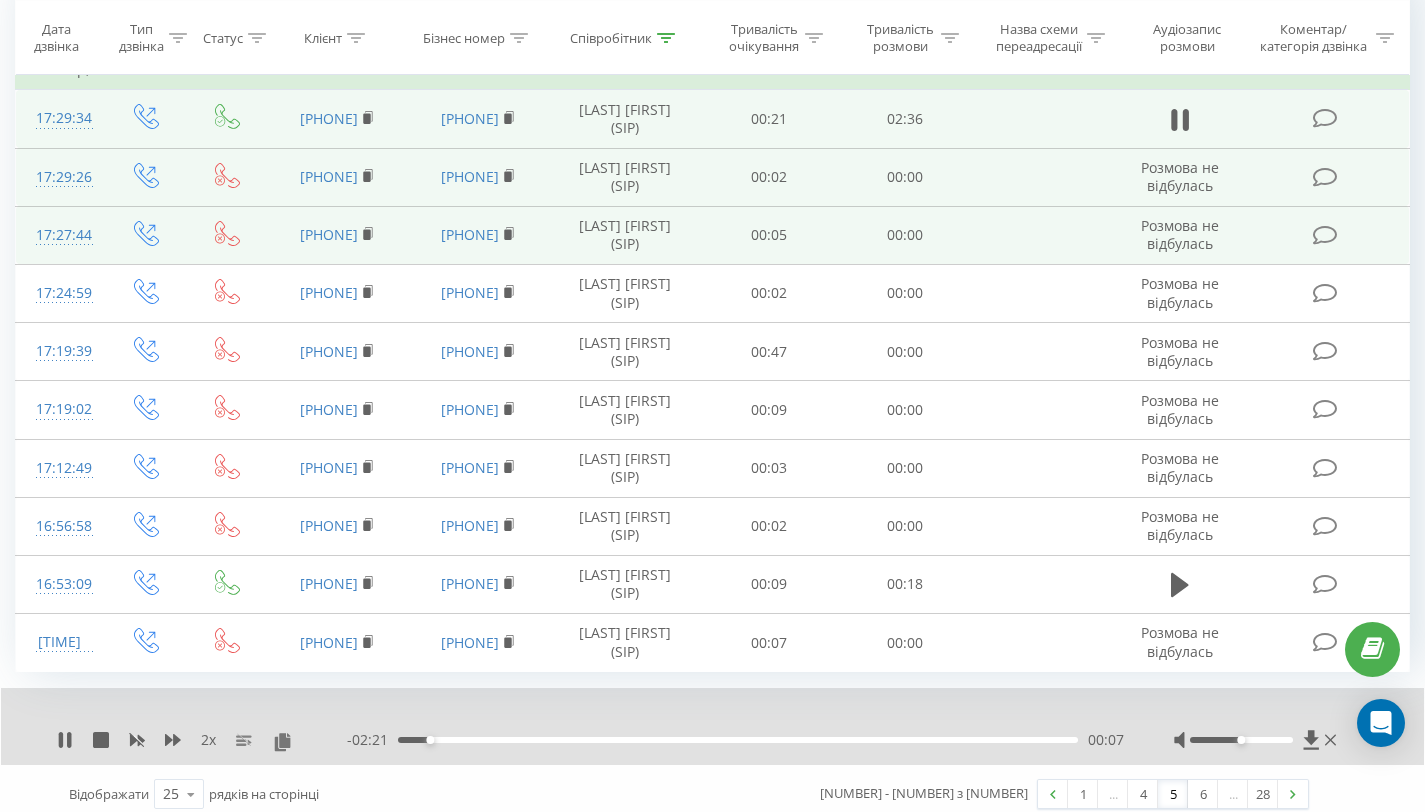 scroll, scrollTop: 221, scrollLeft: 0, axis: vertical 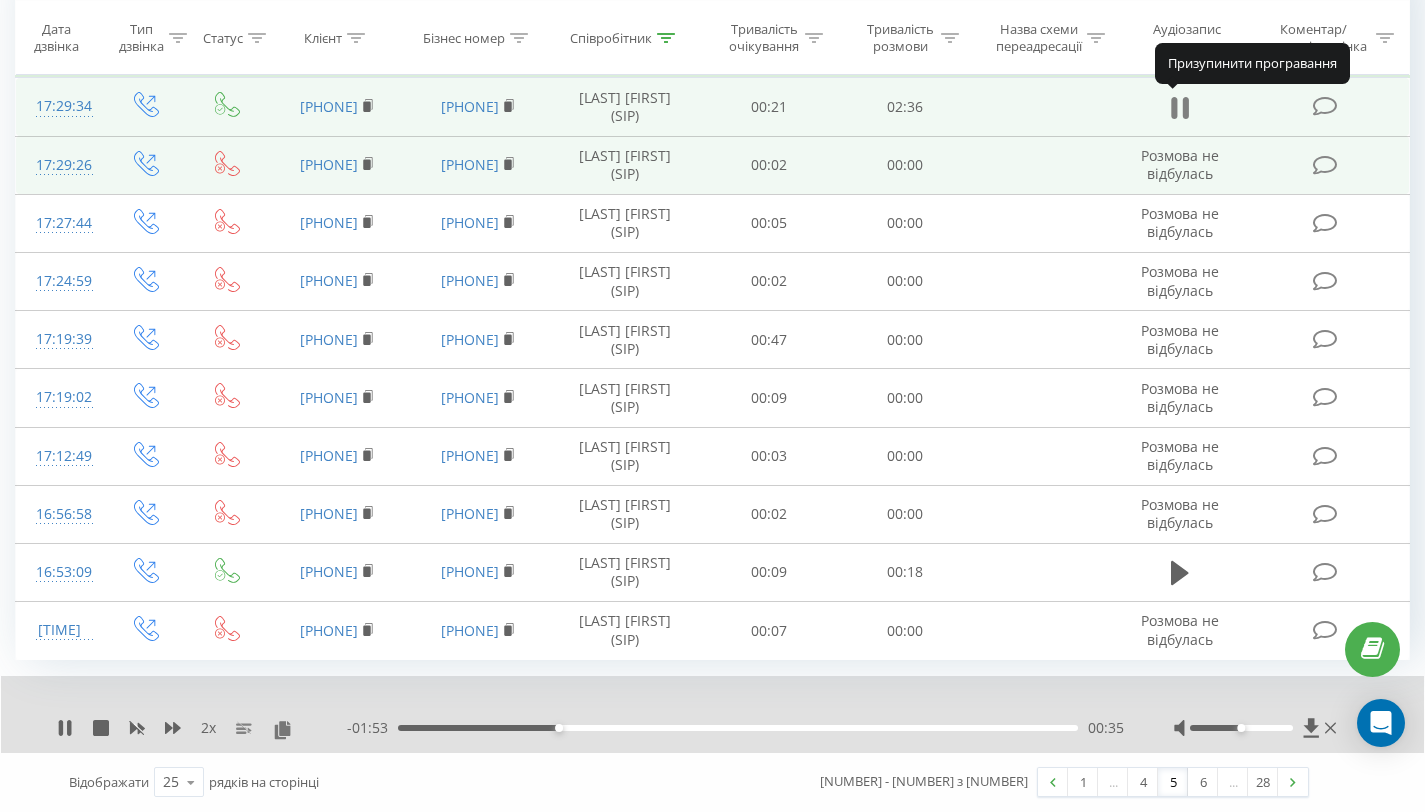 click 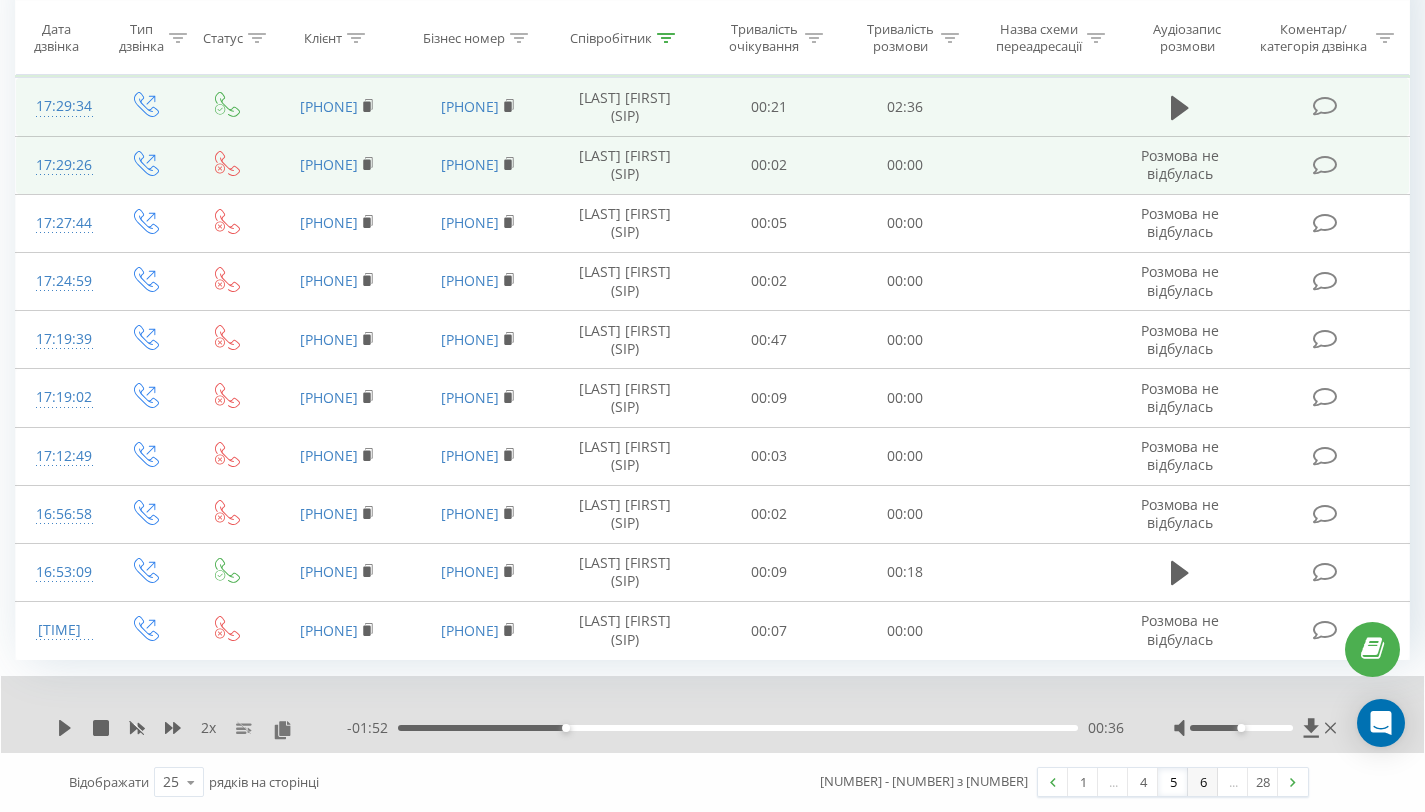 click on "6" at bounding box center (1203, 782) 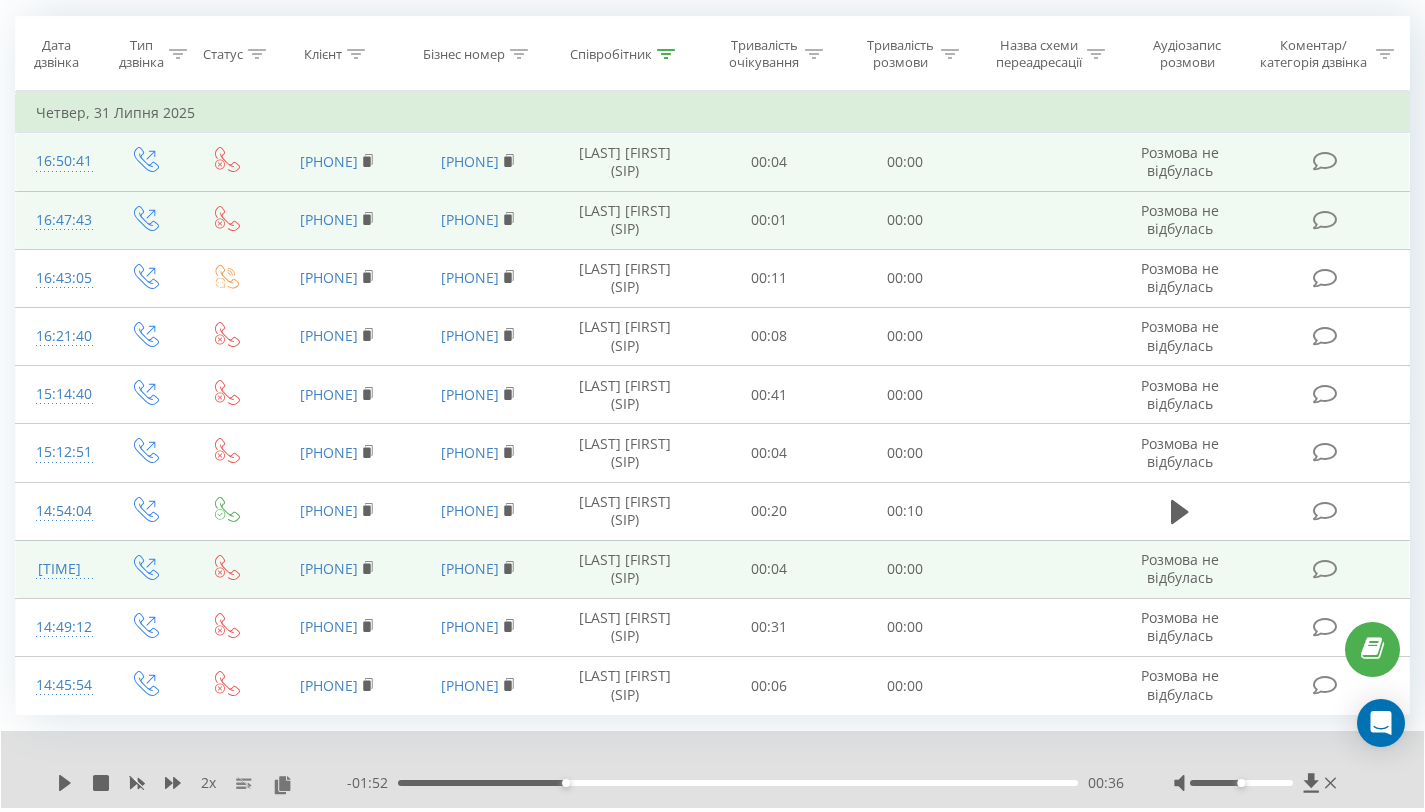scroll, scrollTop: 221, scrollLeft: 0, axis: vertical 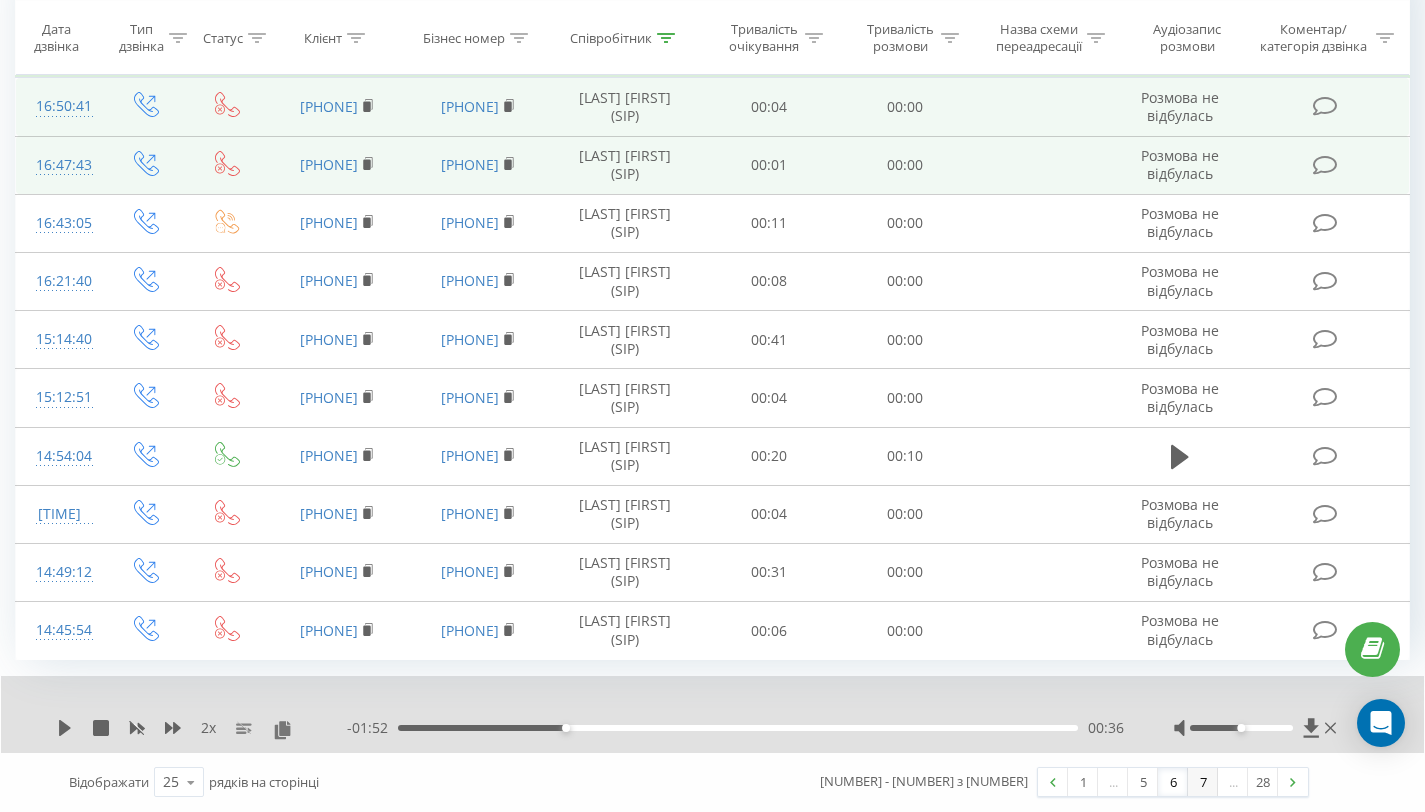 click on "7" at bounding box center [1203, 782] 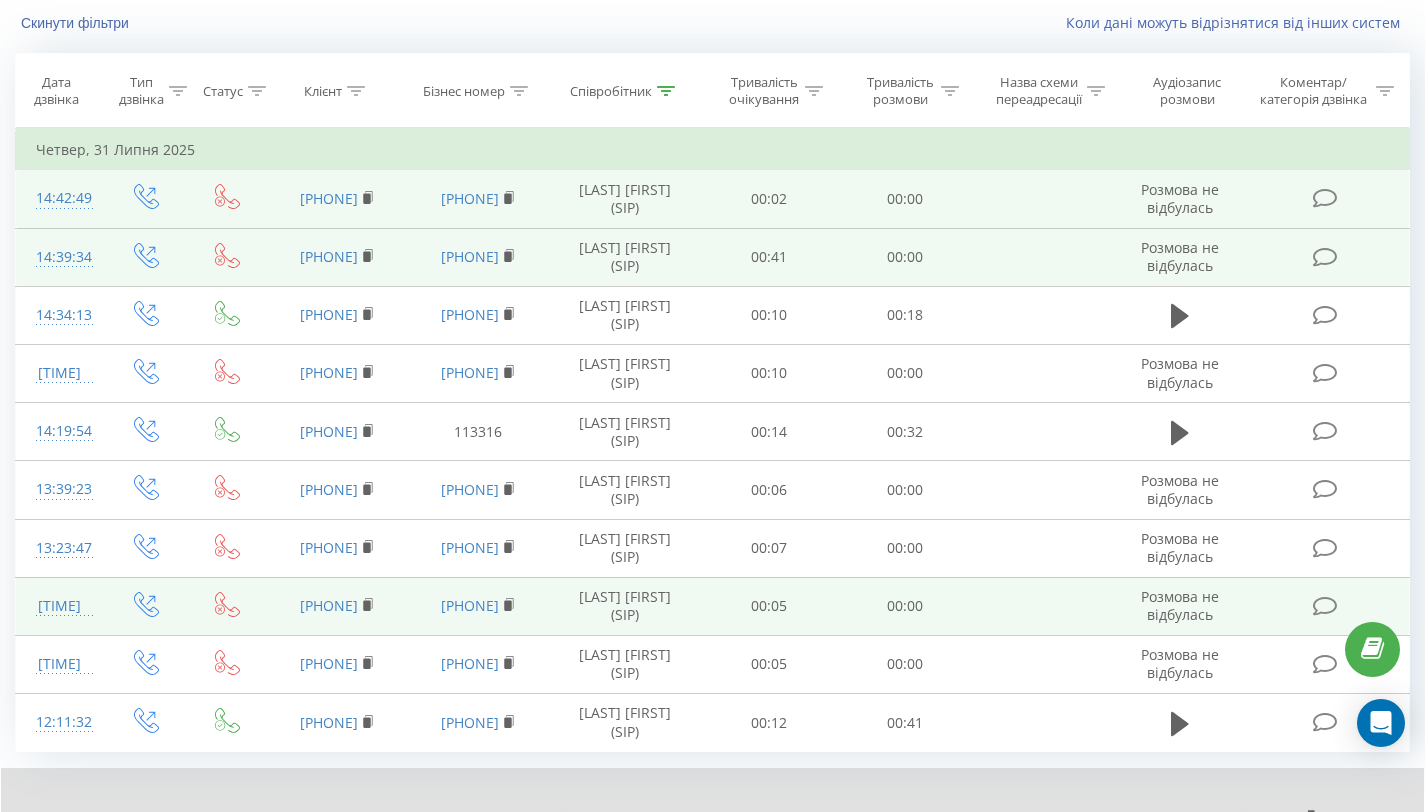 scroll, scrollTop: 221, scrollLeft: 0, axis: vertical 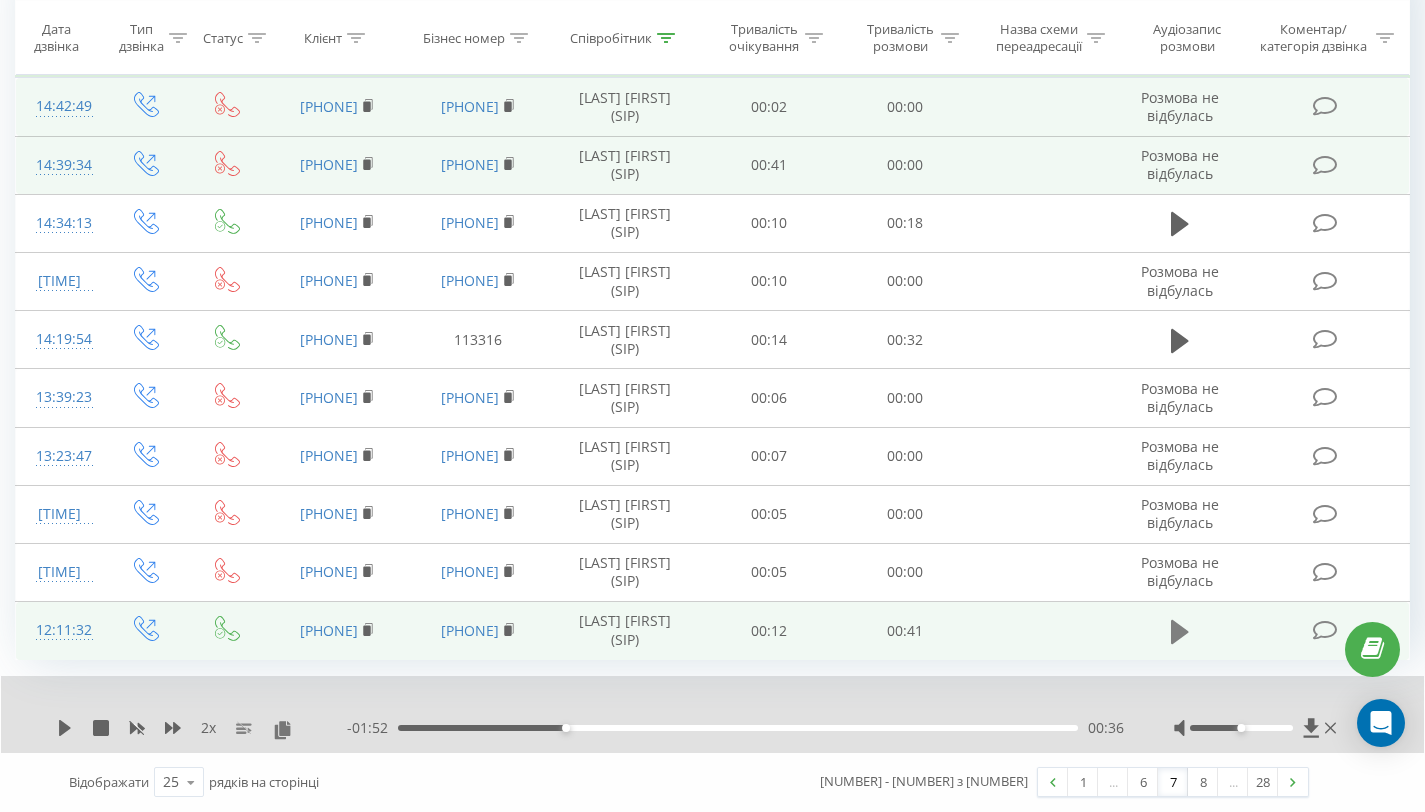 click at bounding box center [1180, 632] 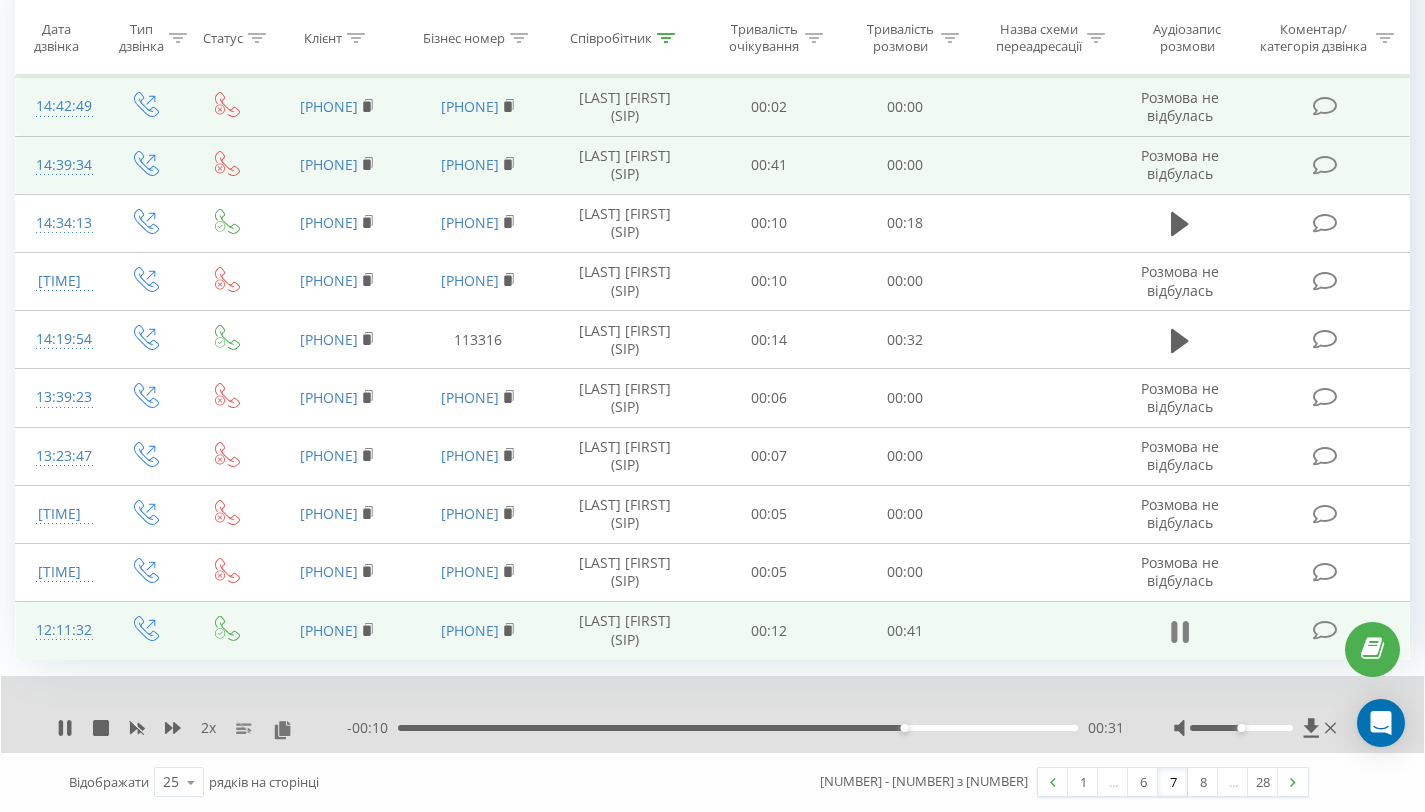 click at bounding box center [1180, 632] 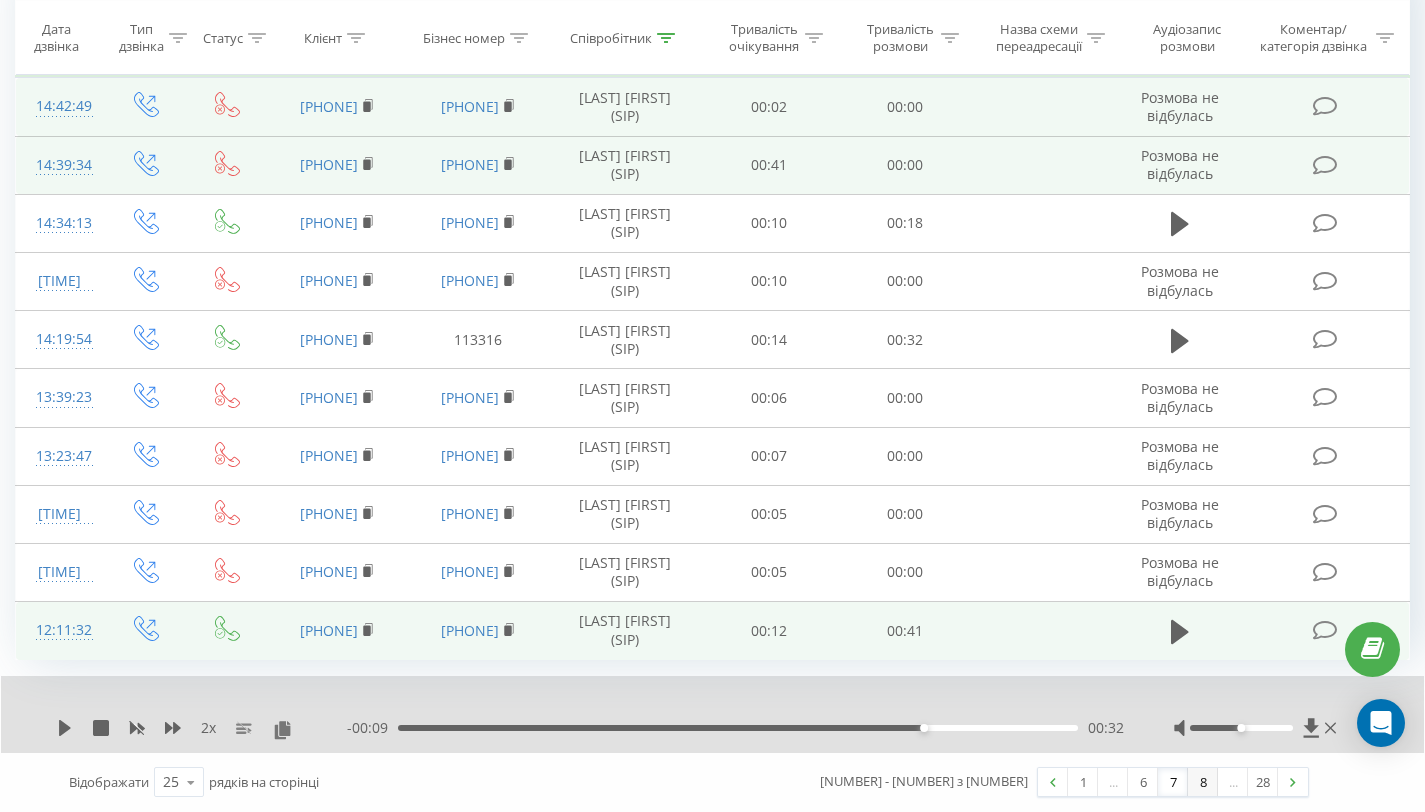 click on "8" at bounding box center [1203, 782] 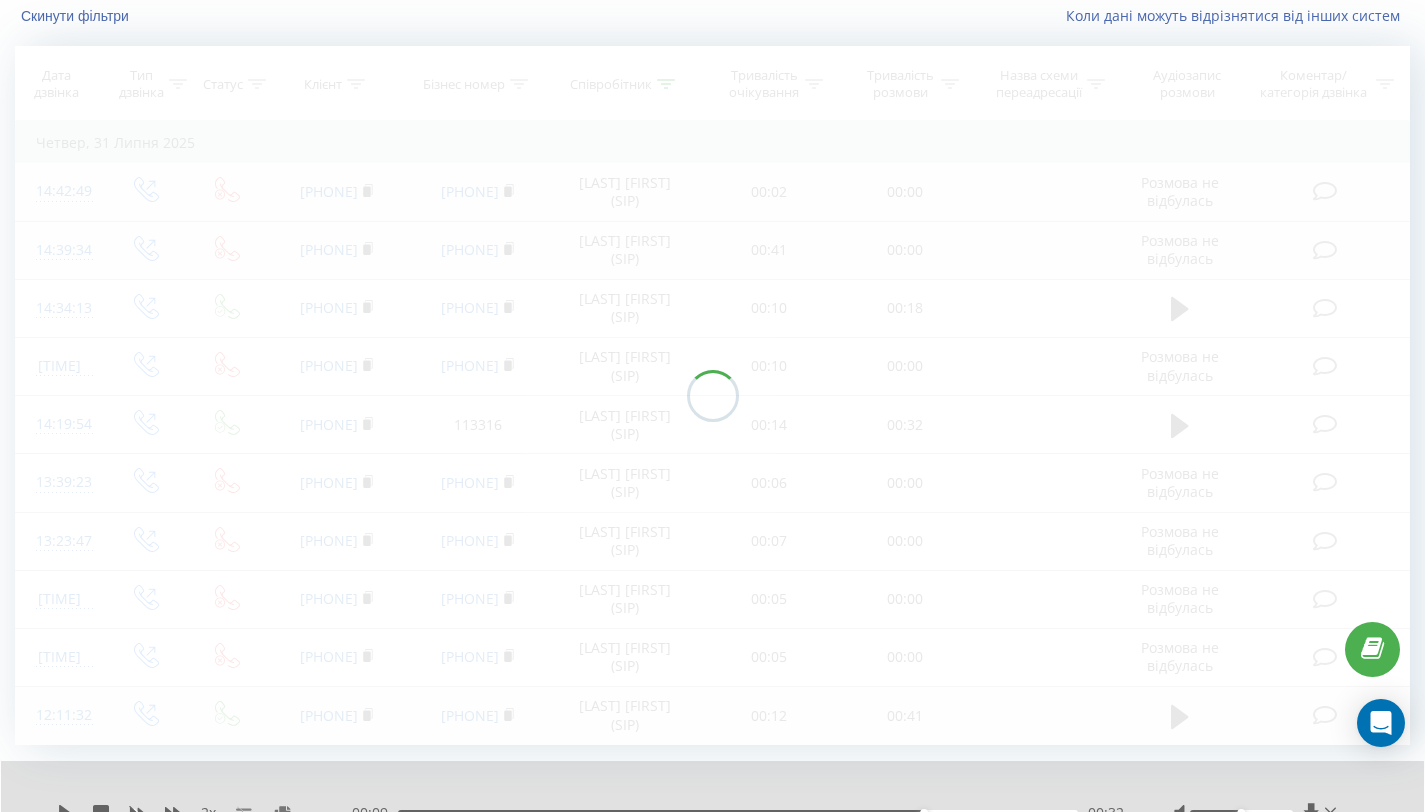 scroll, scrollTop: 132, scrollLeft: 0, axis: vertical 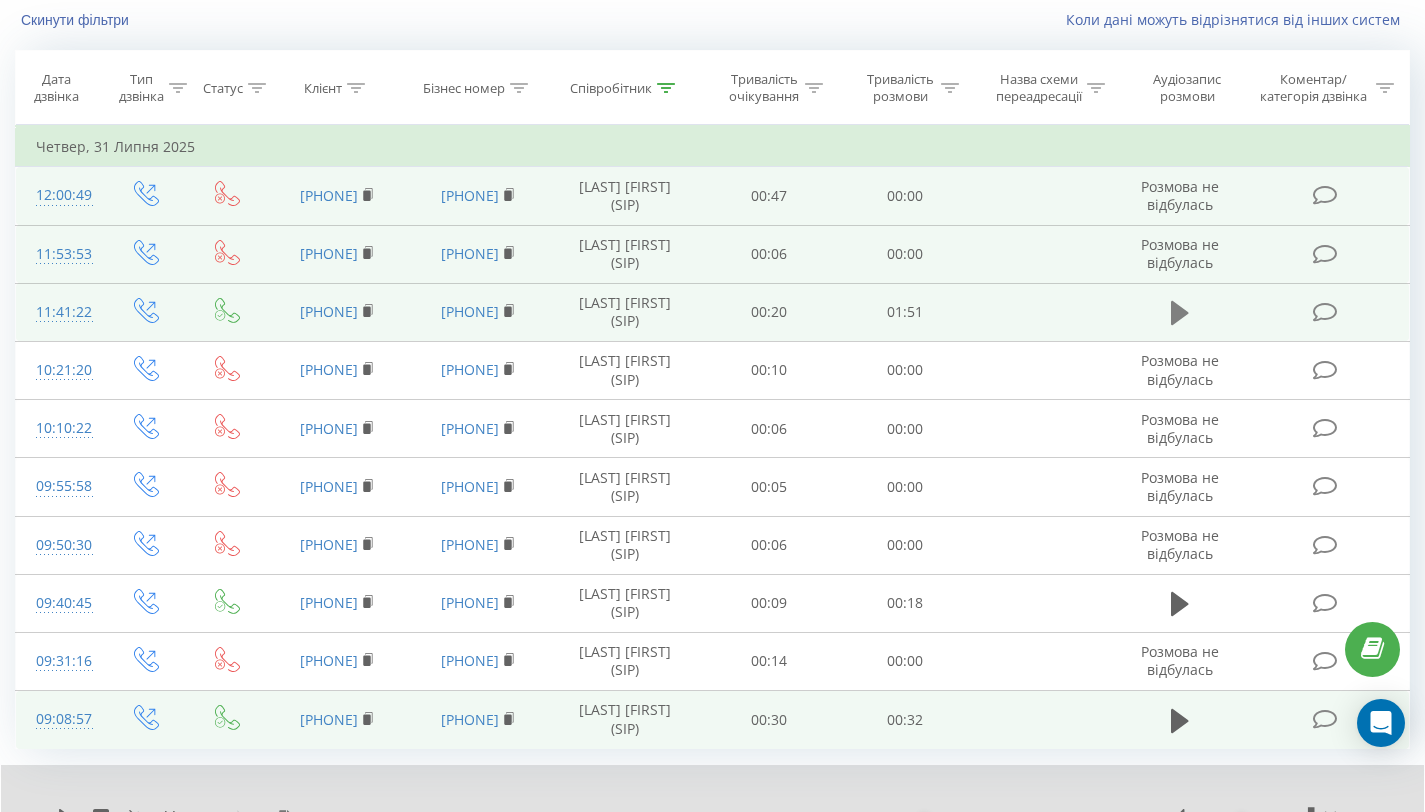click 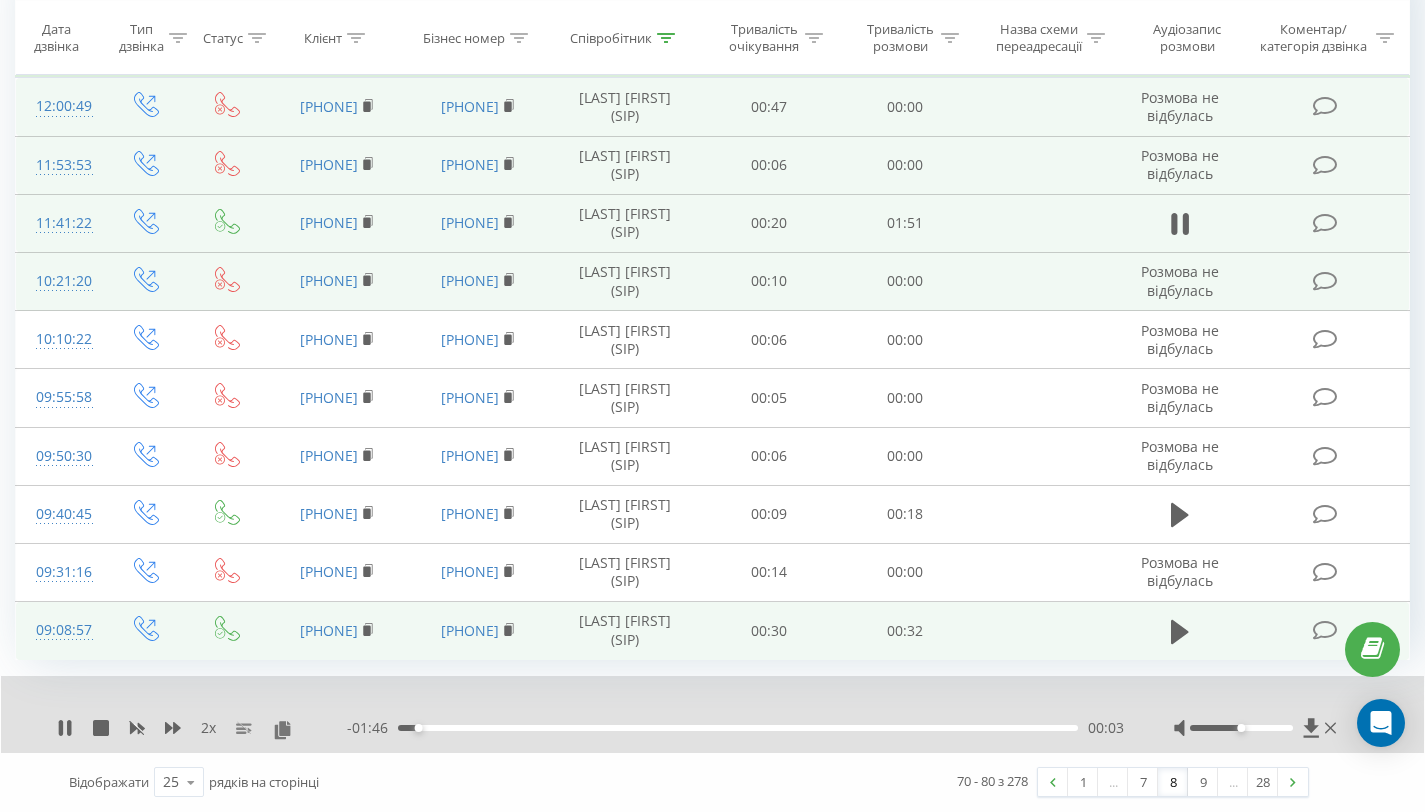 scroll, scrollTop: 197, scrollLeft: 0, axis: vertical 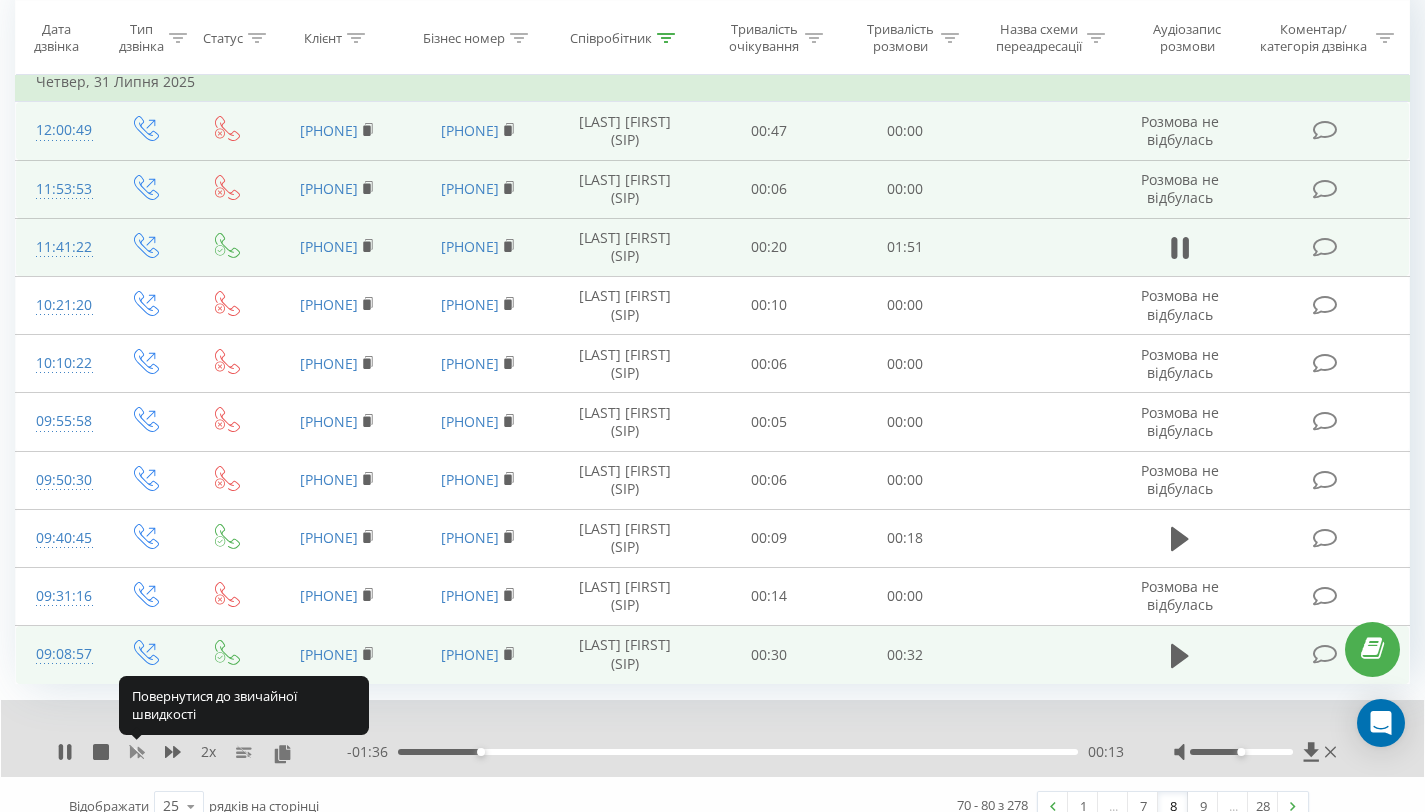 click 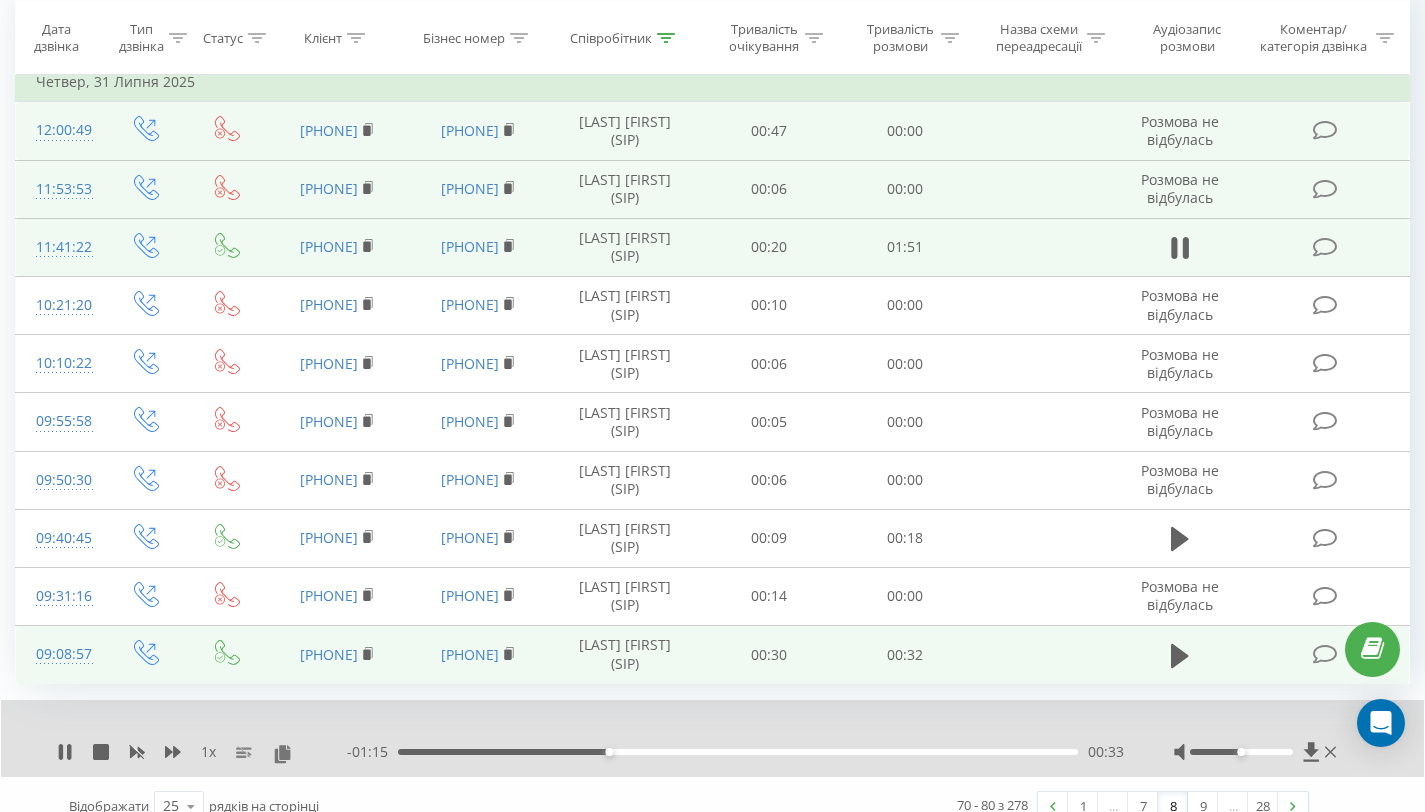 click on "1 x" at bounding box center (202, 752) 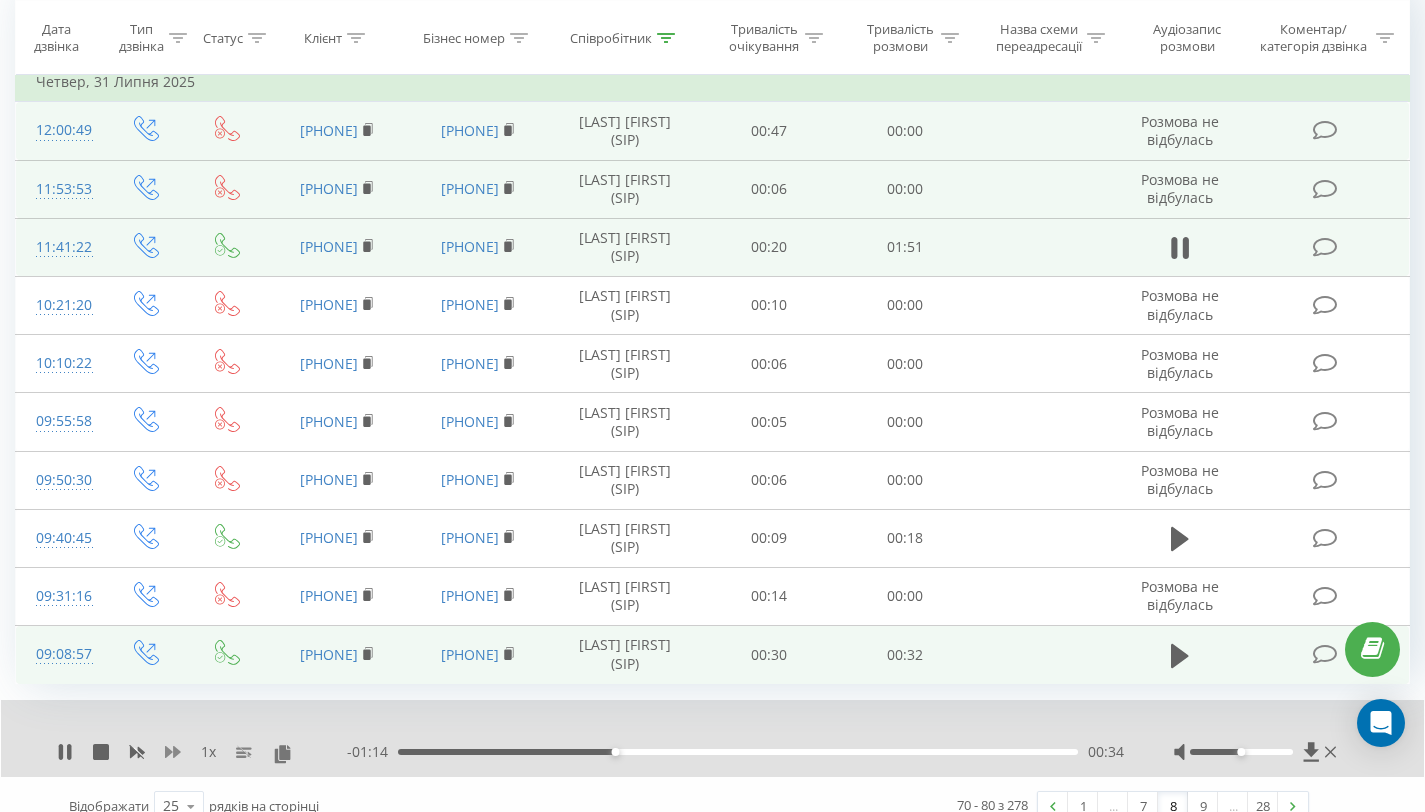 click 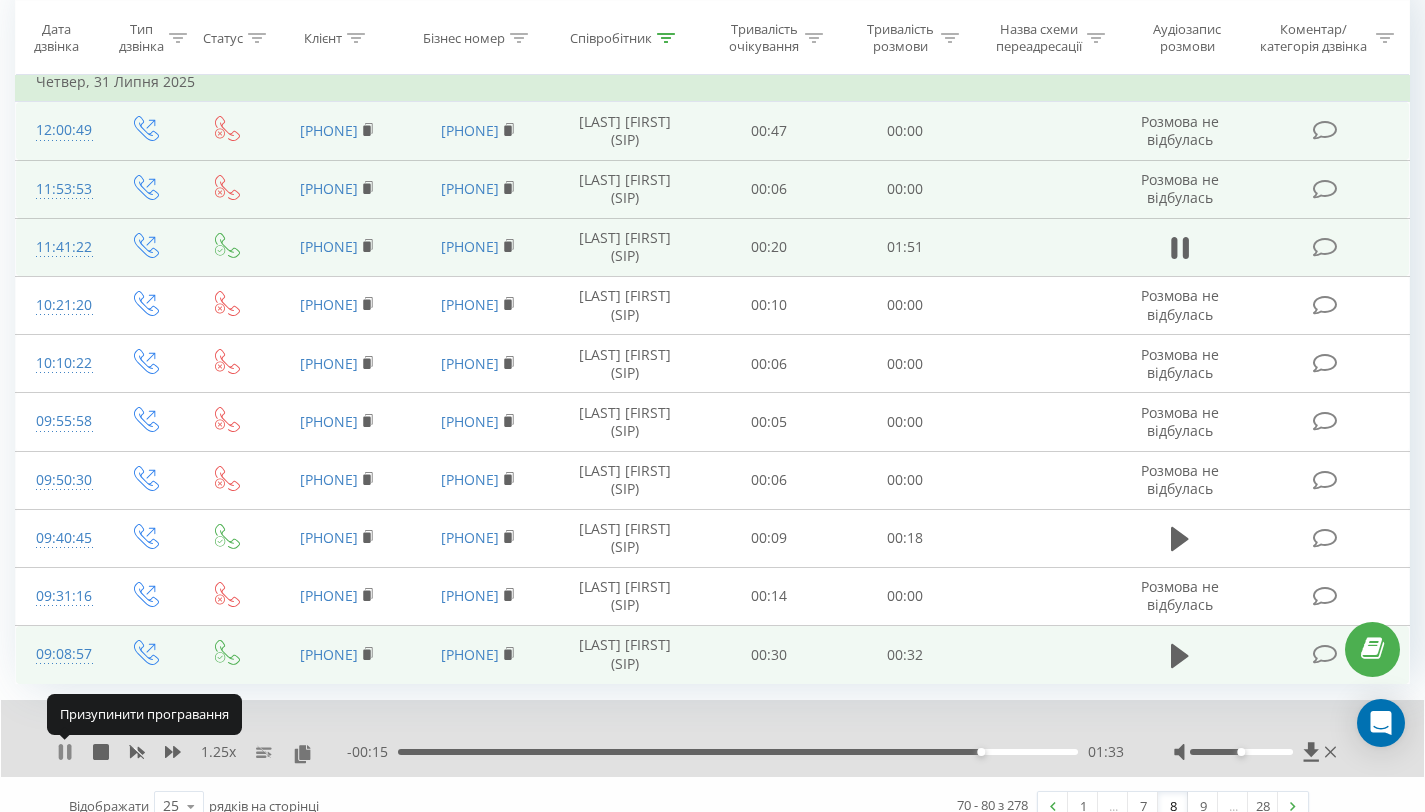 click 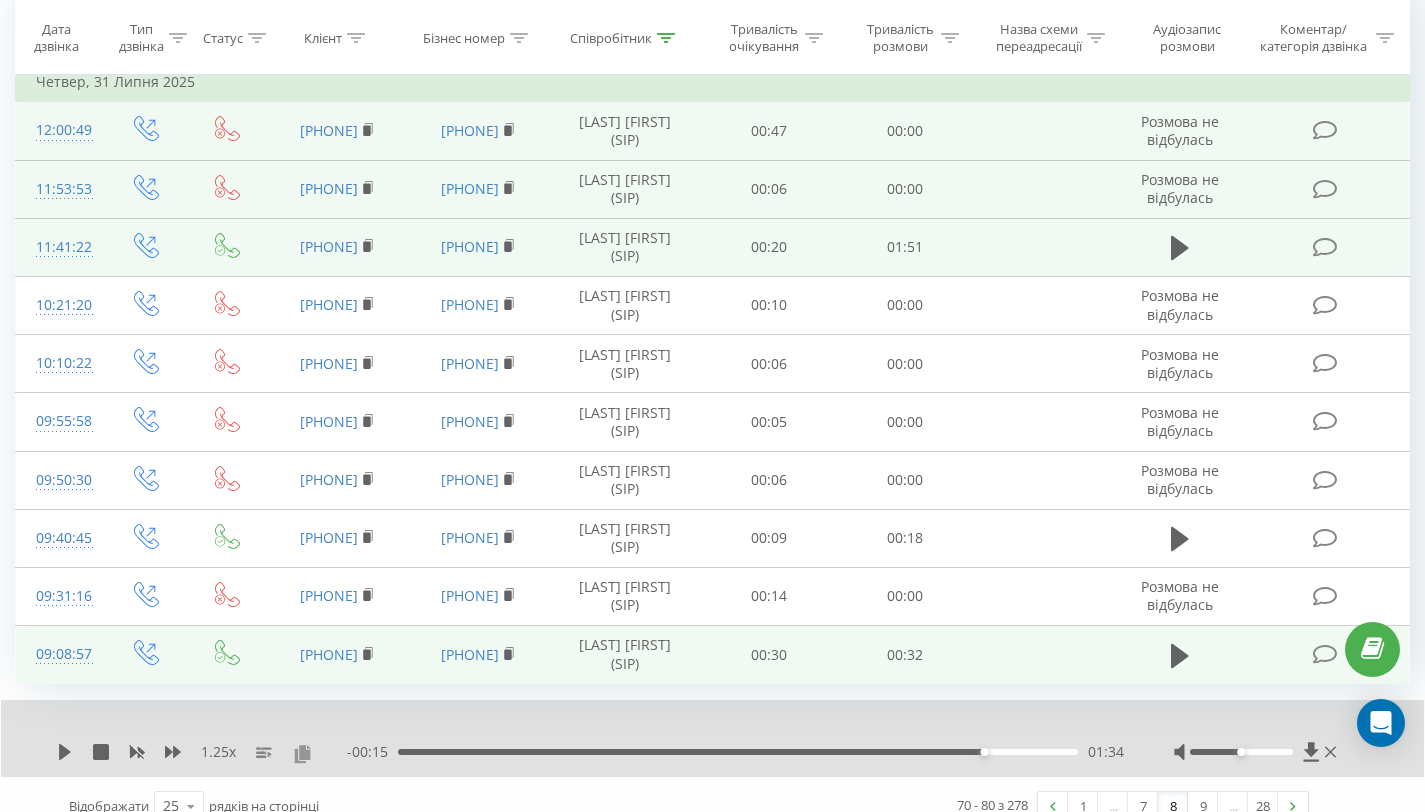click at bounding box center (302, 753) 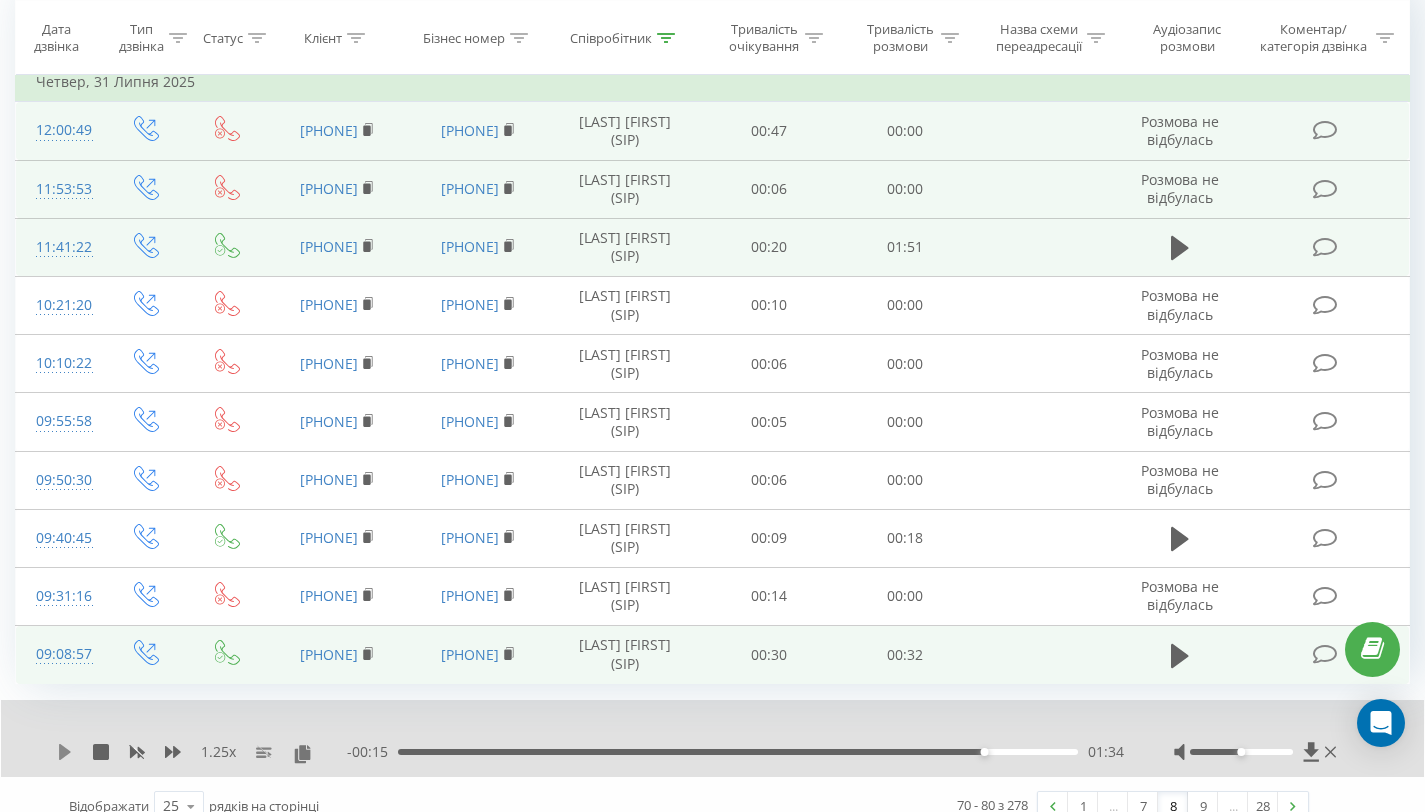 click 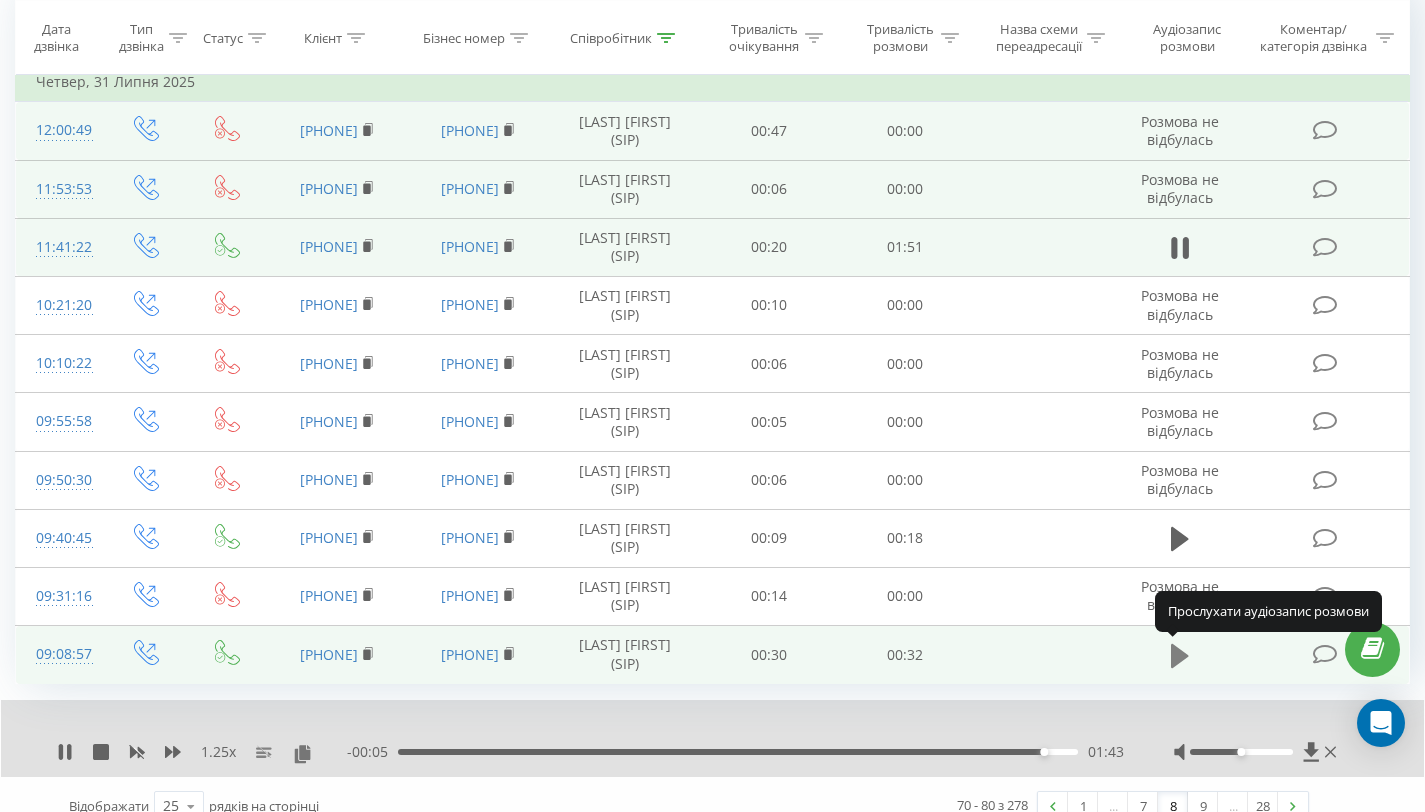 click 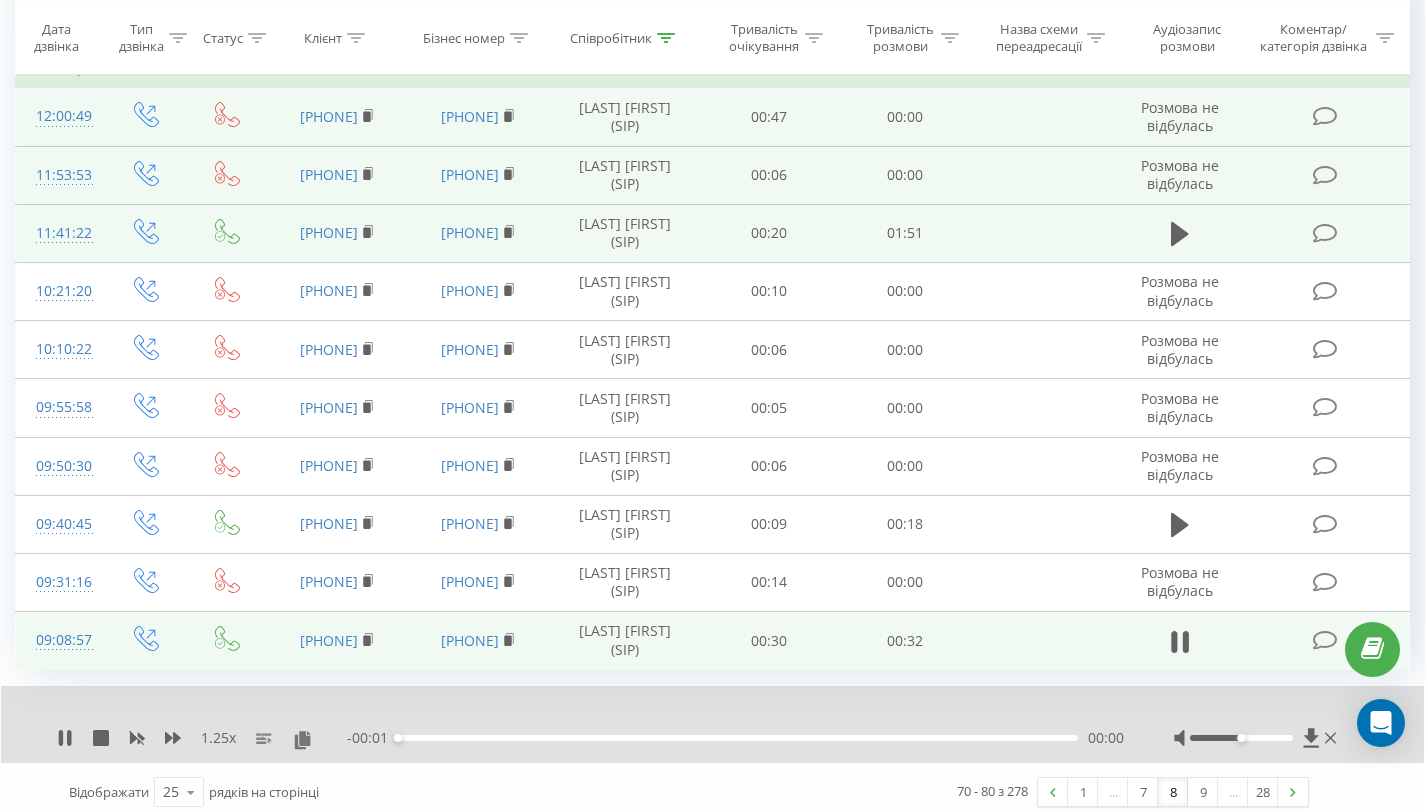 scroll, scrollTop: 221, scrollLeft: 0, axis: vertical 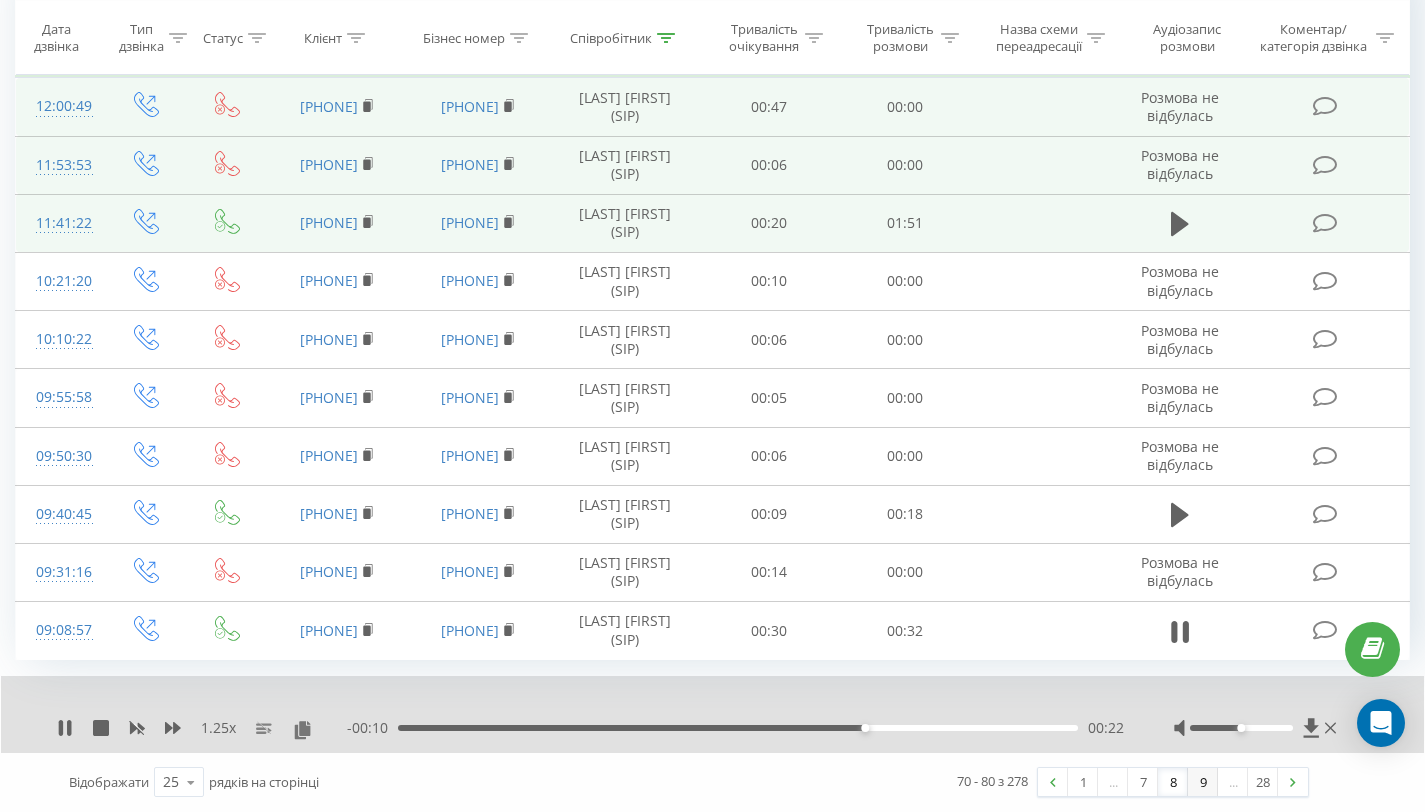 click on "9" at bounding box center [1203, 782] 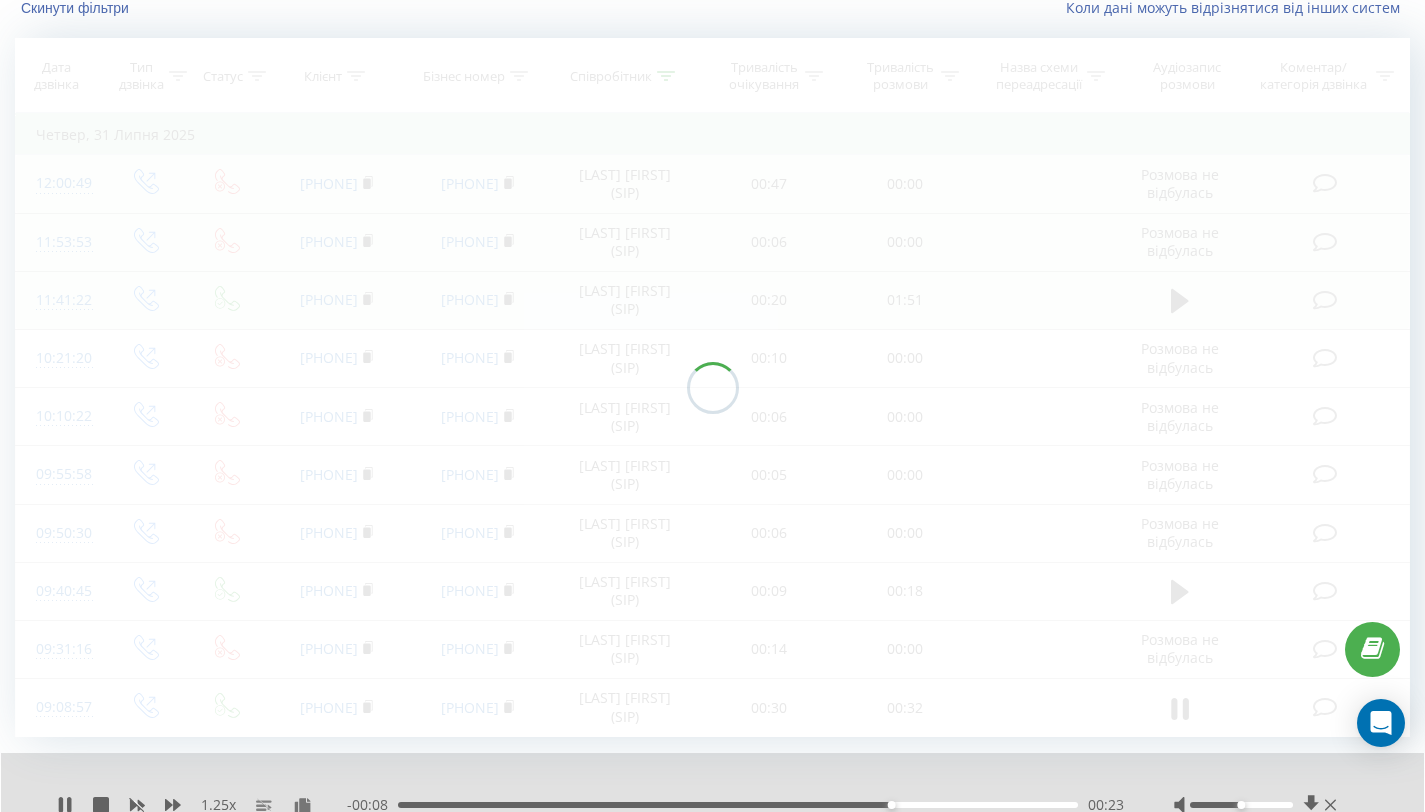 scroll, scrollTop: 132, scrollLeft: 0, axis: vertical 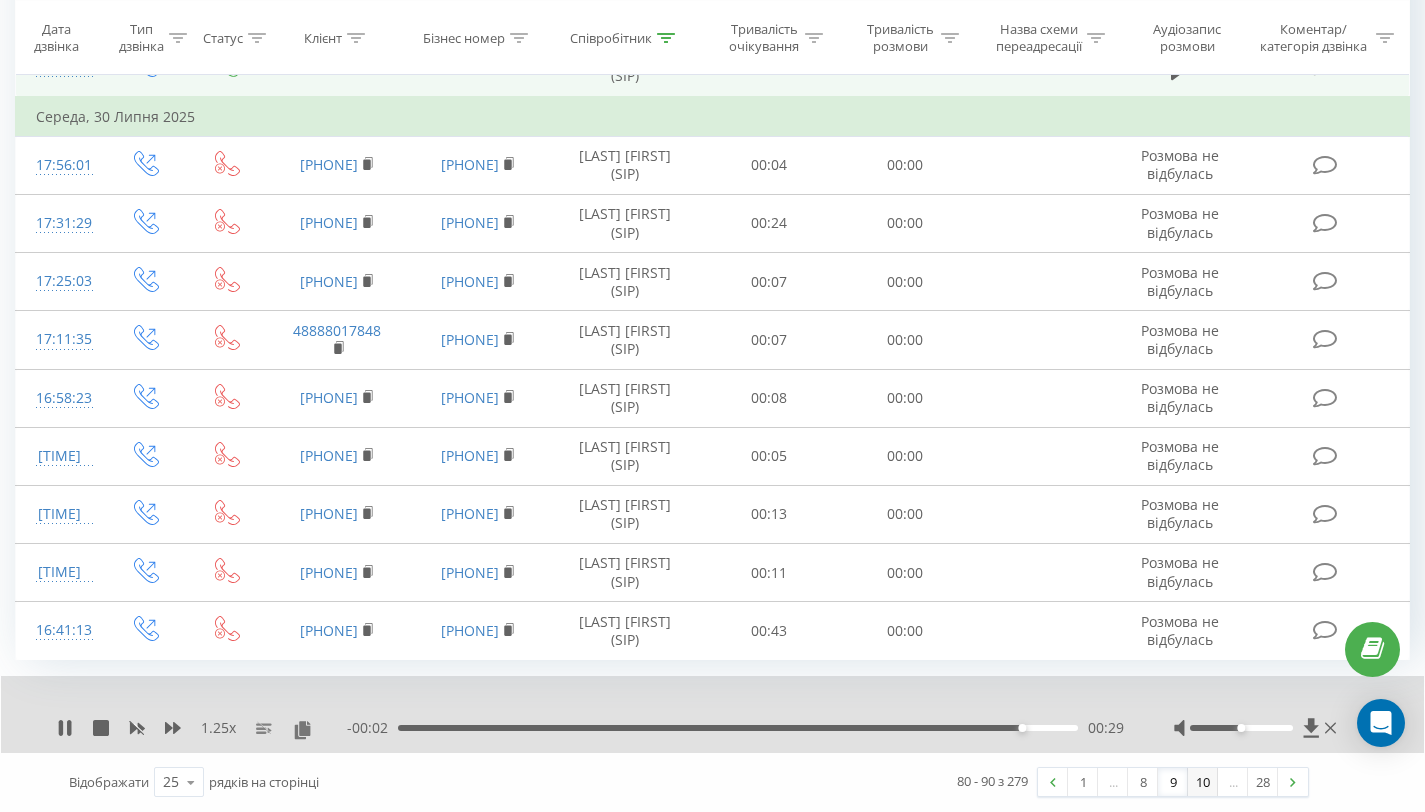 click on "10" at bounding box center [1203, 782] 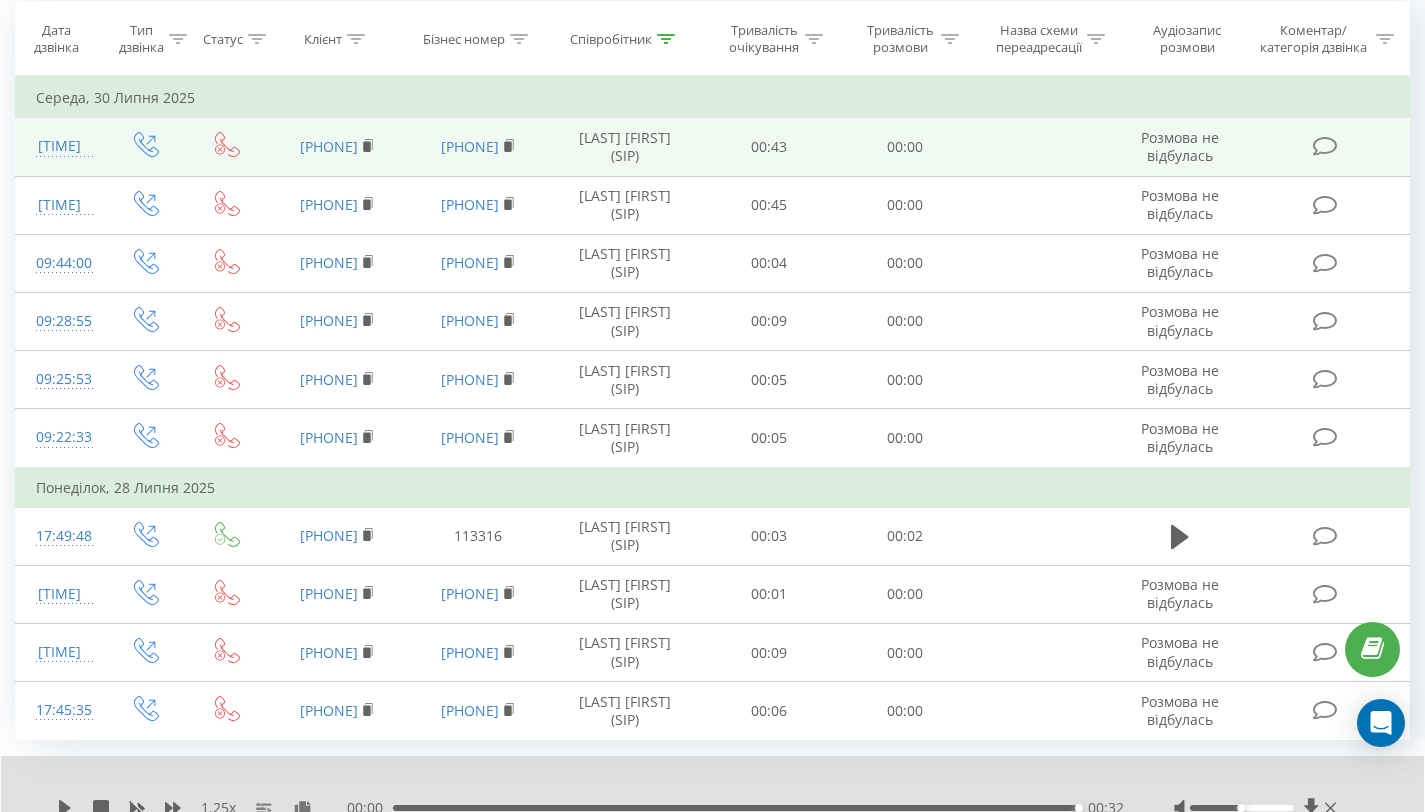 scroll, scrollTop: 261, scrollLeft: 0, axis: vertical 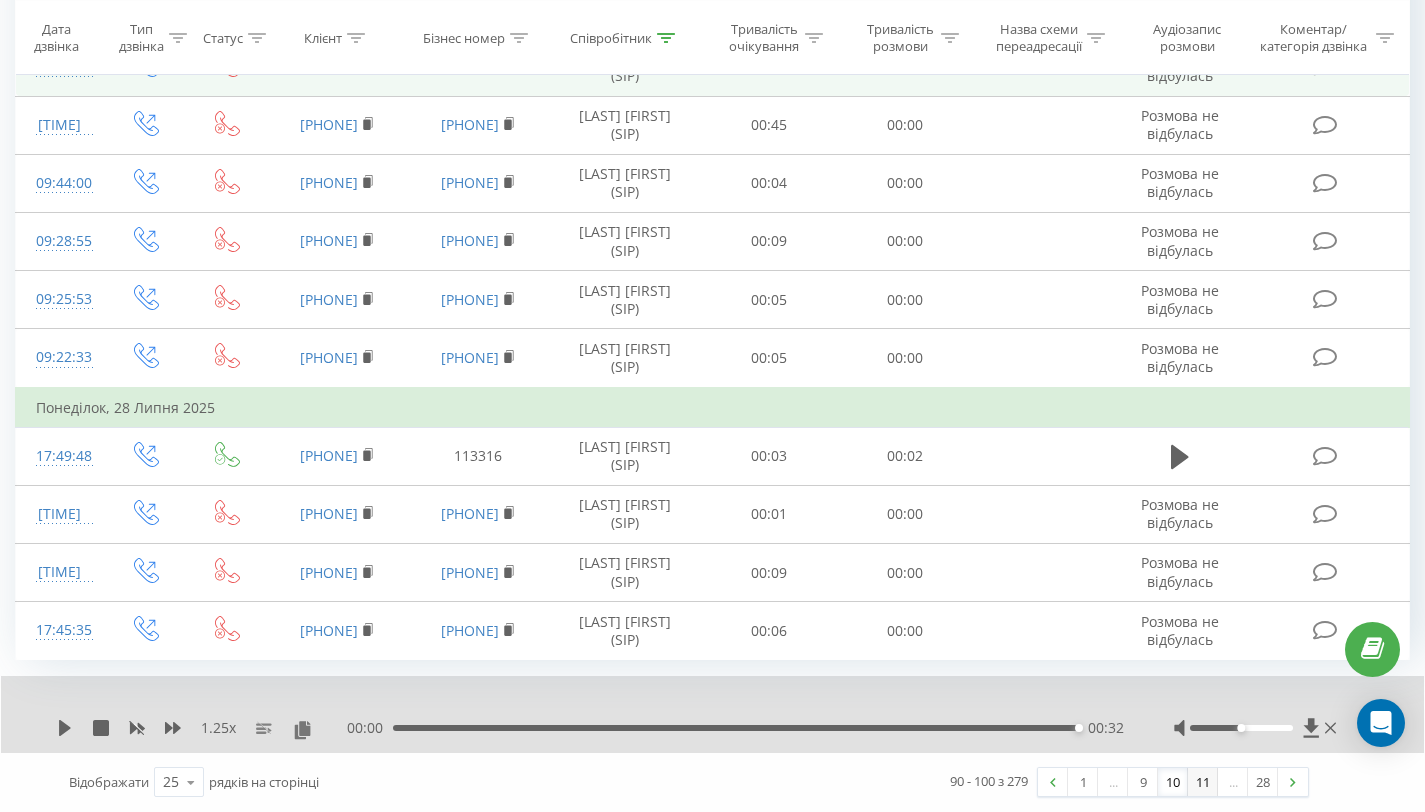 click on "11" at bounding box center [1203, 782] 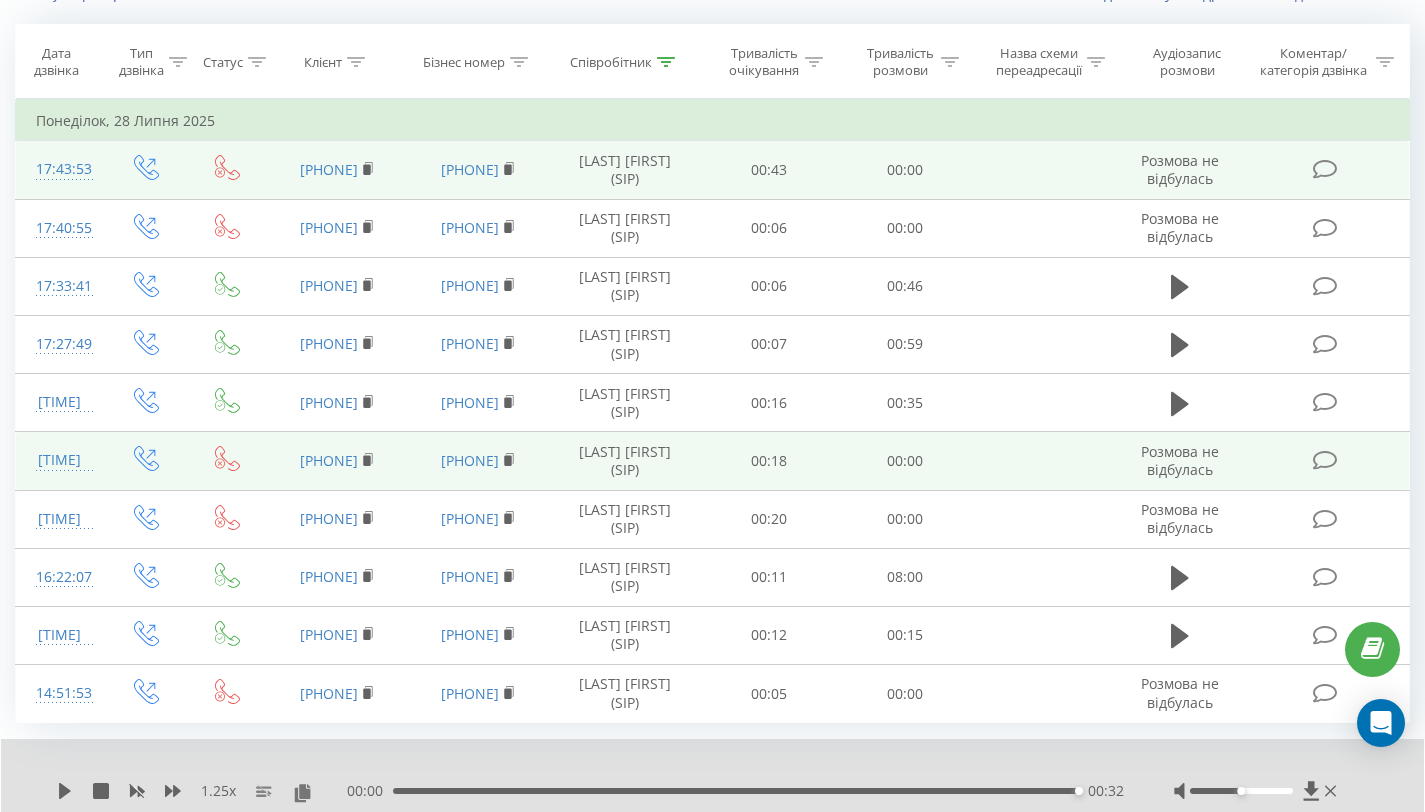 scroll, scrollTop: 161, scrollLeft: 0, axis: vertical 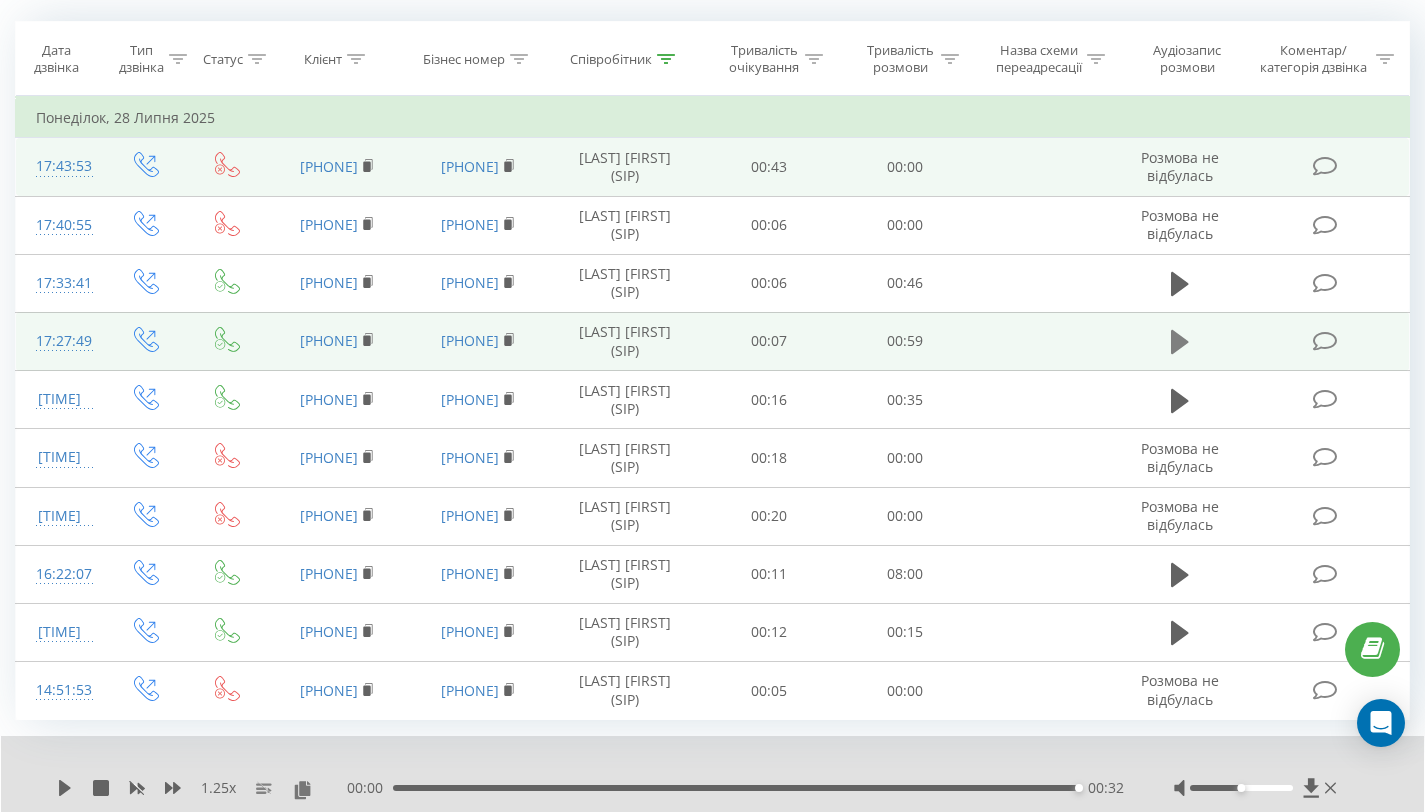 click 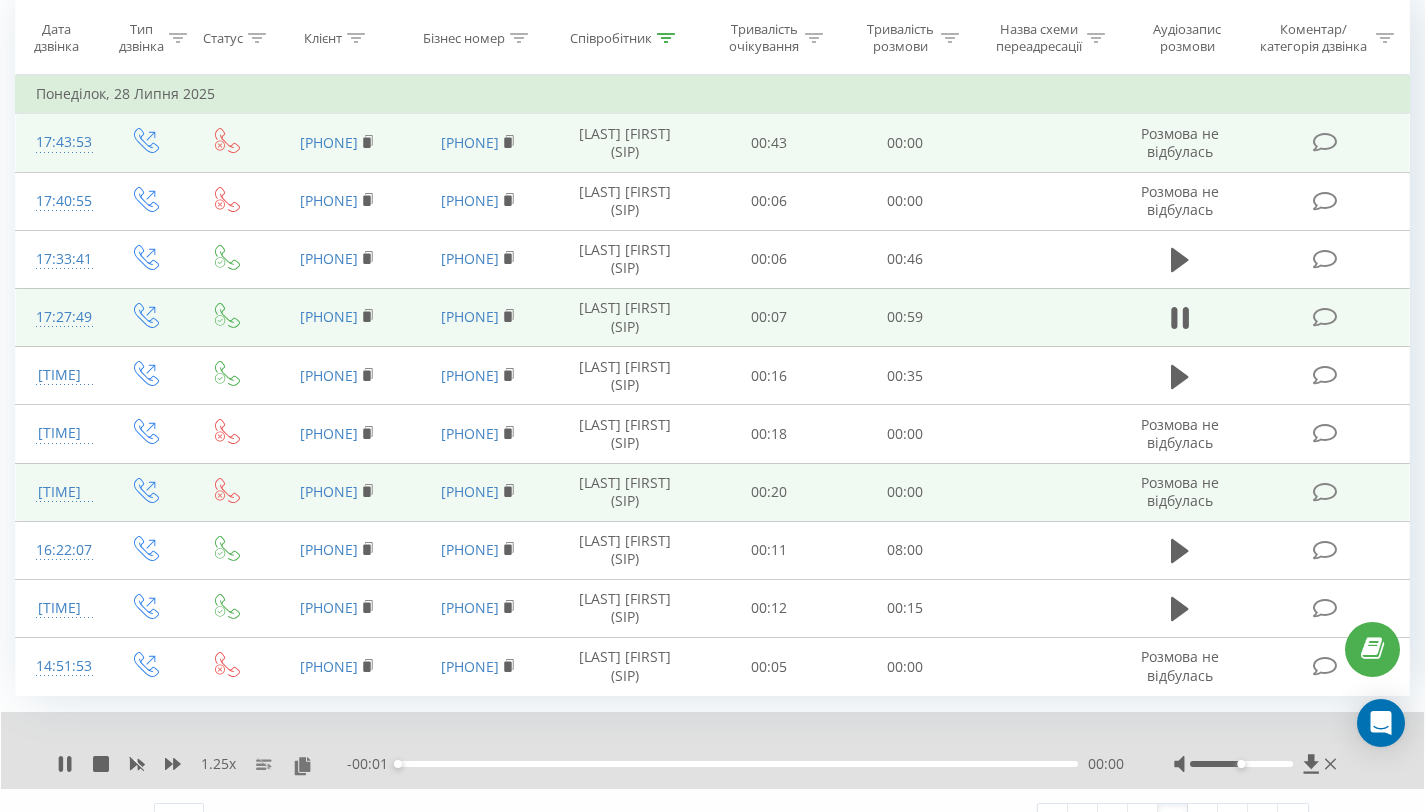 scroll, scrollTop: 221, scrollLeft: 0, axis: vertical 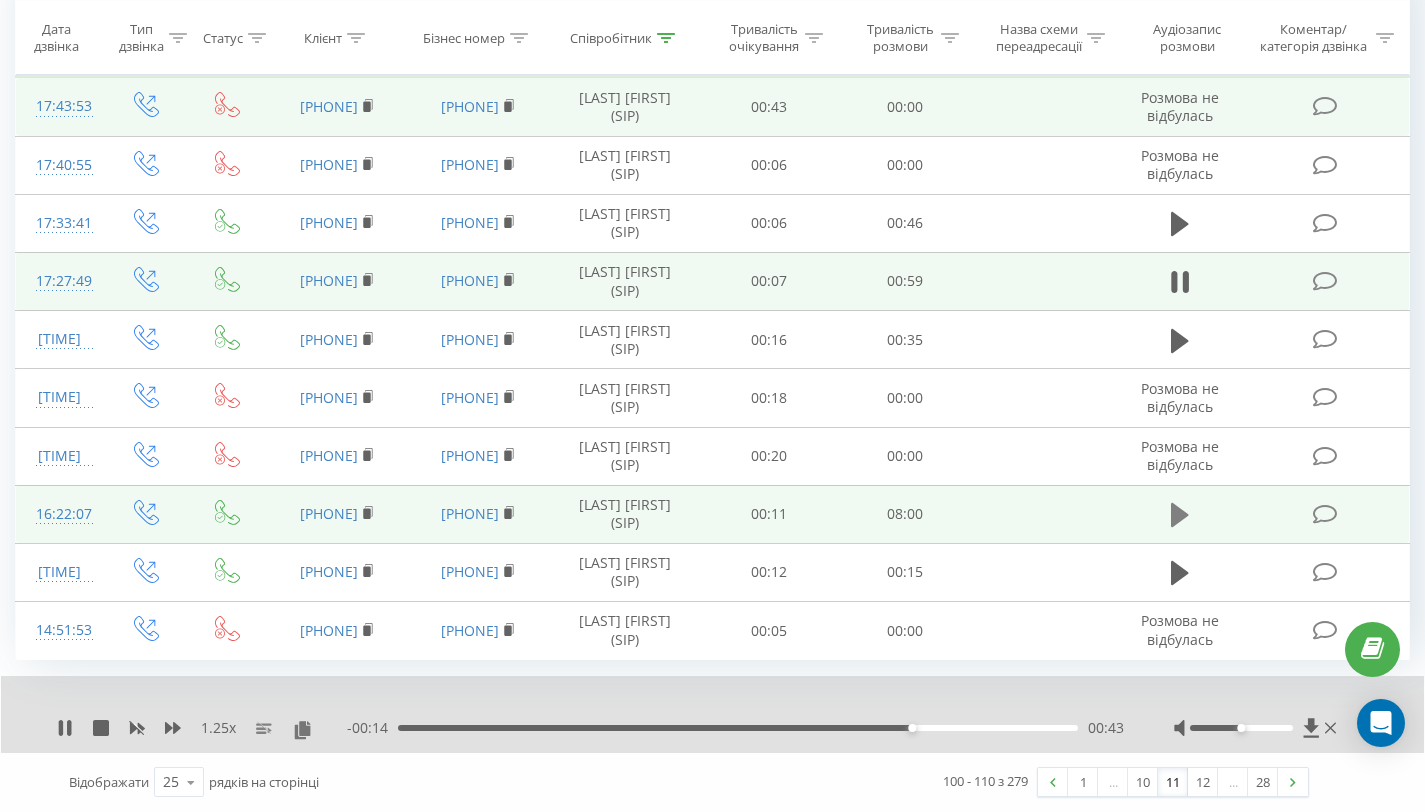 click 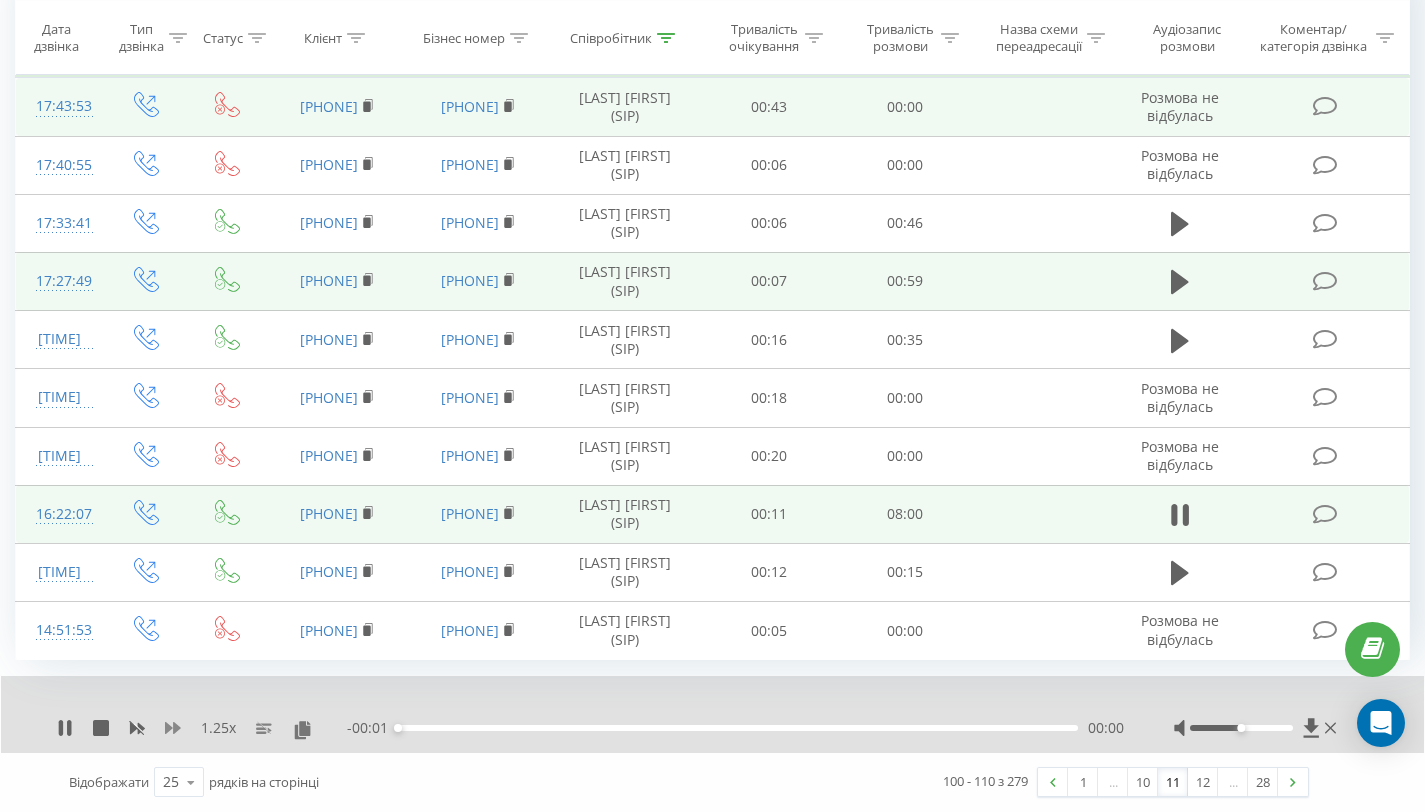 click 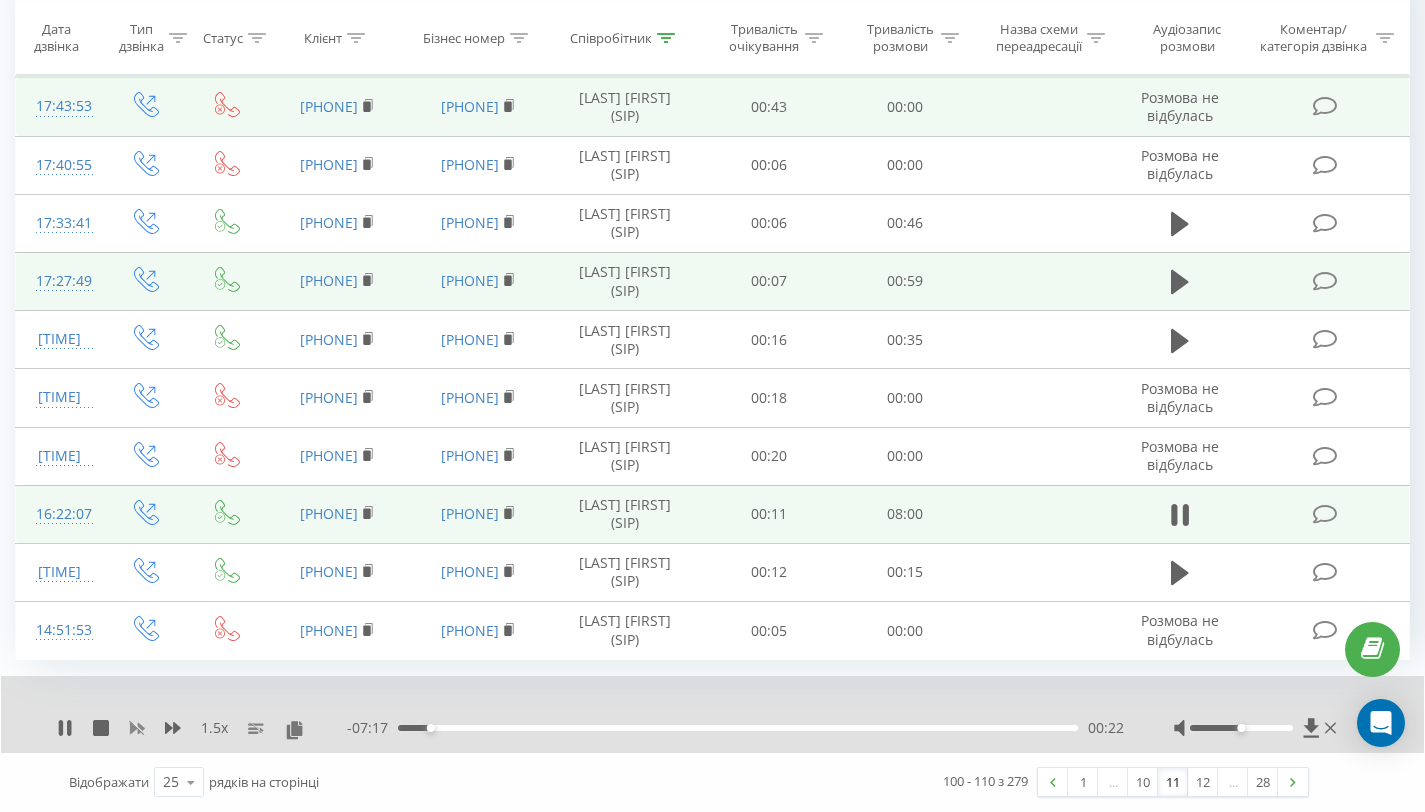 click 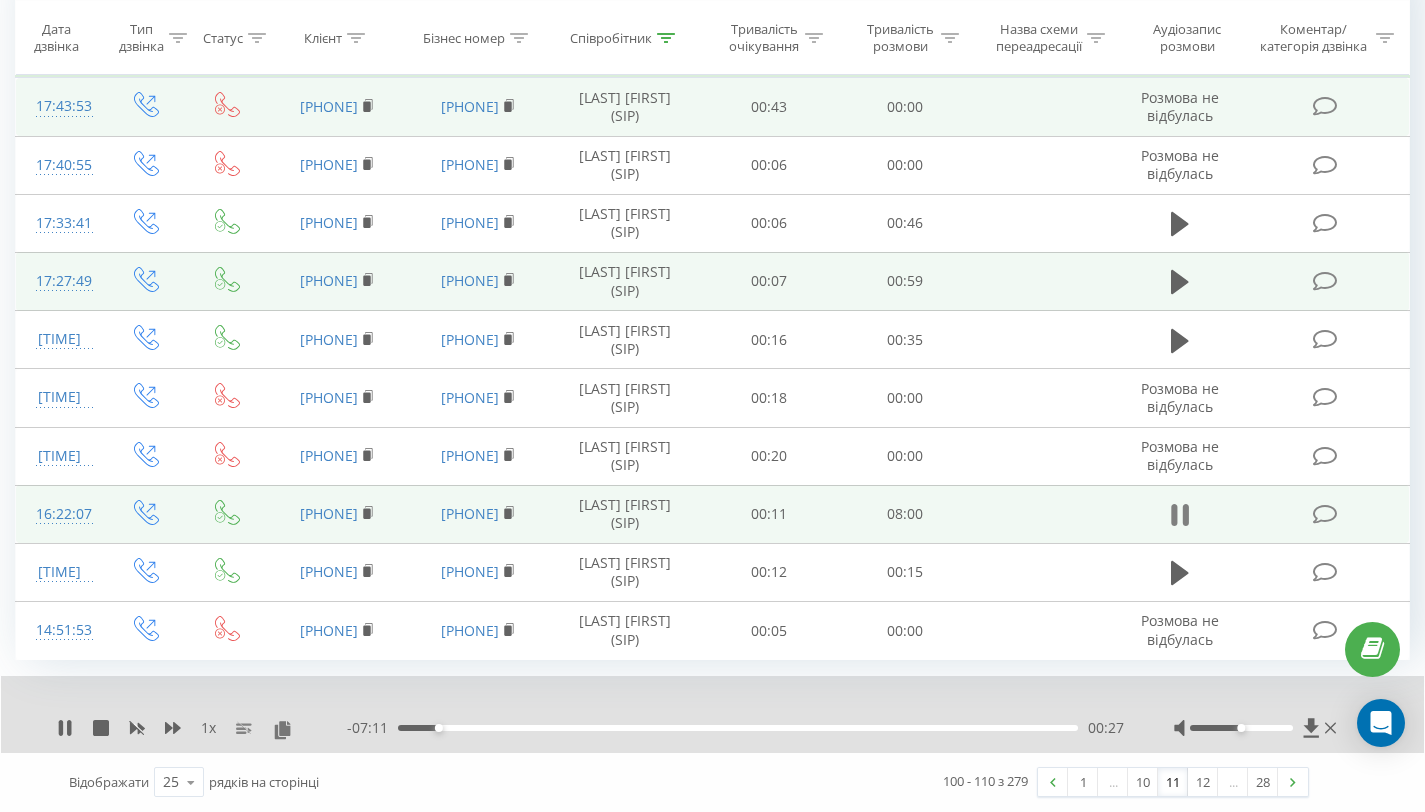 click 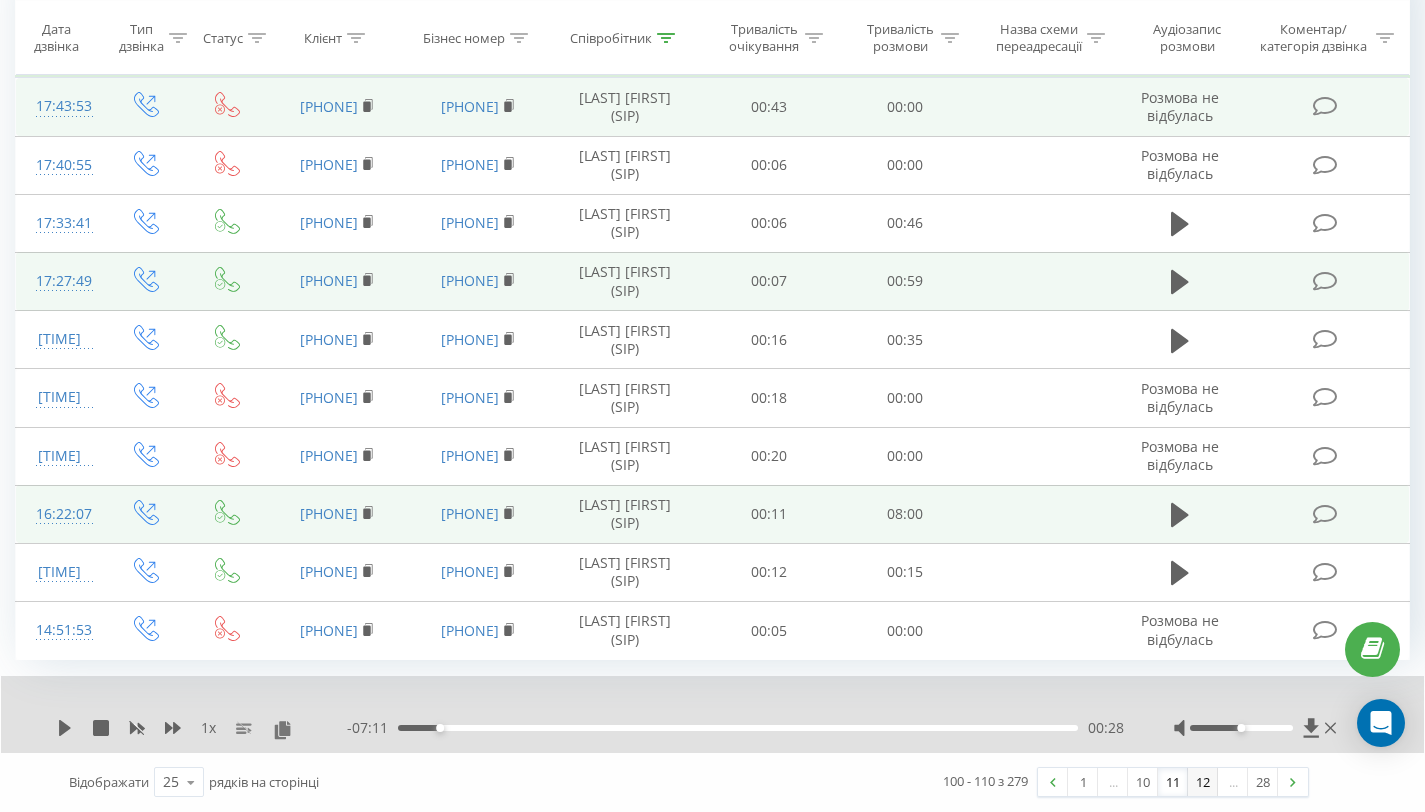 click on "12" at bounding box center [1203, 782] 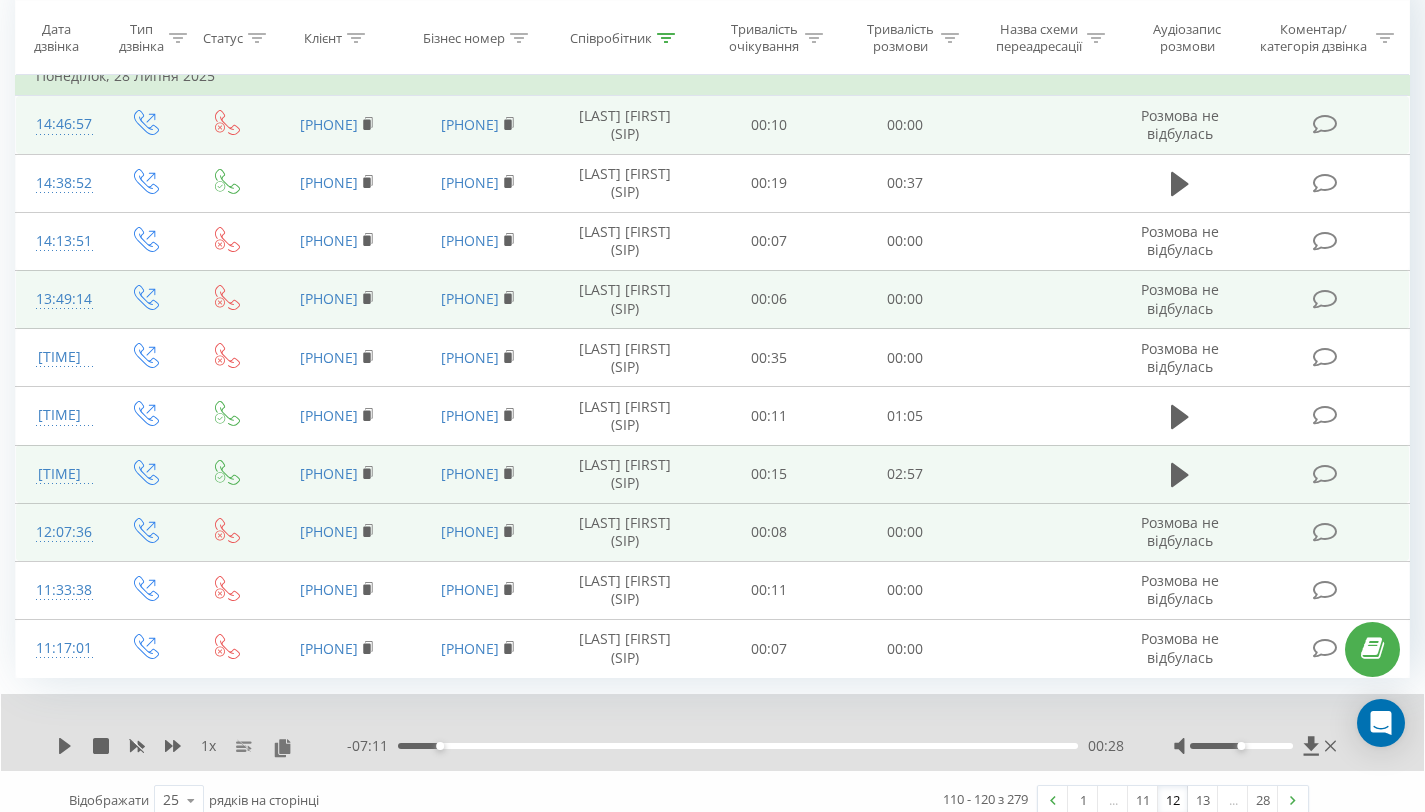 scroll, scrollTop: 221, scrollLeft: 0, axis: vertical 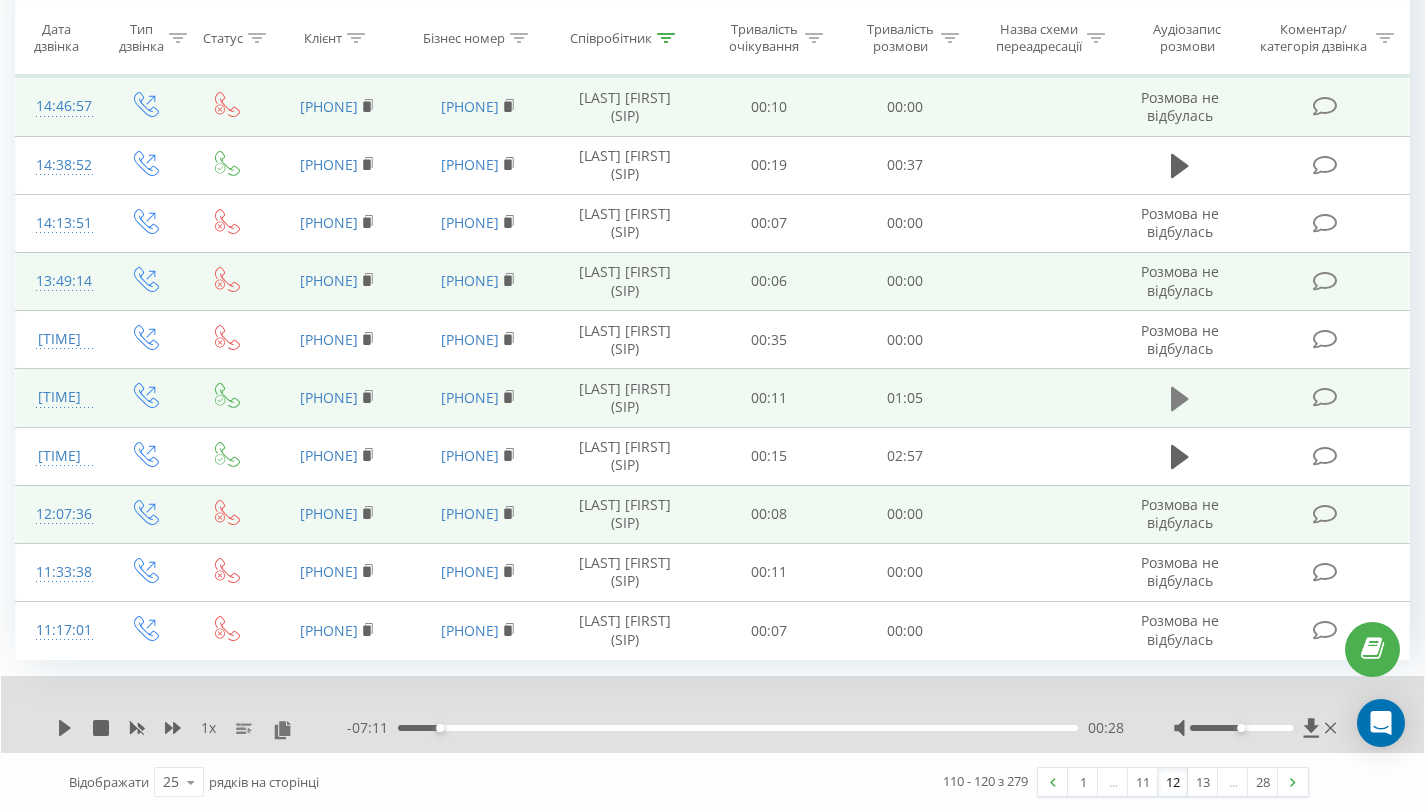 click 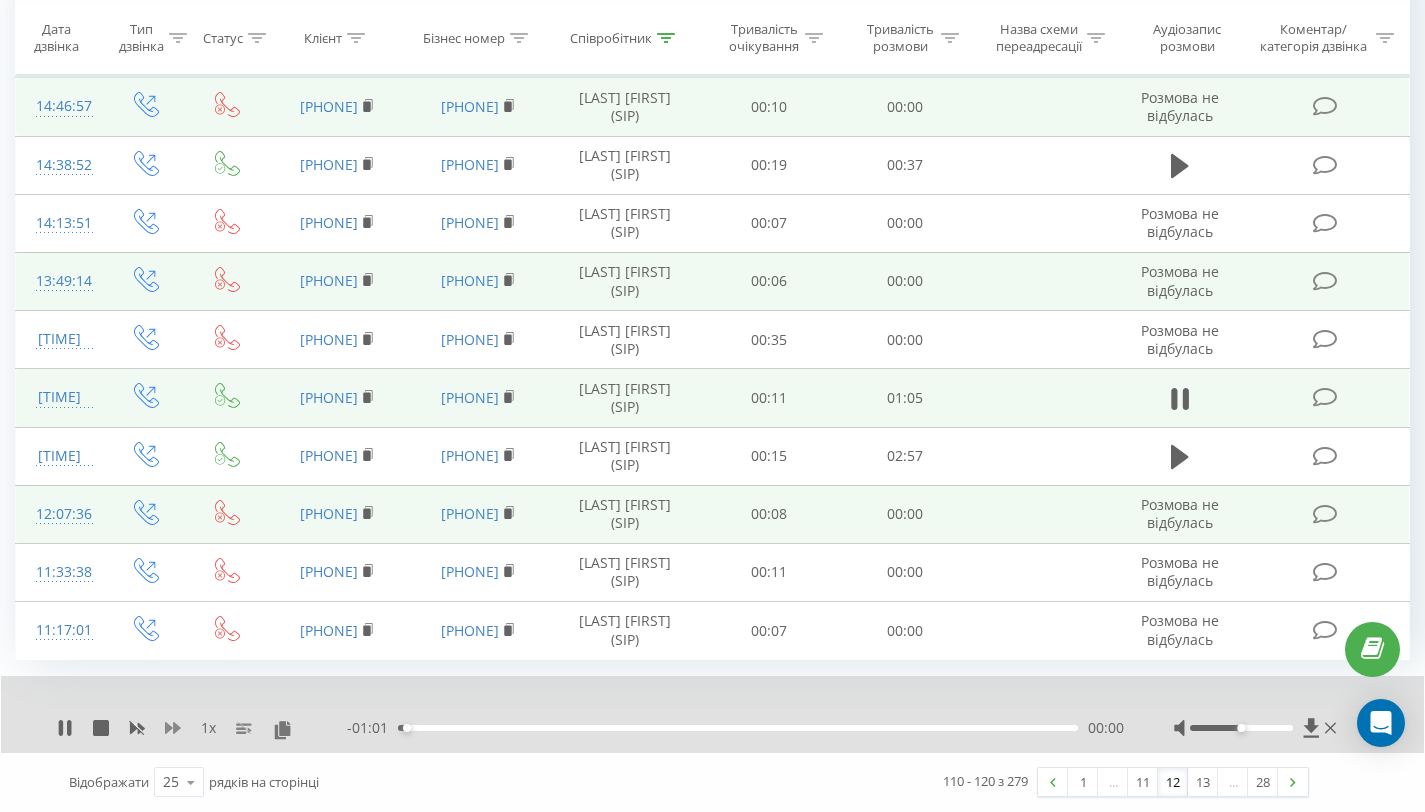 click 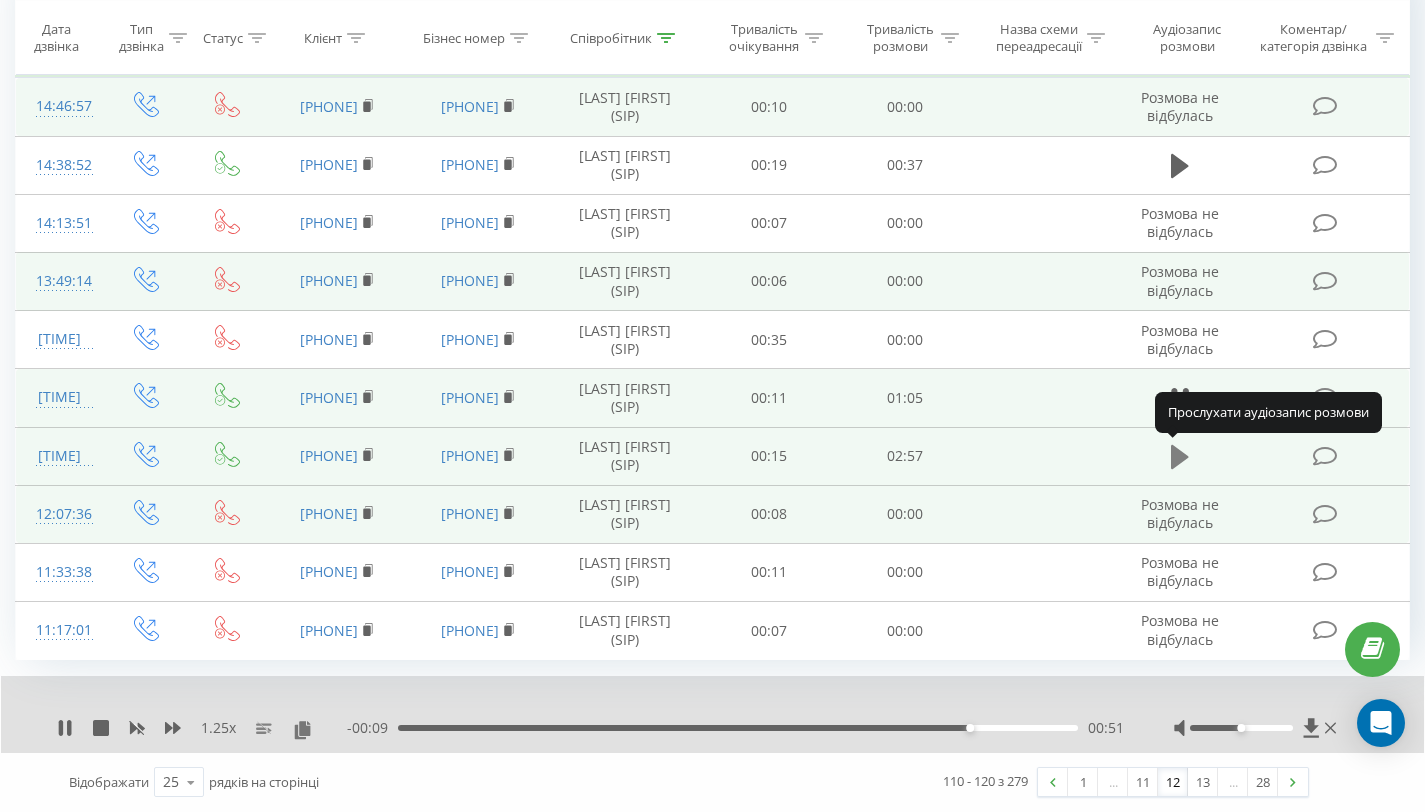 click 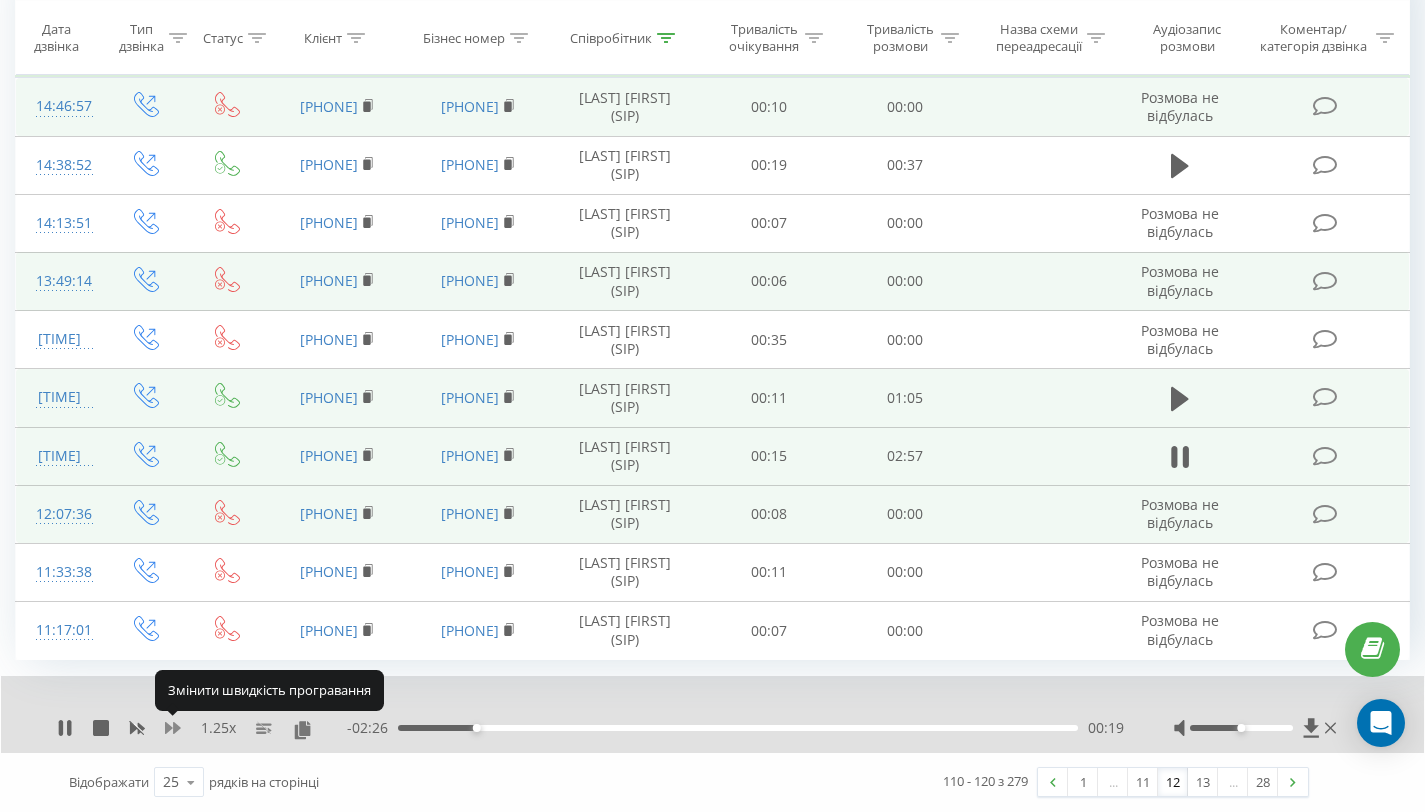 click 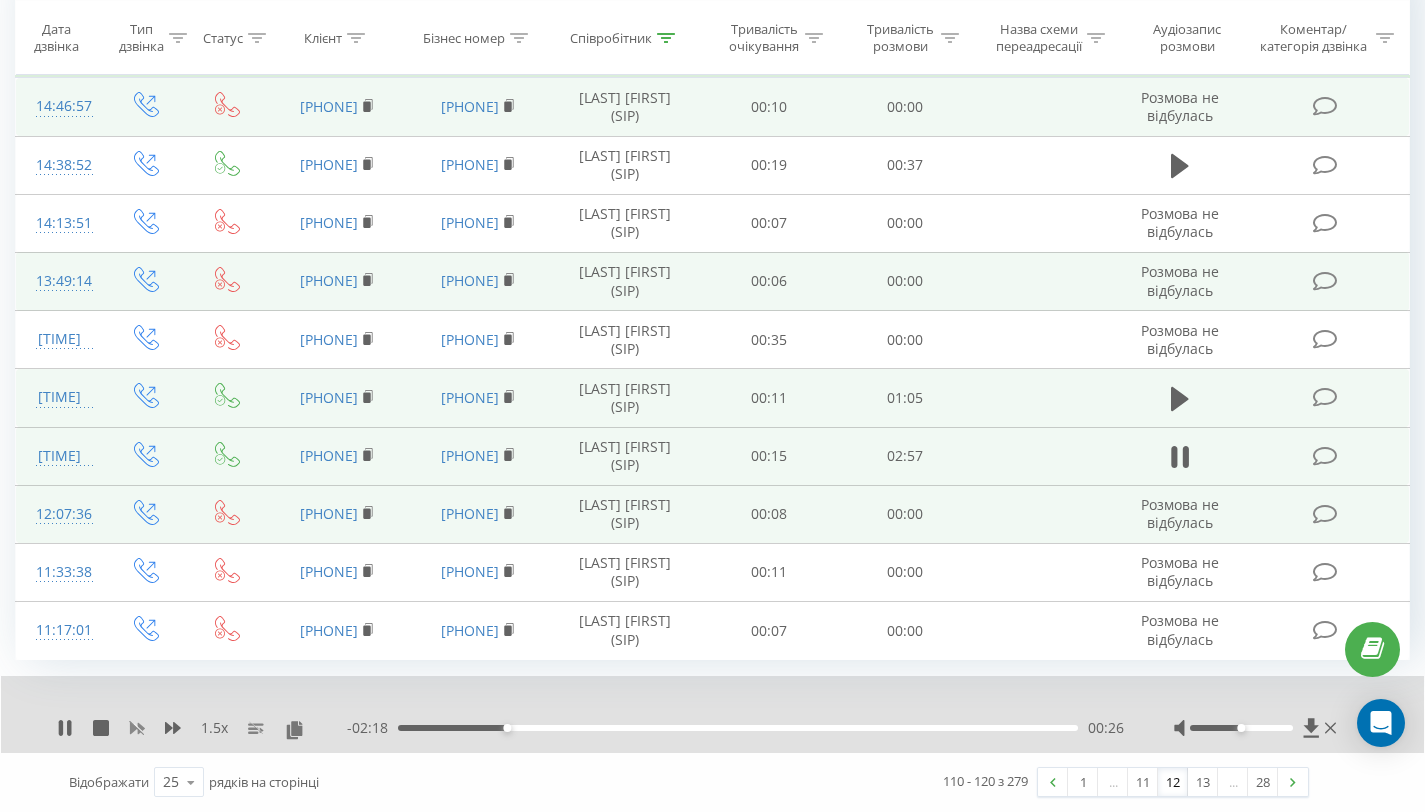 click 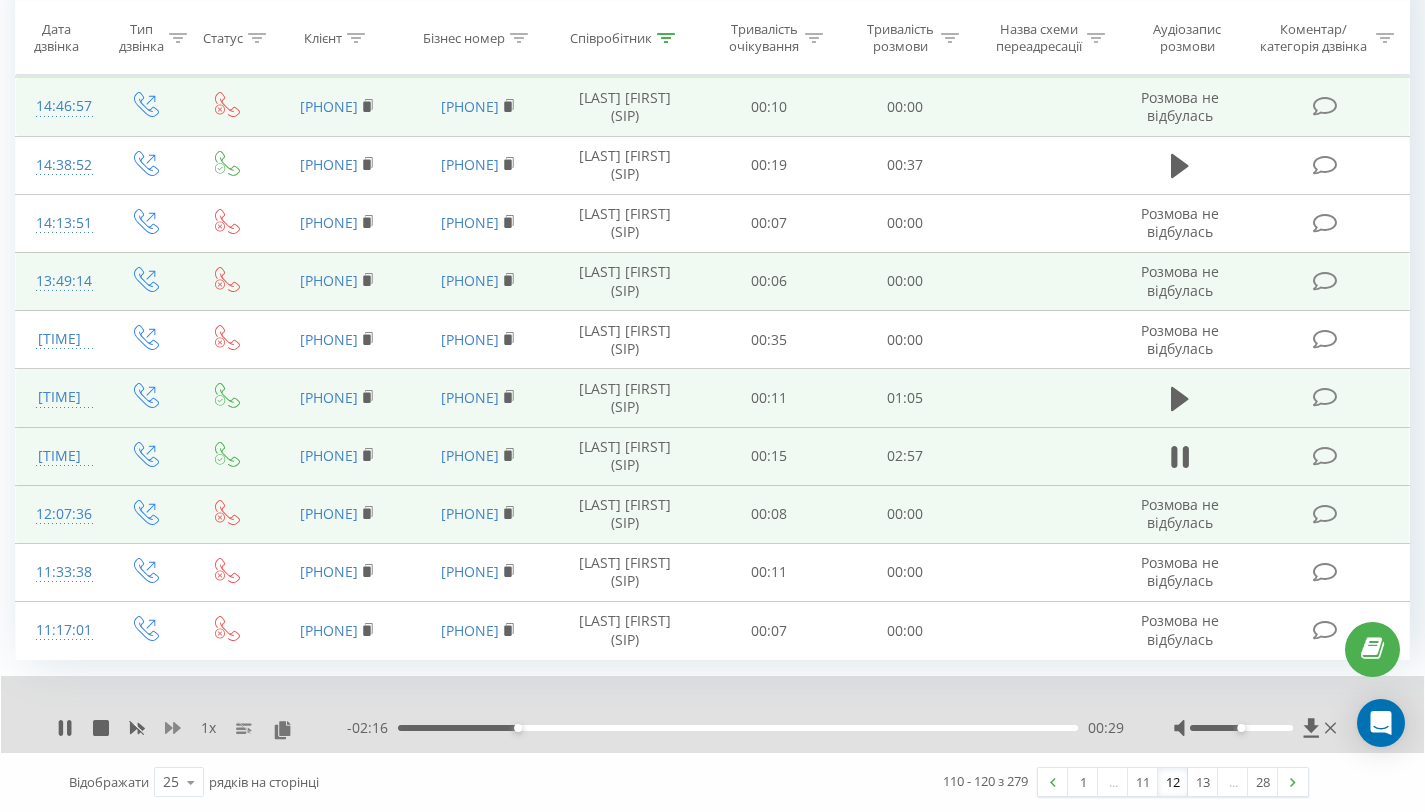 click 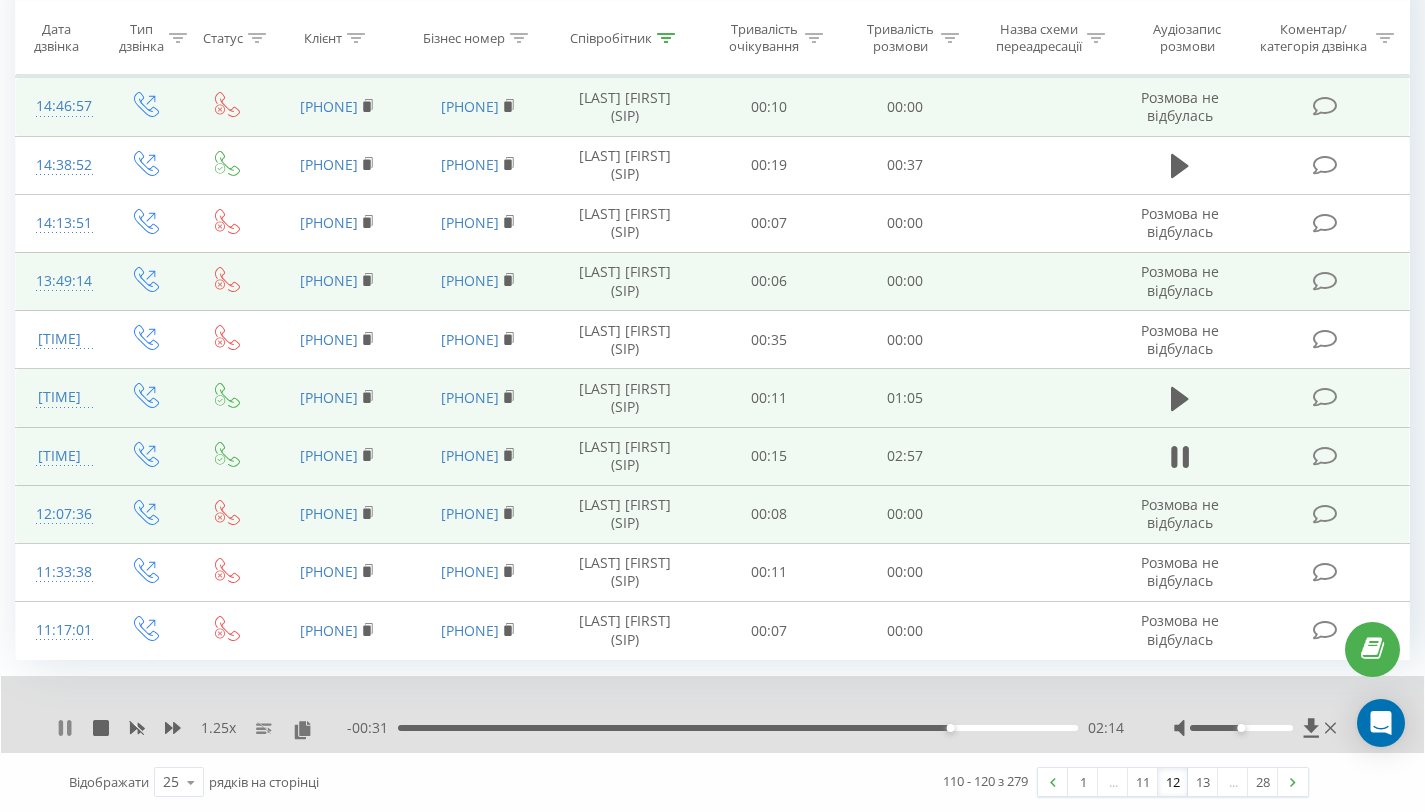 click 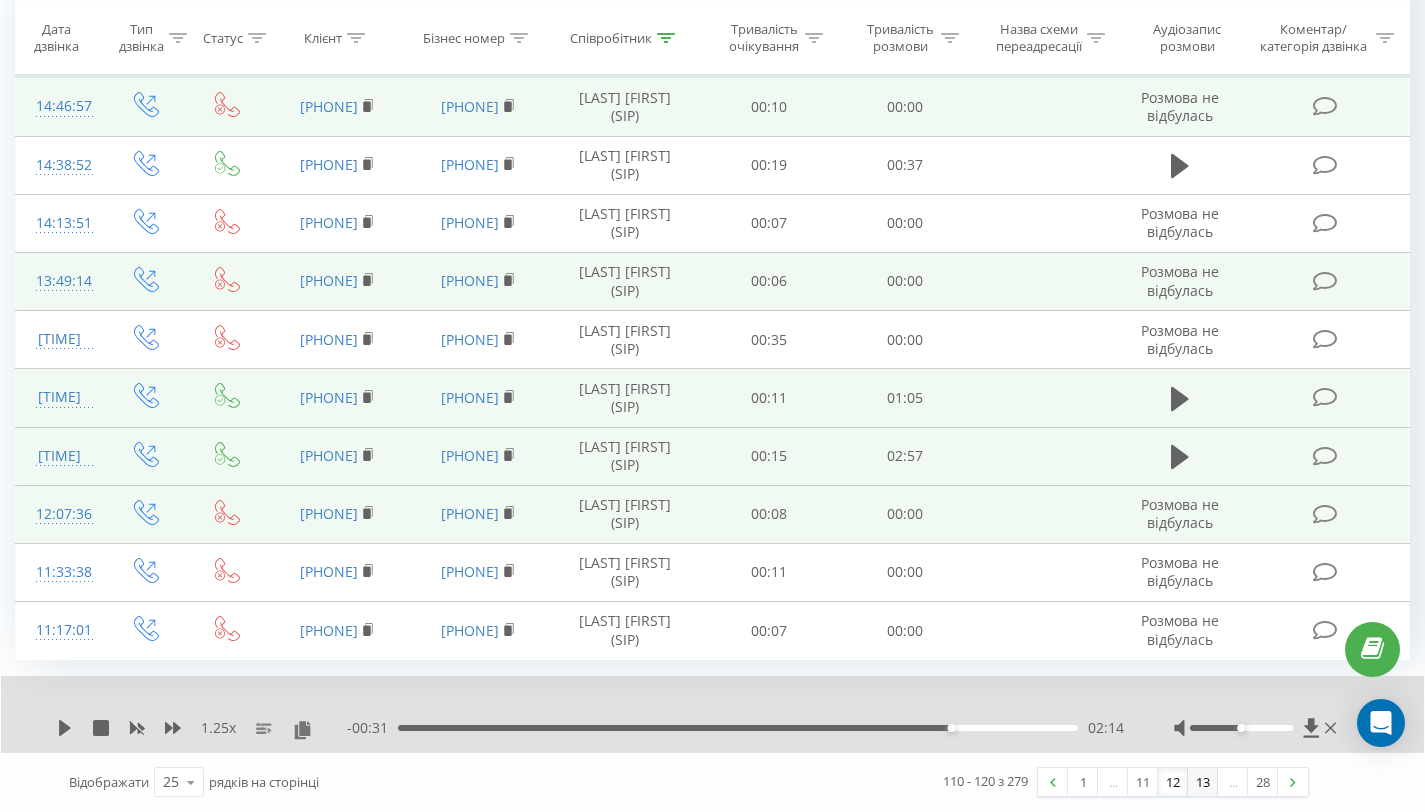 click on "13" at bounding box center [1203, 782] 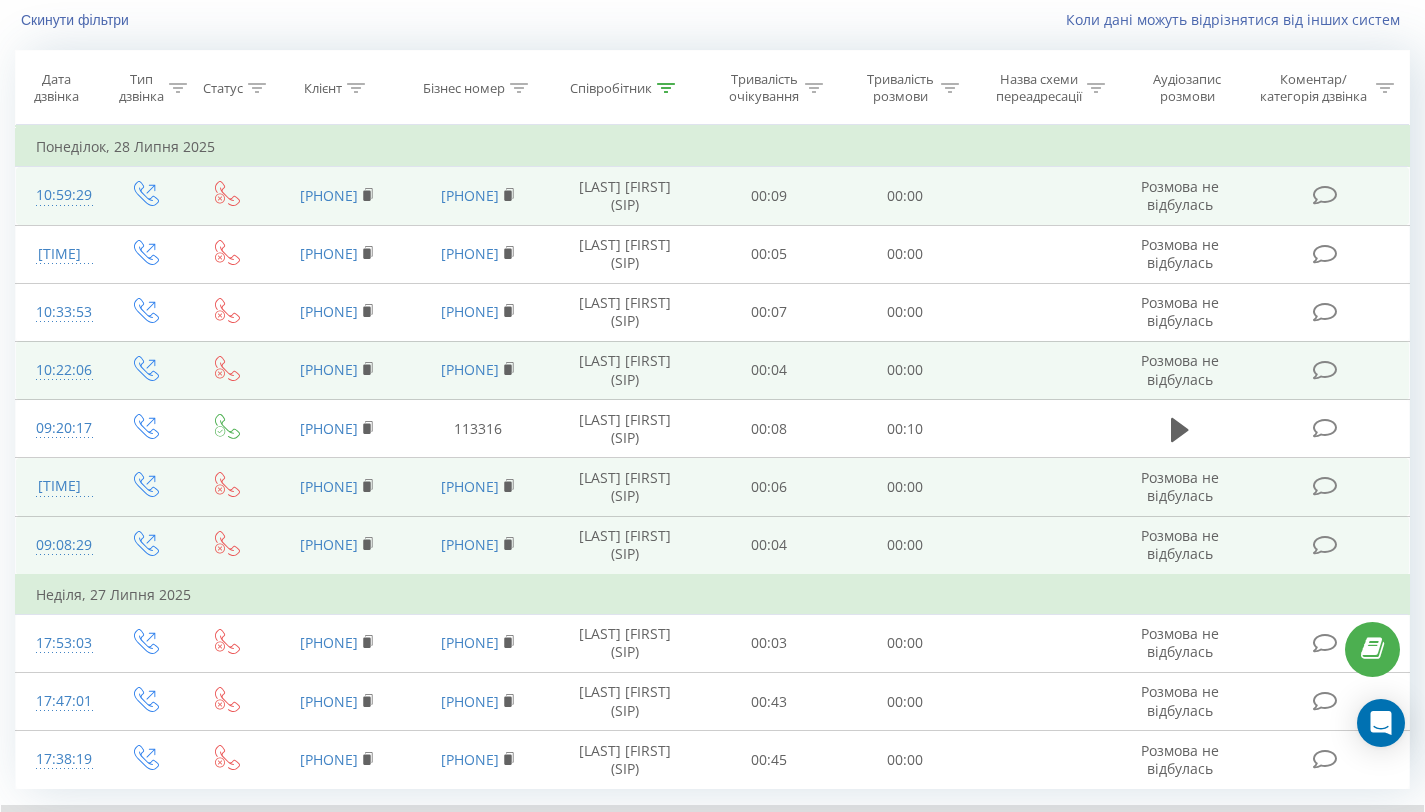 scroll, scrollTop: 261, scrollLeft: 0, axis: vertical 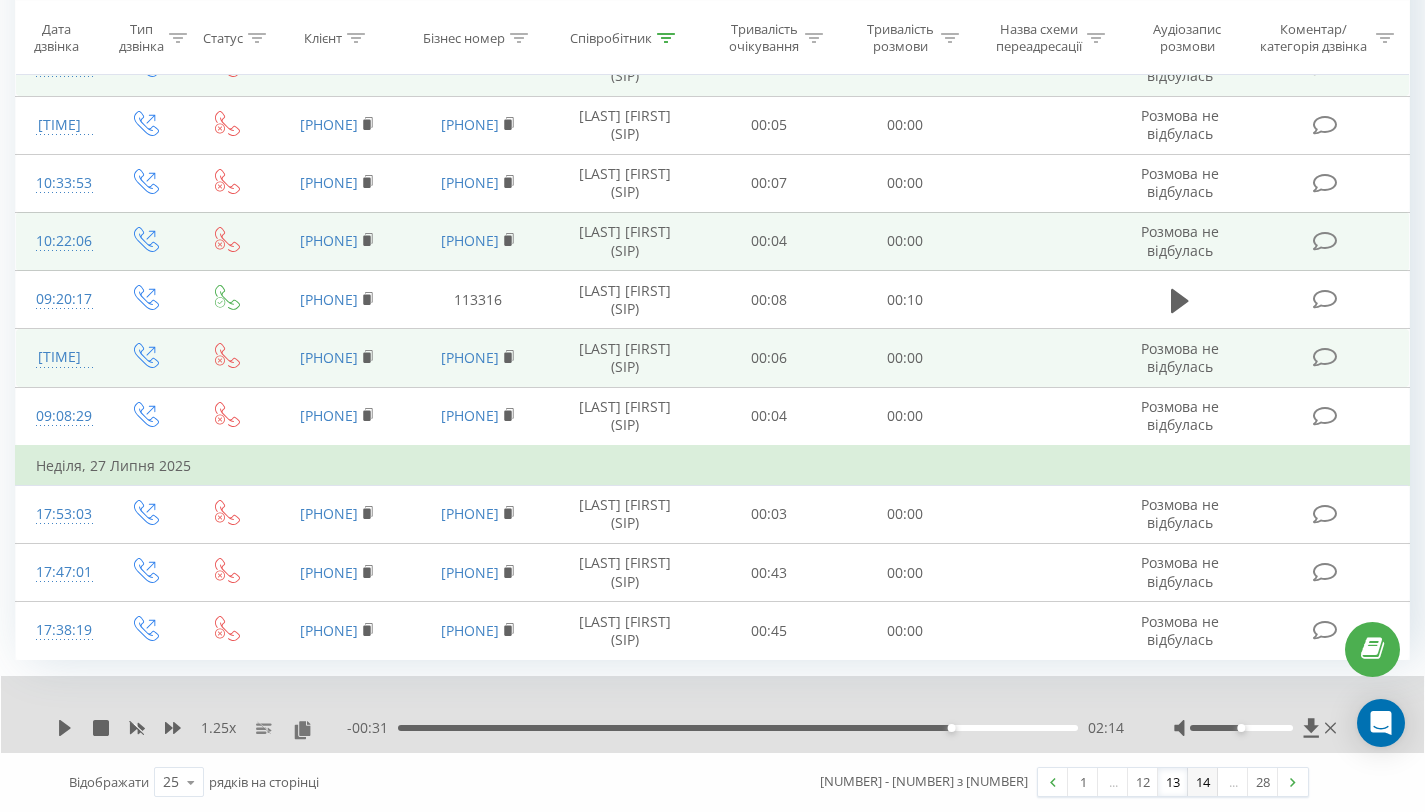 click on "14" at bounding box center [1203, 782] 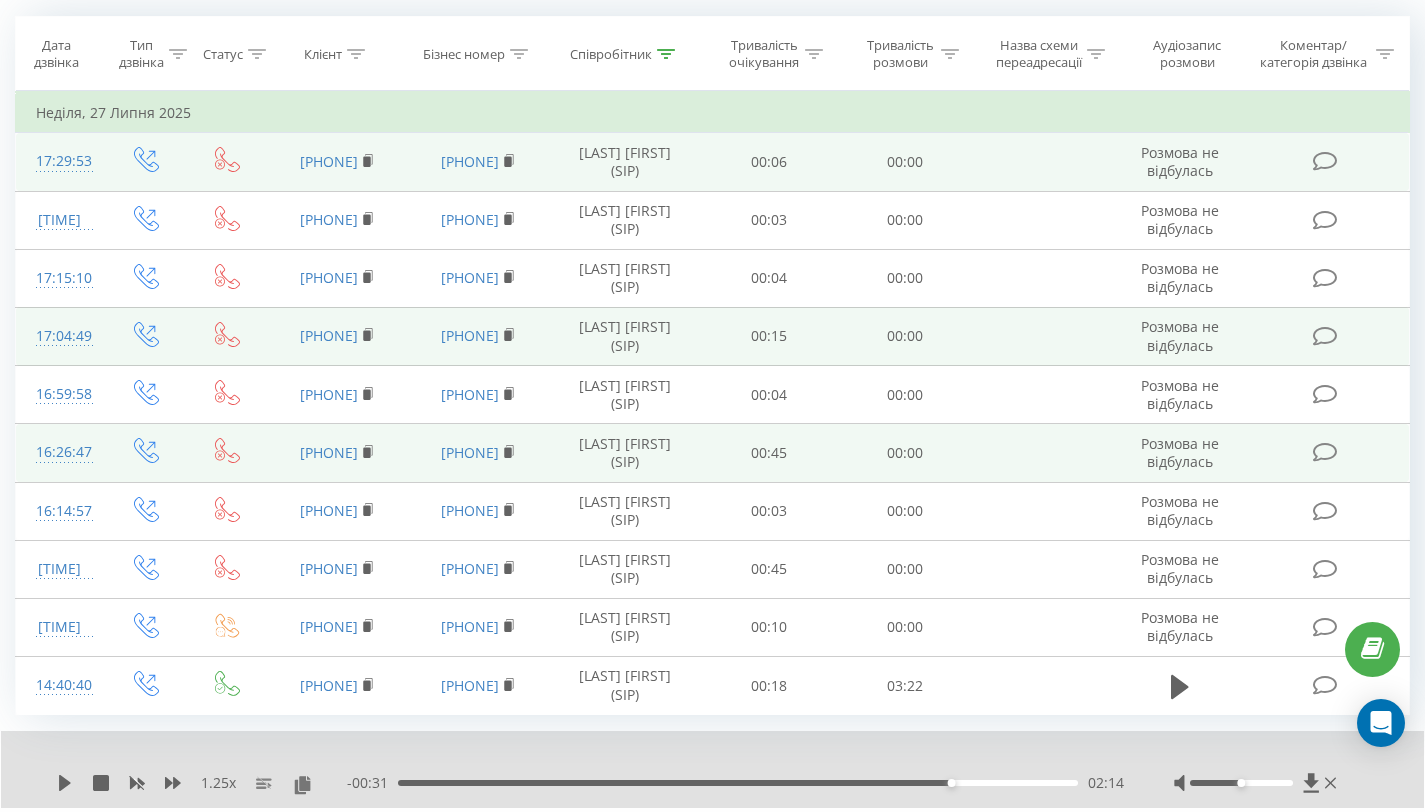 scroll, scrollTop: 221, scrollLeft: 0, axis: vertical 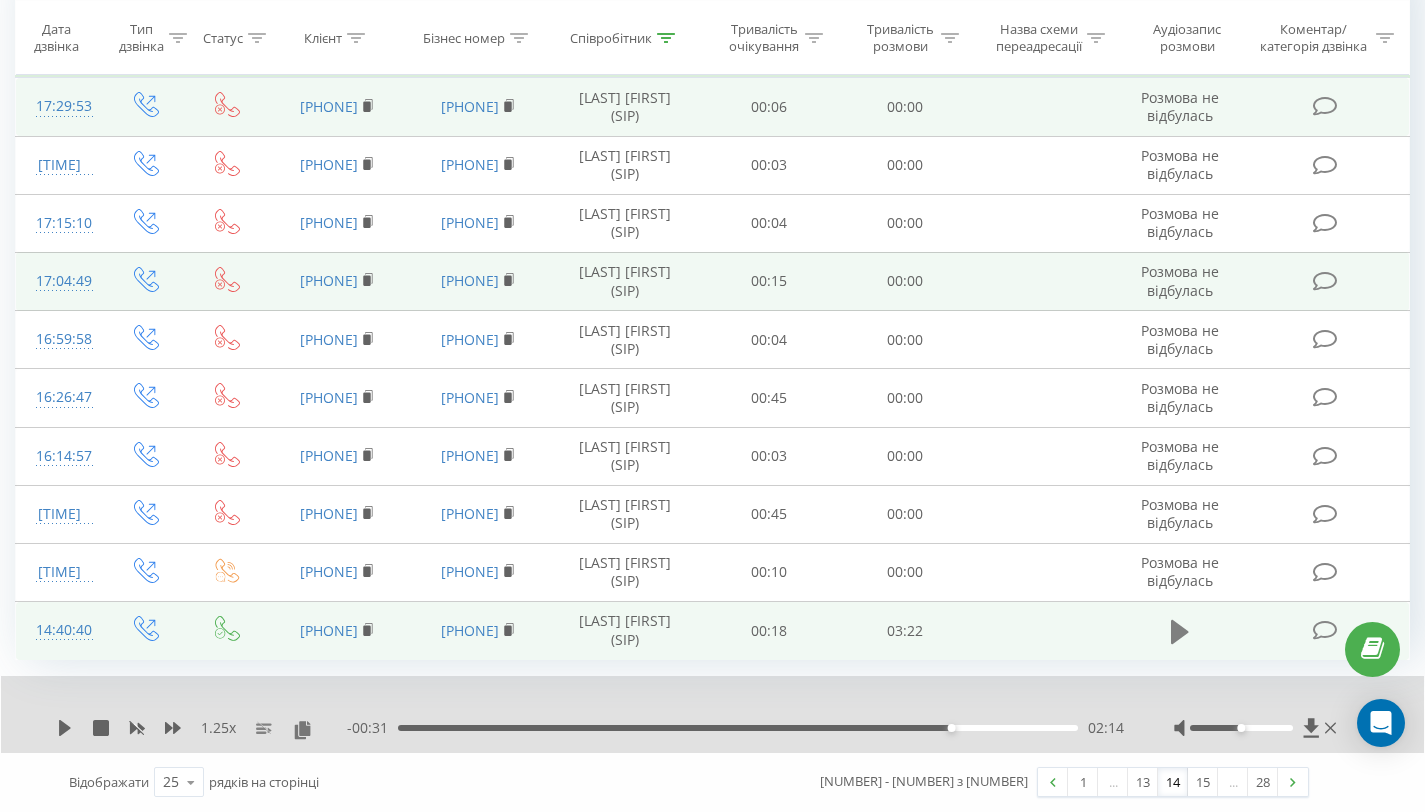 click 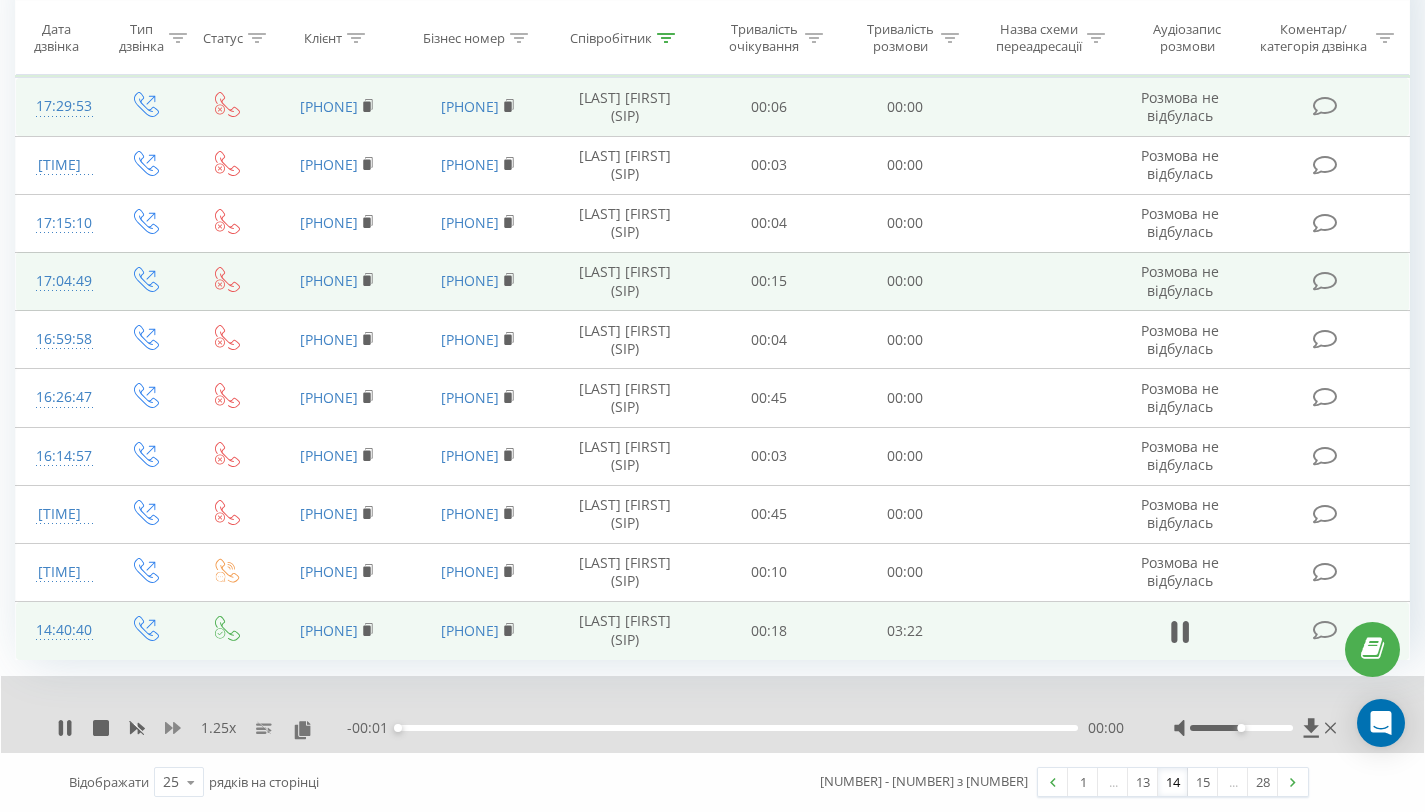 click 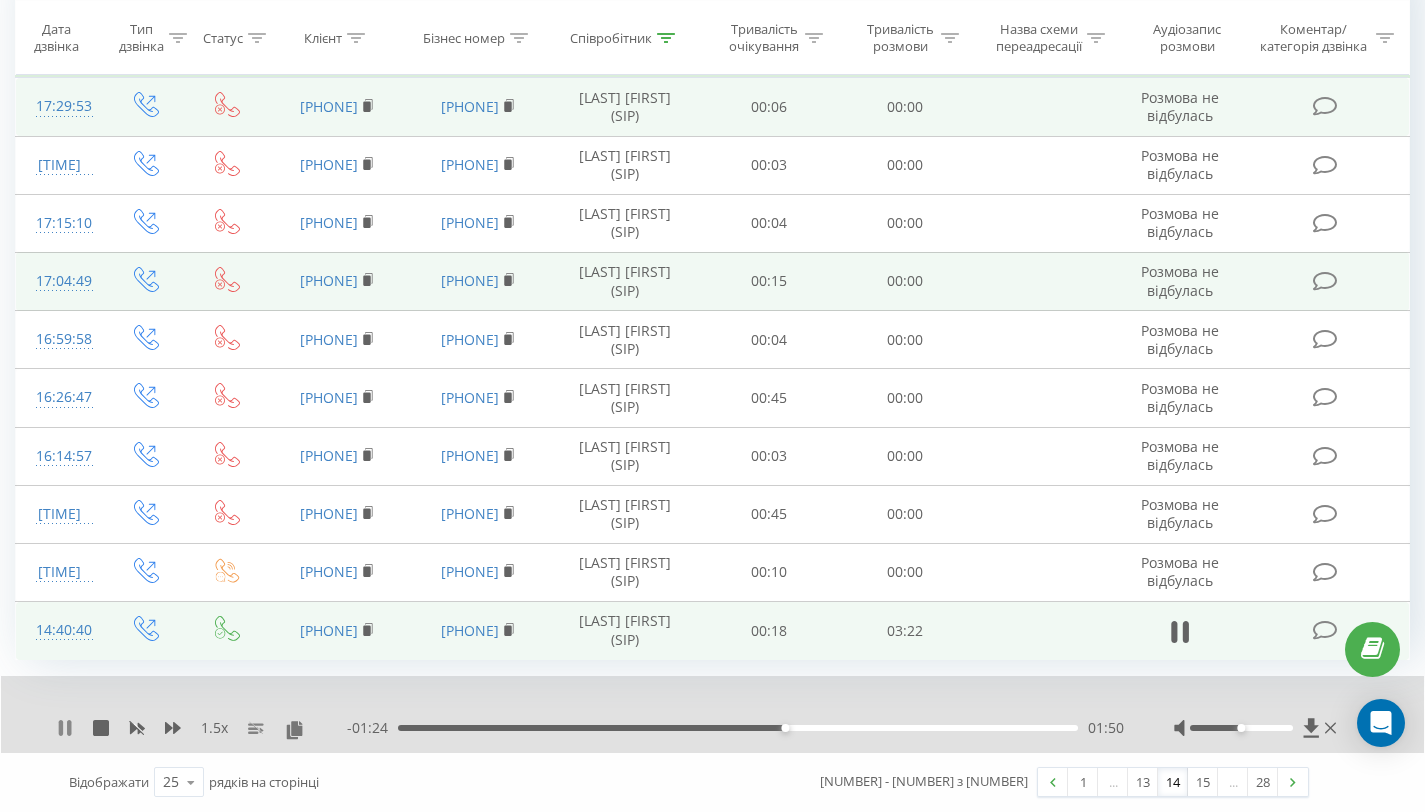 click 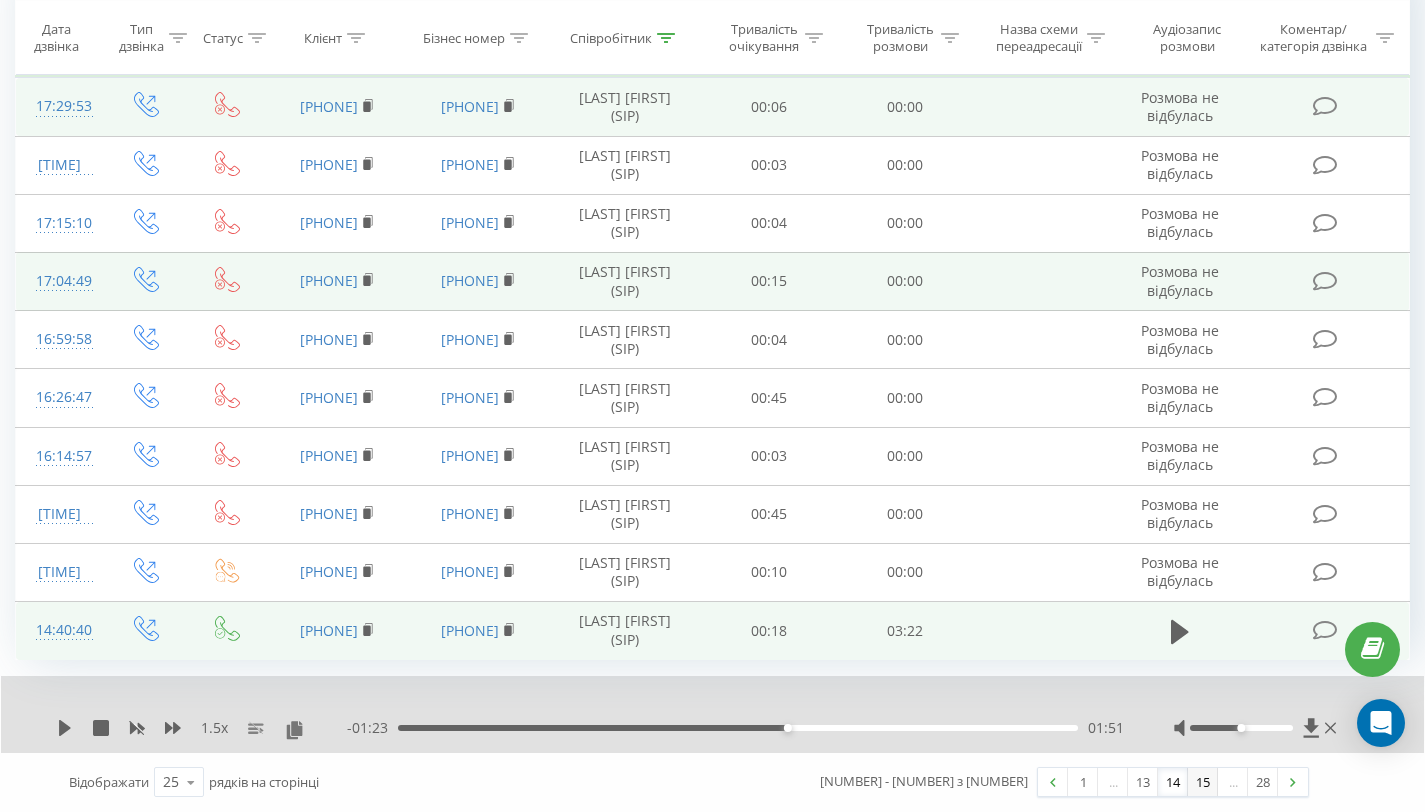 click on "15" at bounding box center (1203, 782) 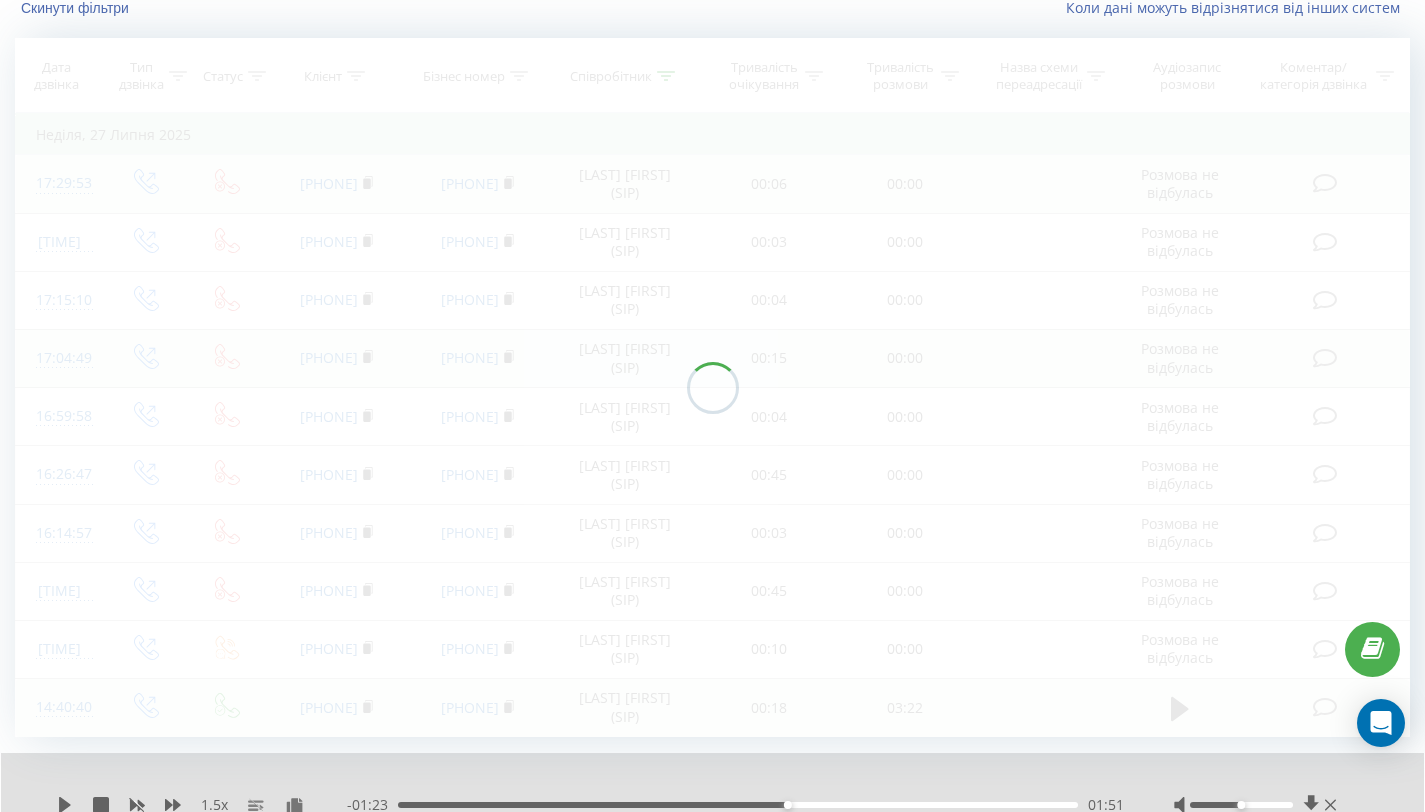 scroll, scrollTop: 132, scrollLeft: 0, axis: vertical 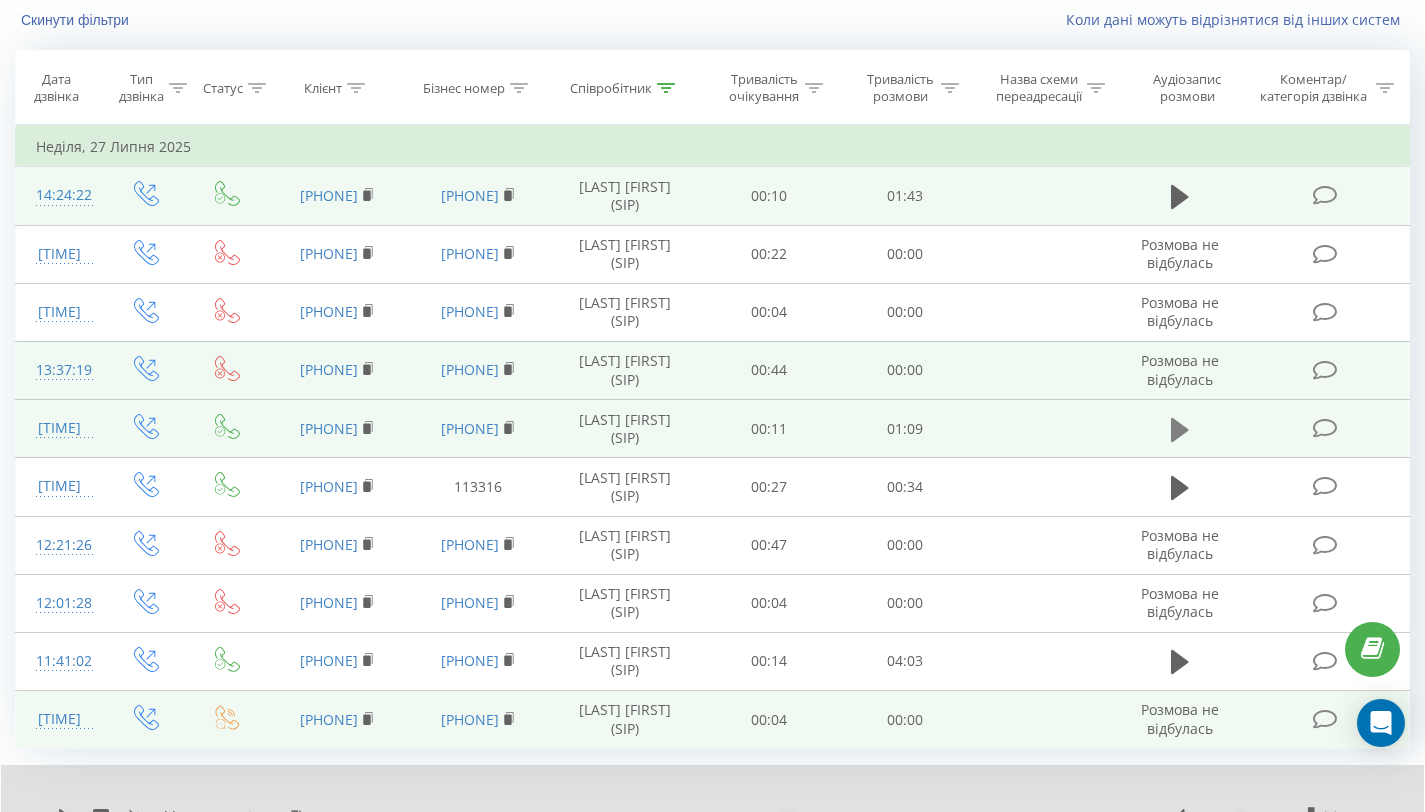 click at bounding box center (1180, 430) 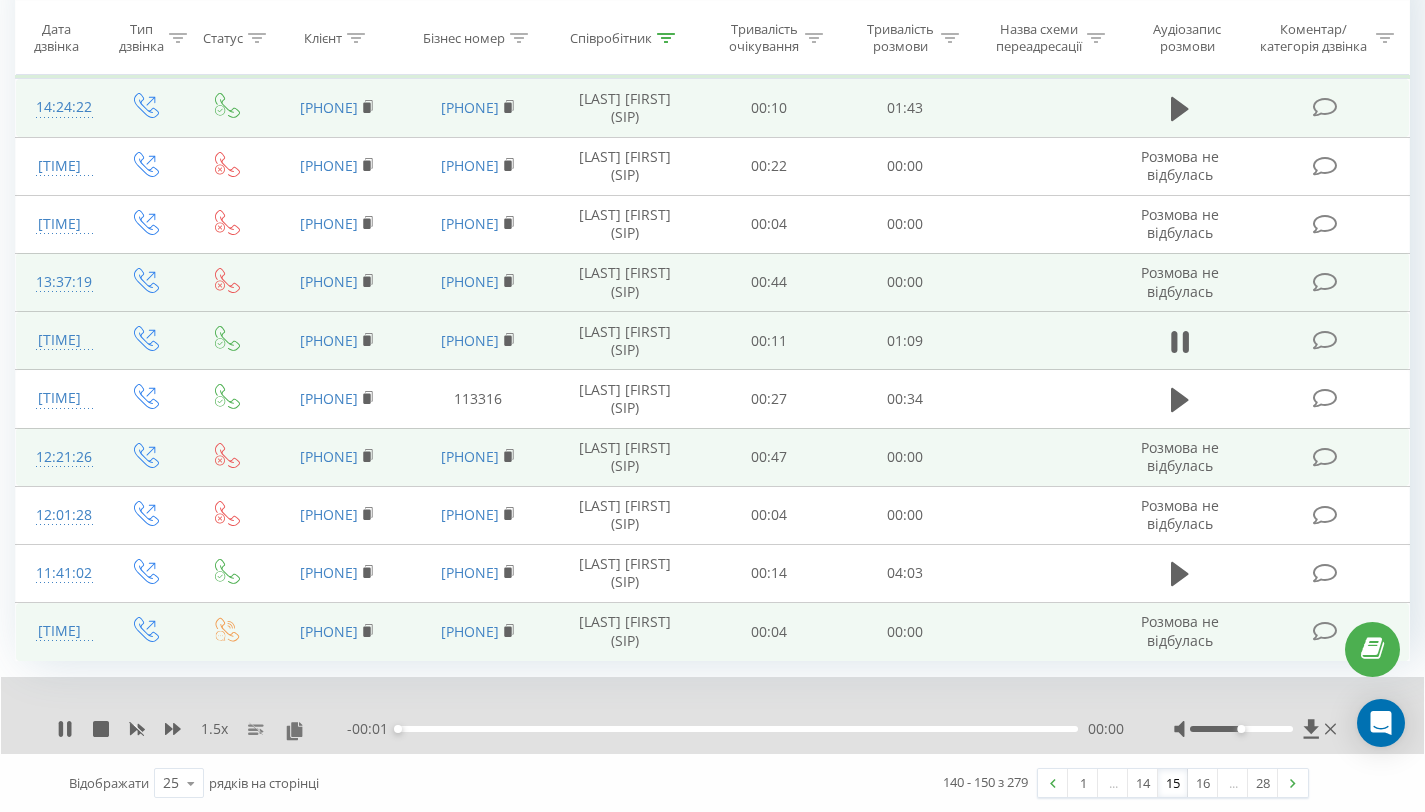 scroll, scrollTop: 221, scrollLeft: 0, axis: vertical 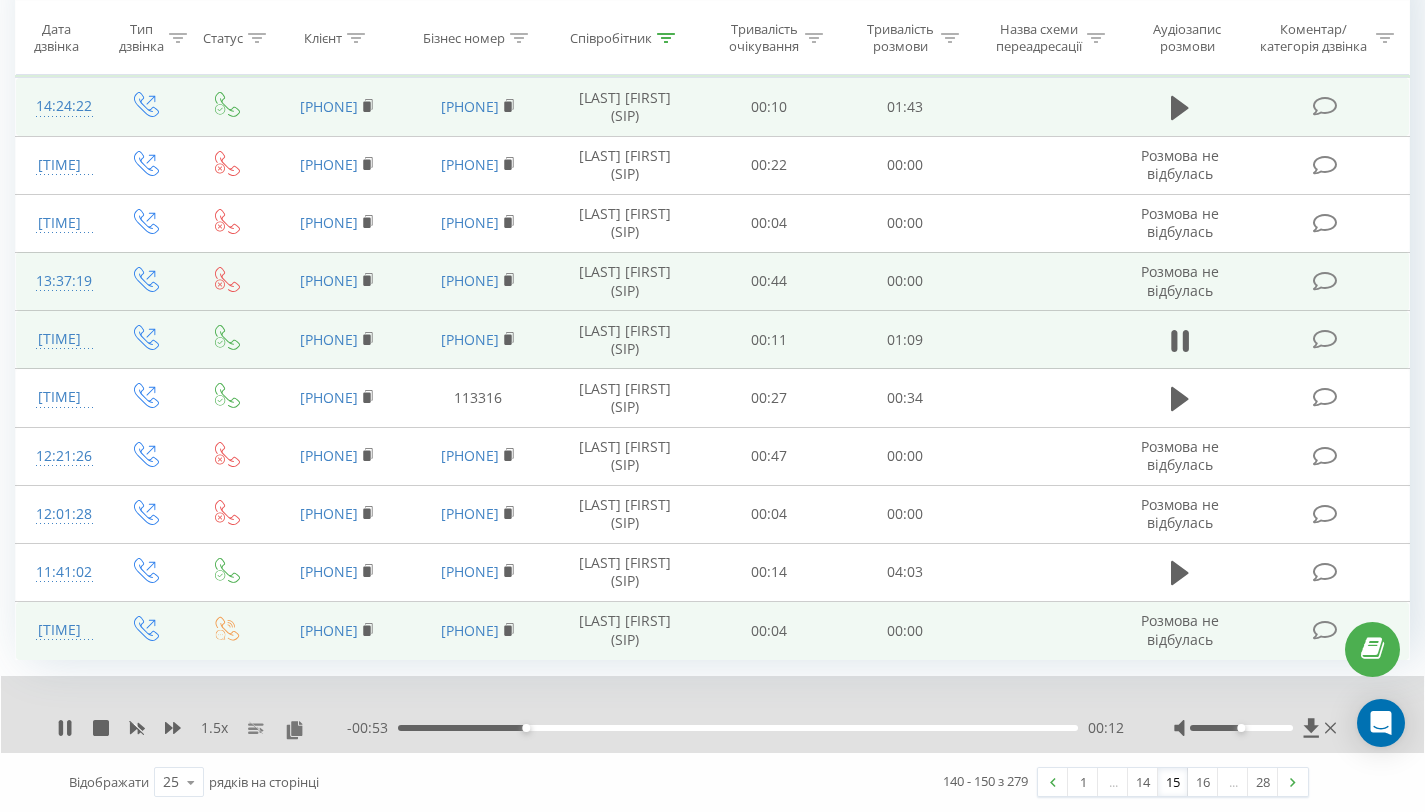 click on "1.5 x" at bounding box center (202, 728) 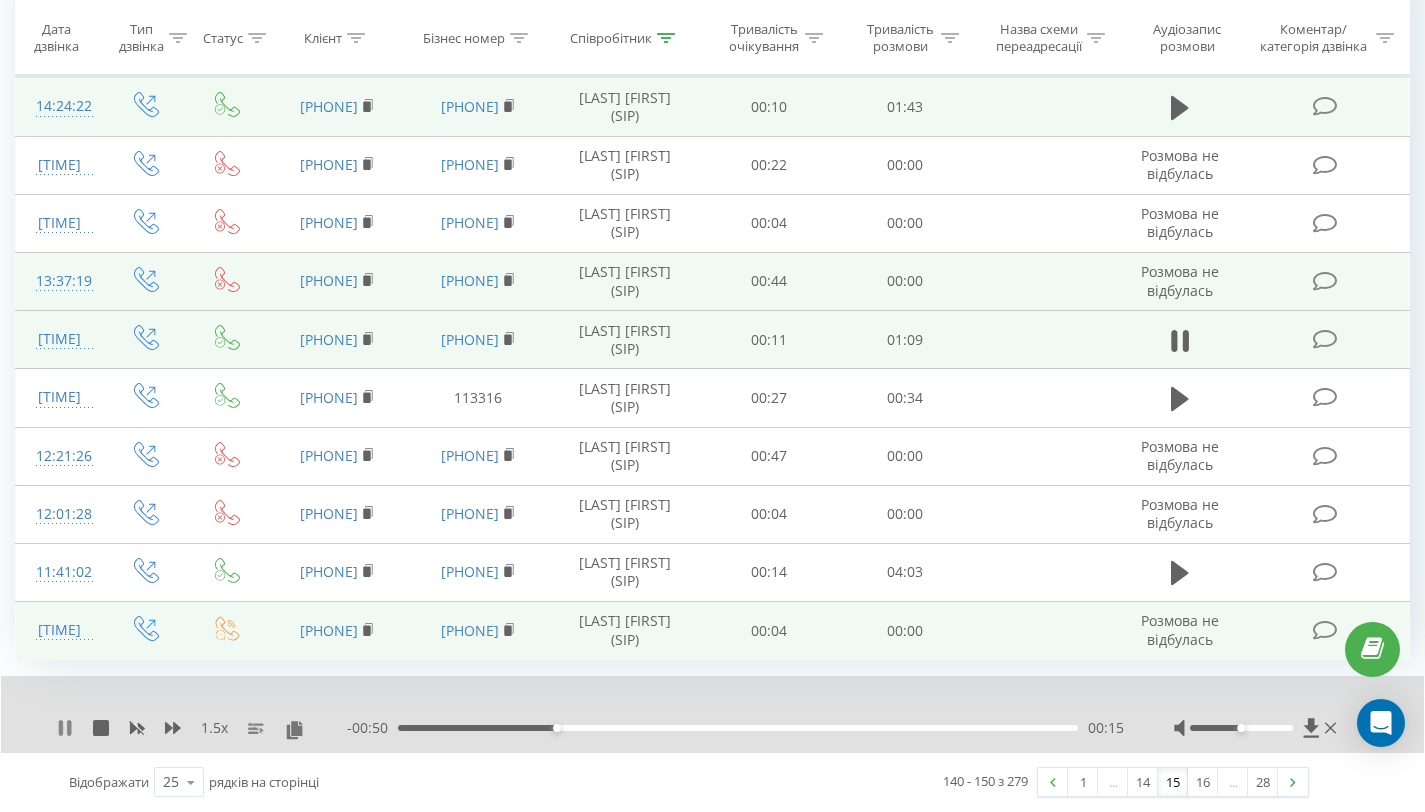 click 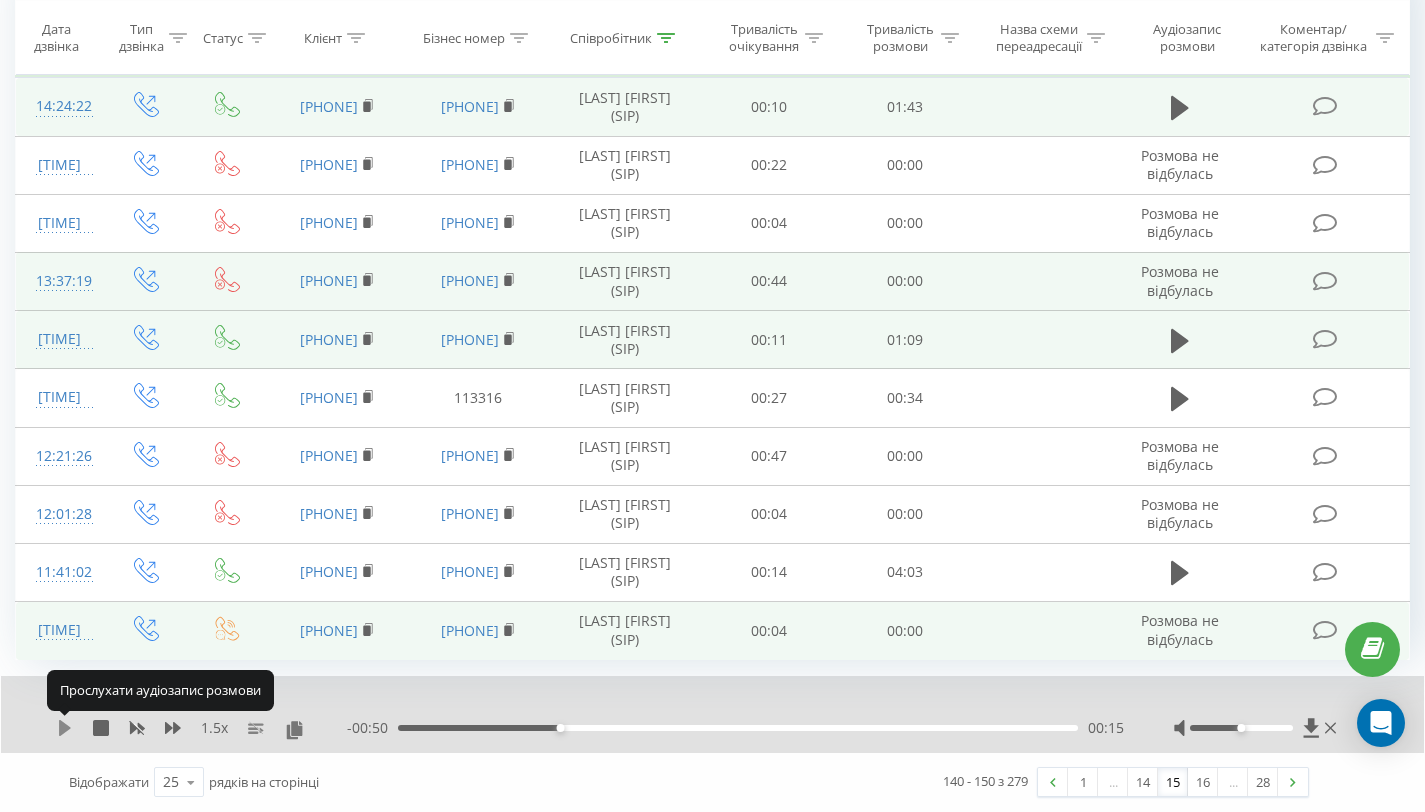 click 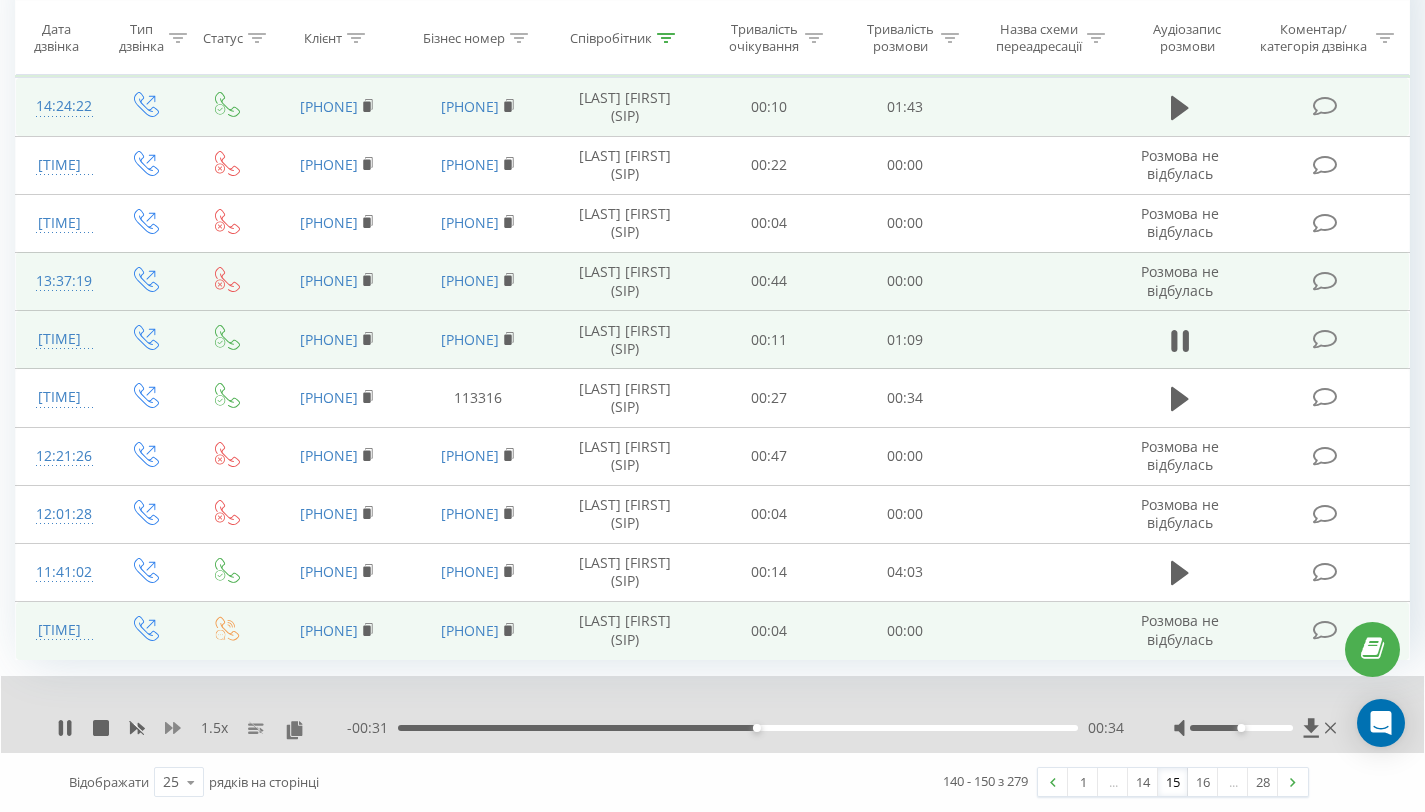 click 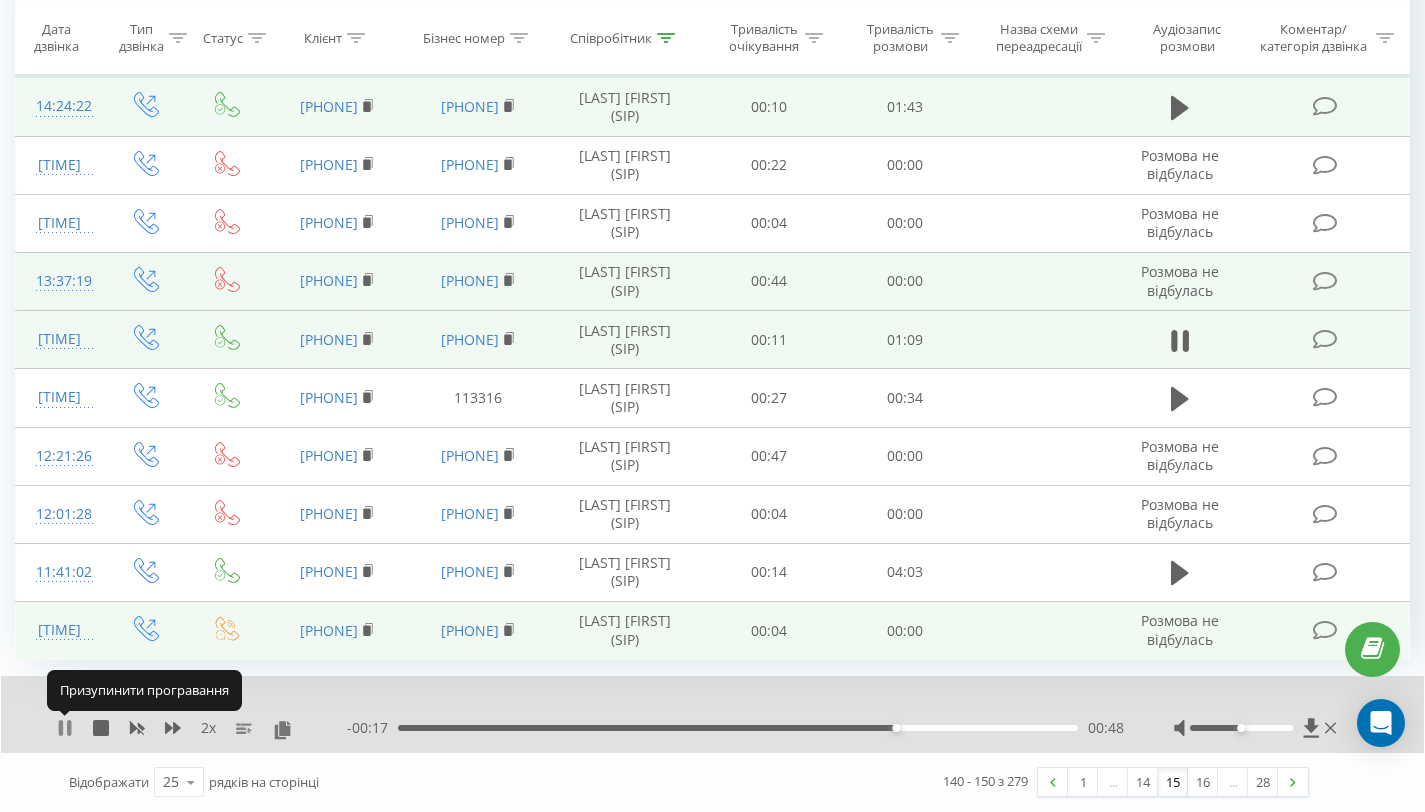 click 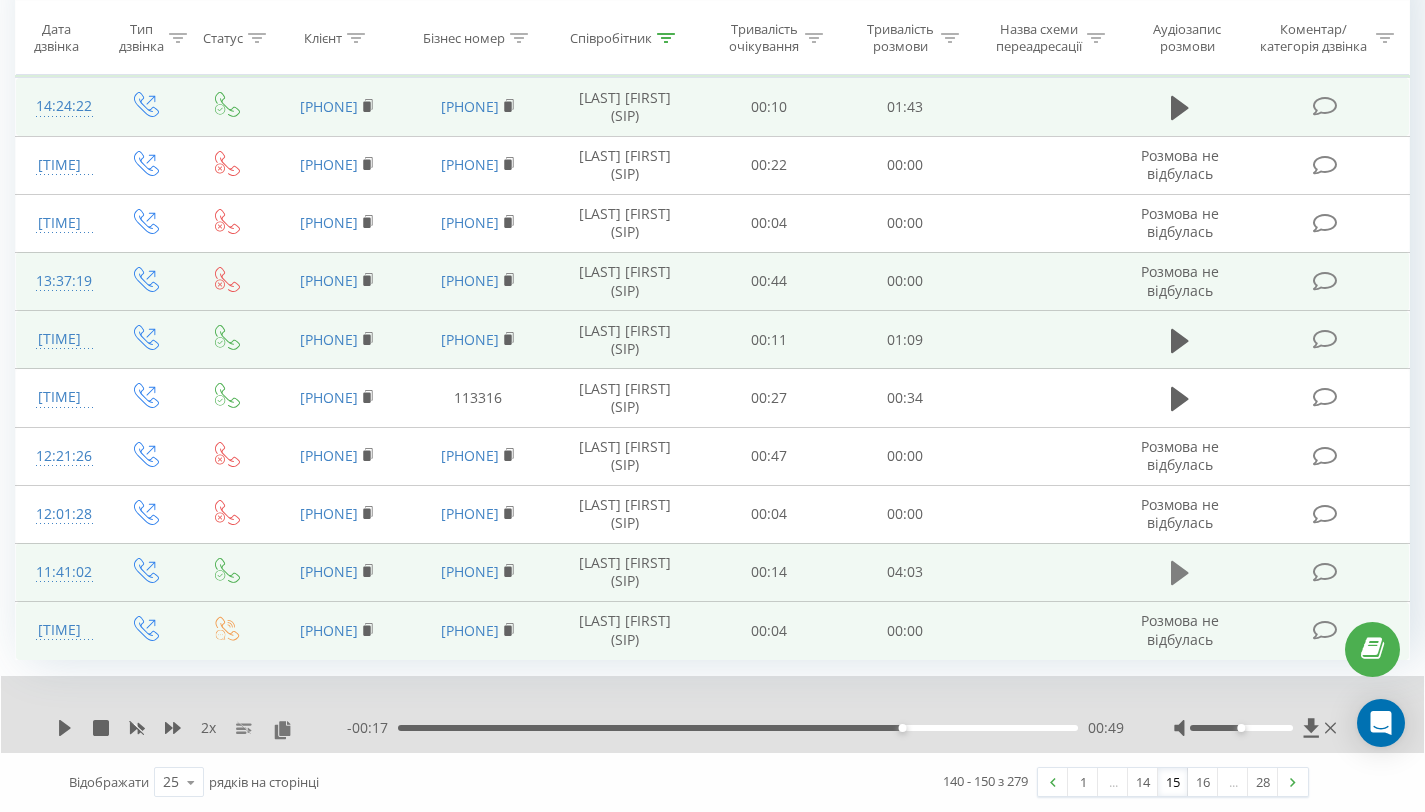 click at bounding box center (1180, 573) 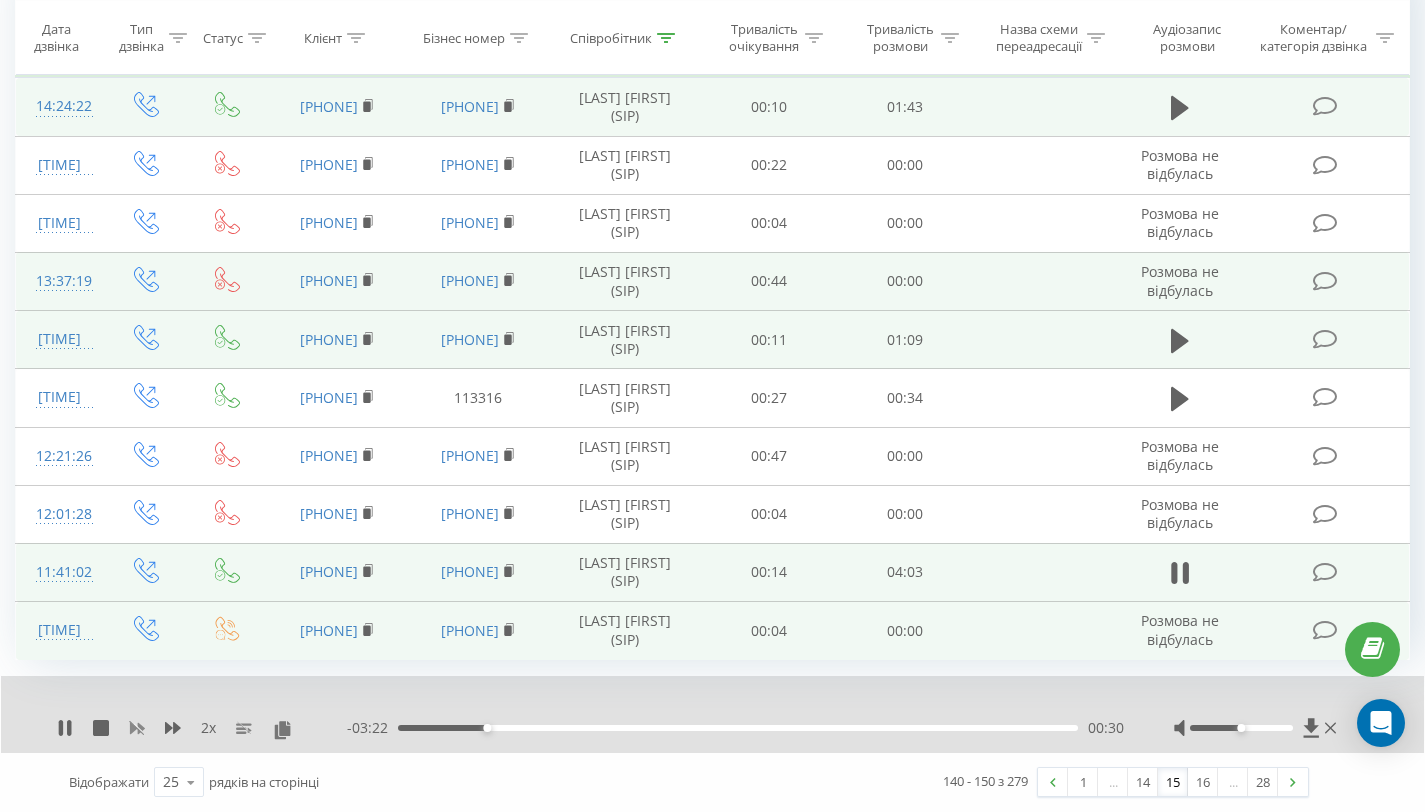 click 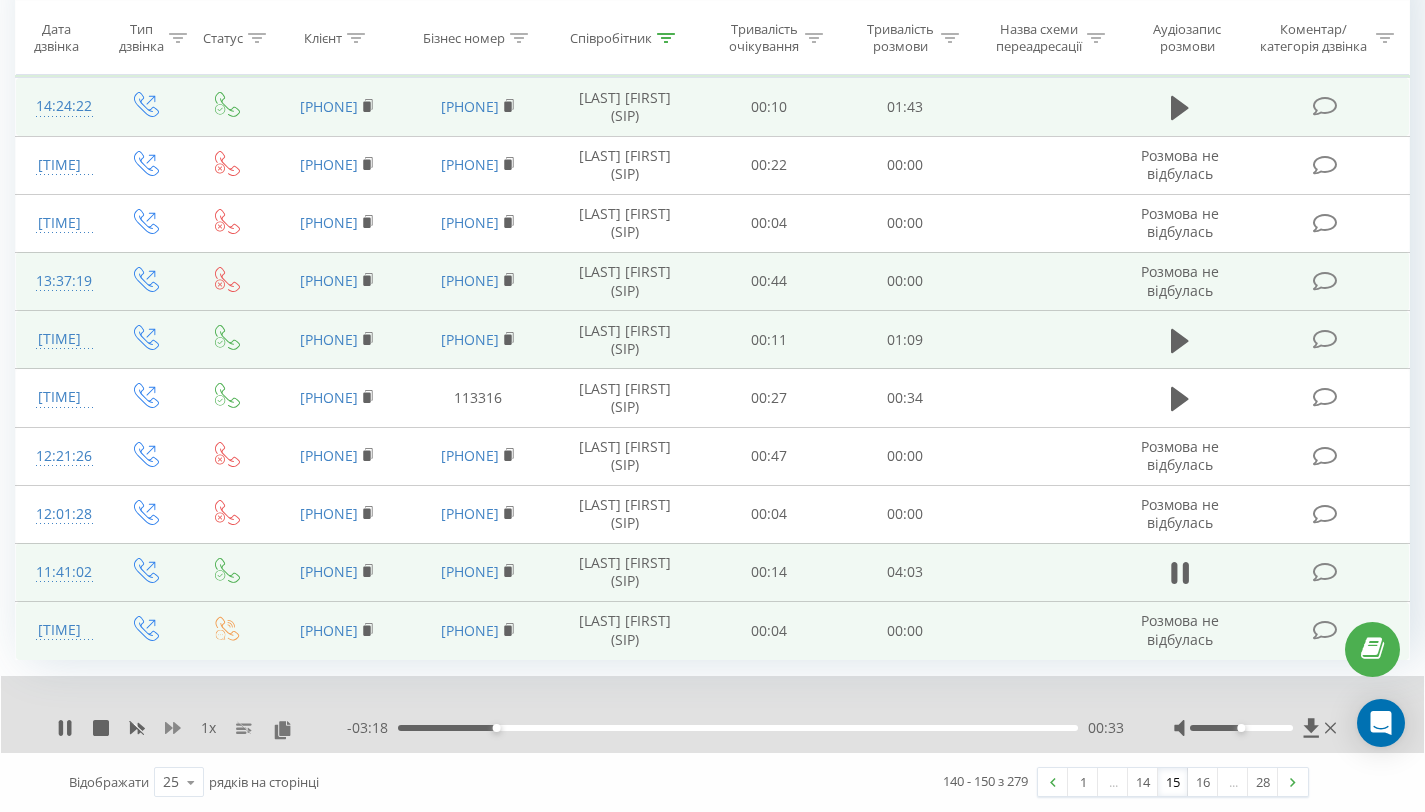 click 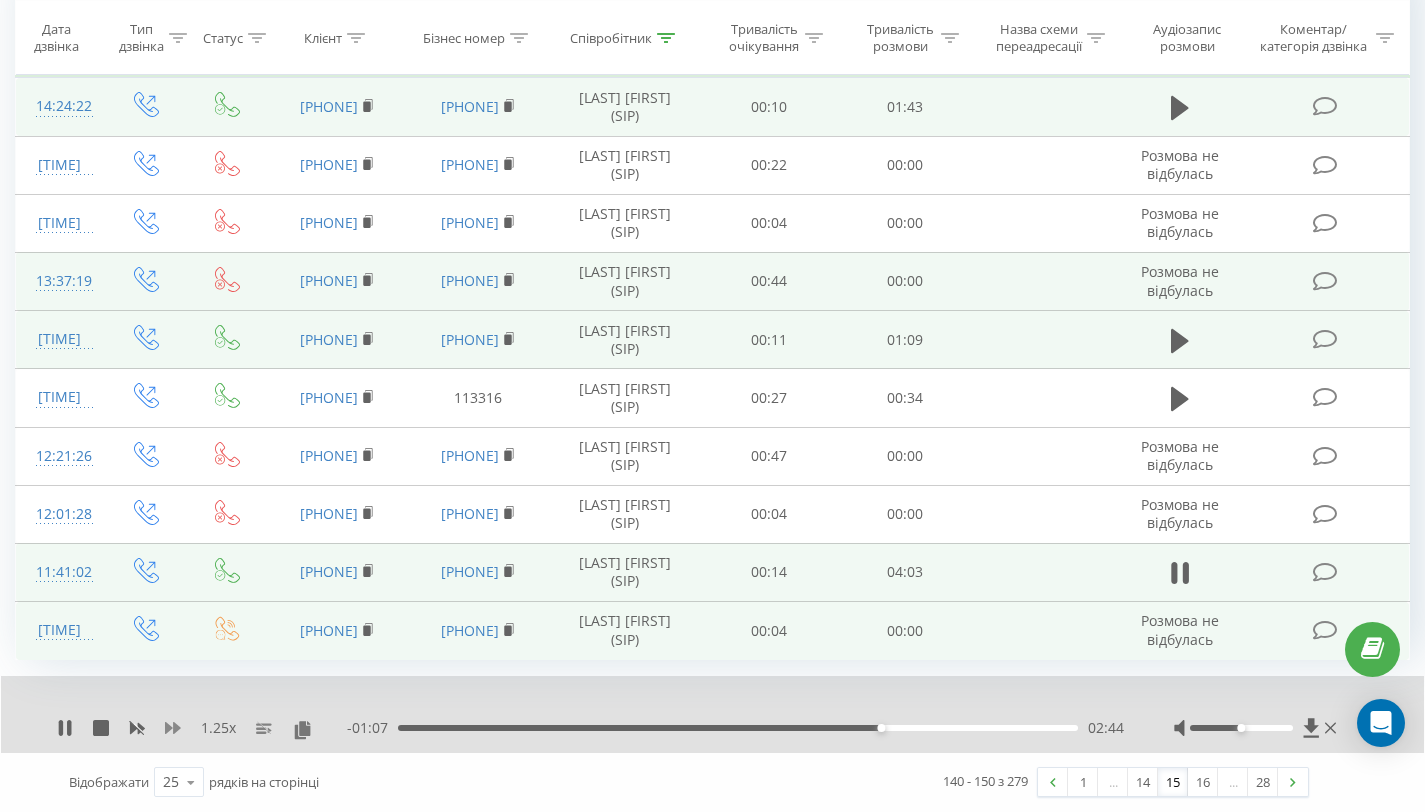 click 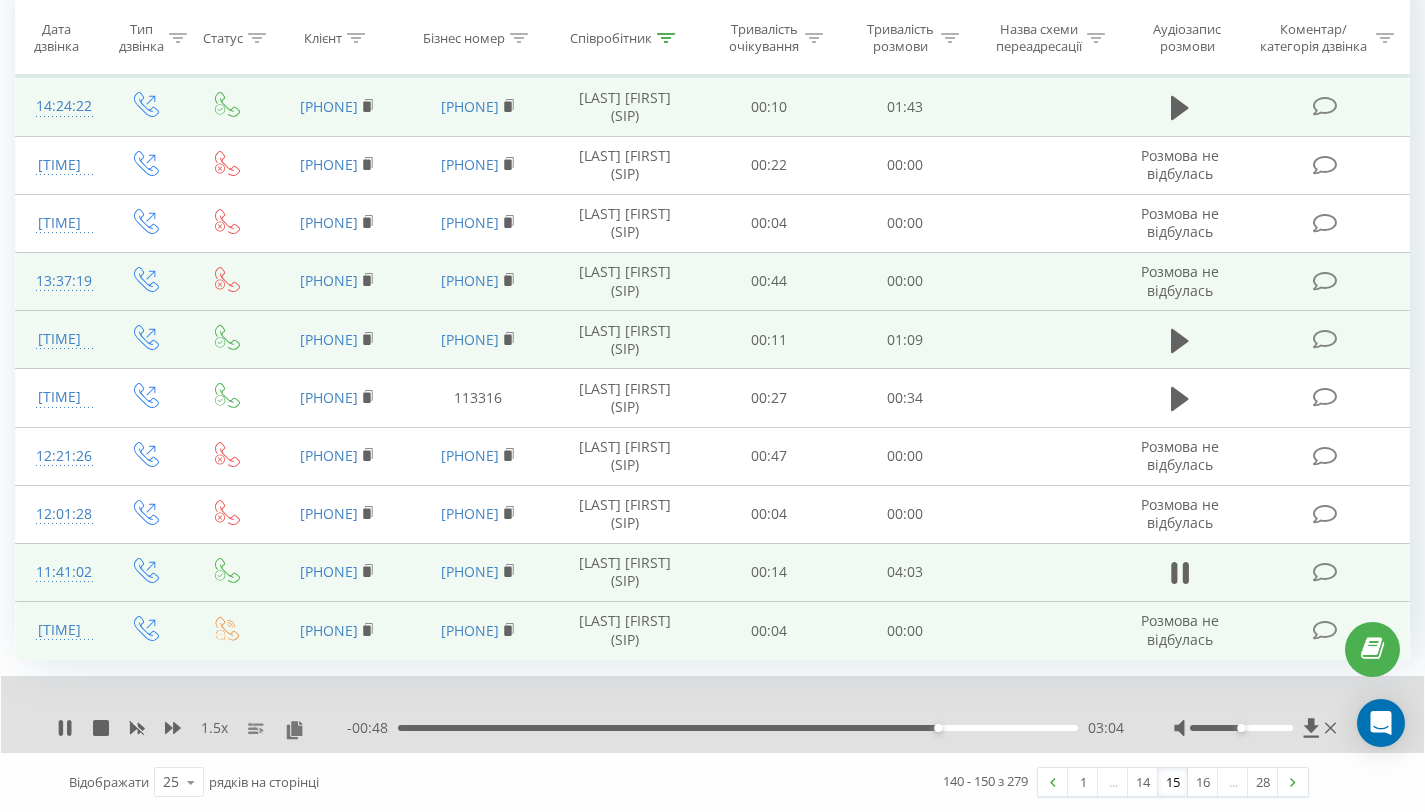 click on "1.5 x" at bounding box center (202, 728) 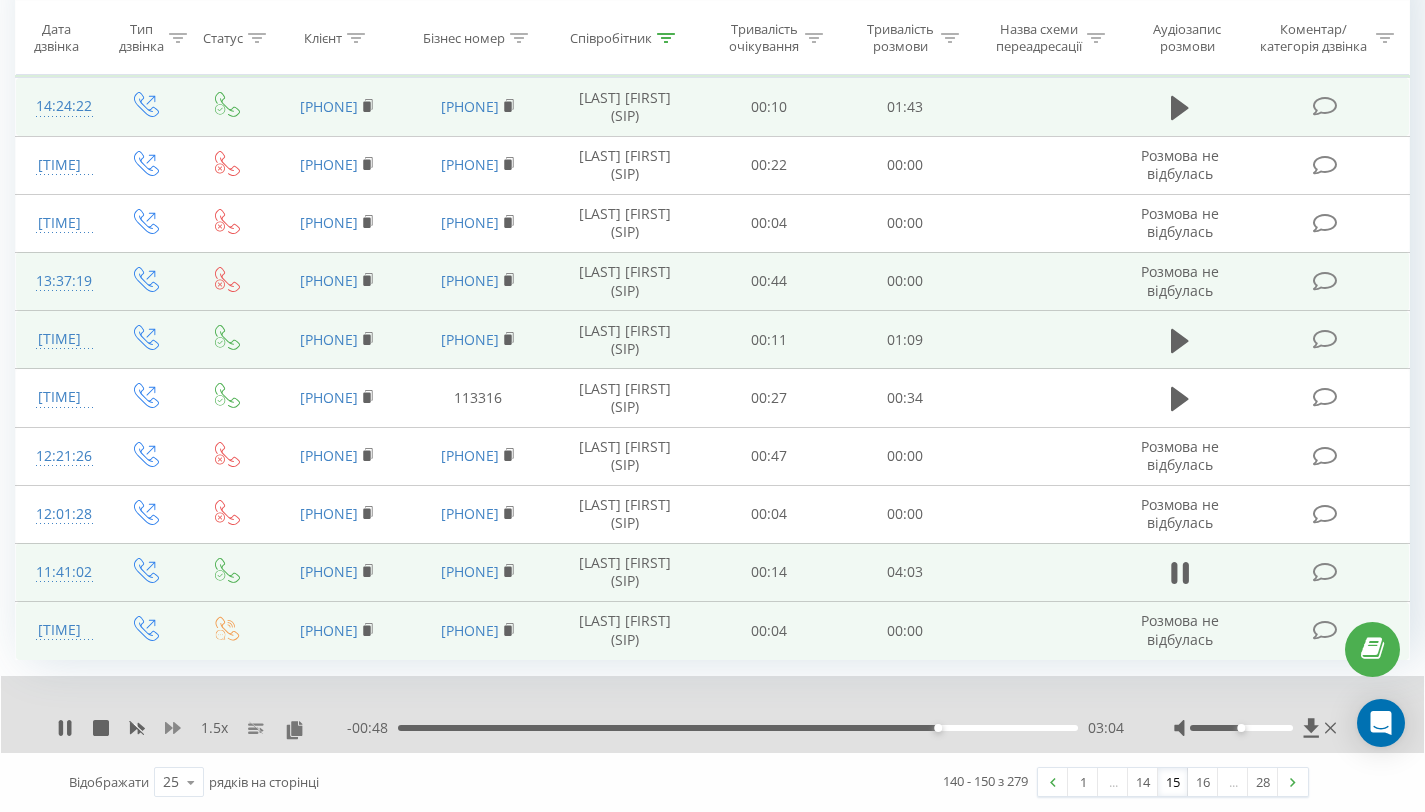 click 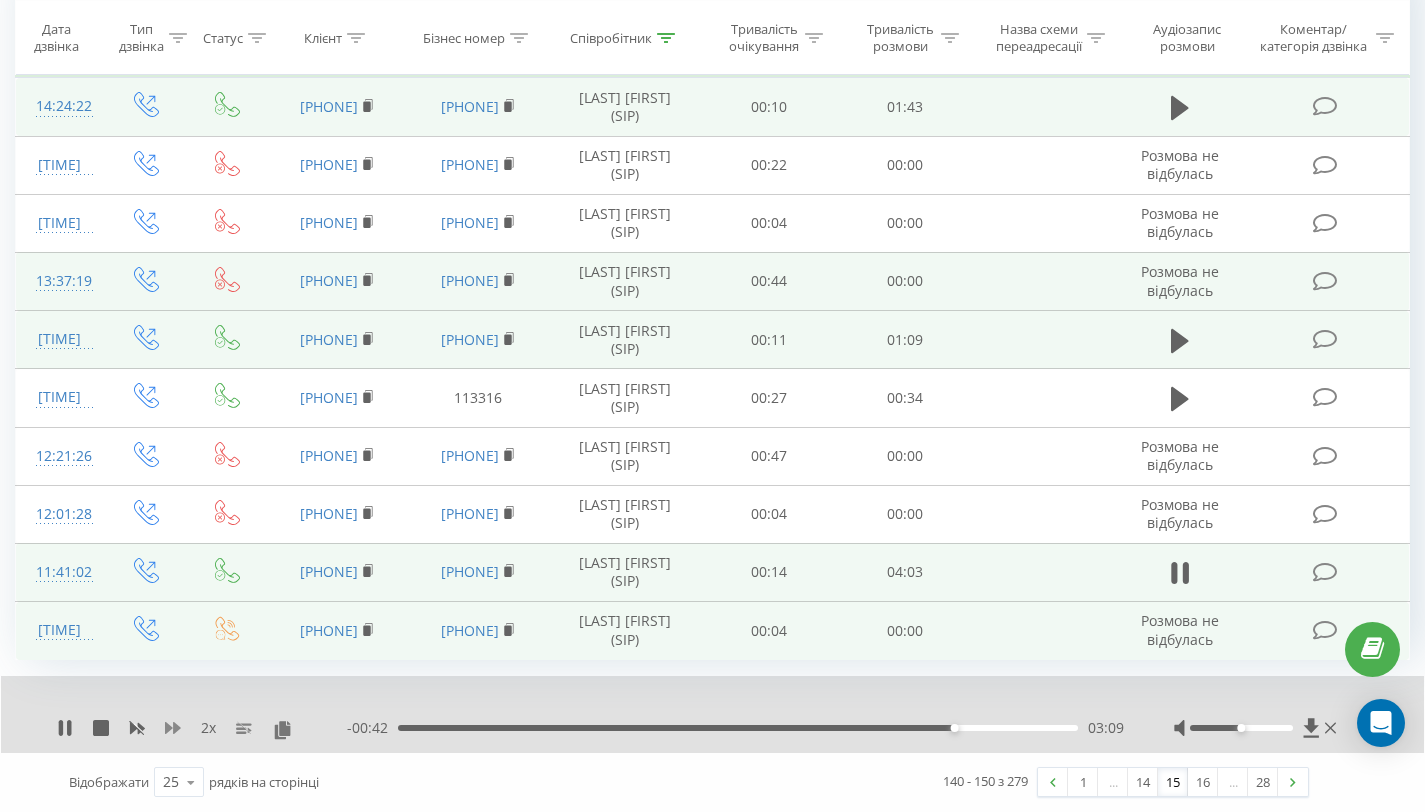 click 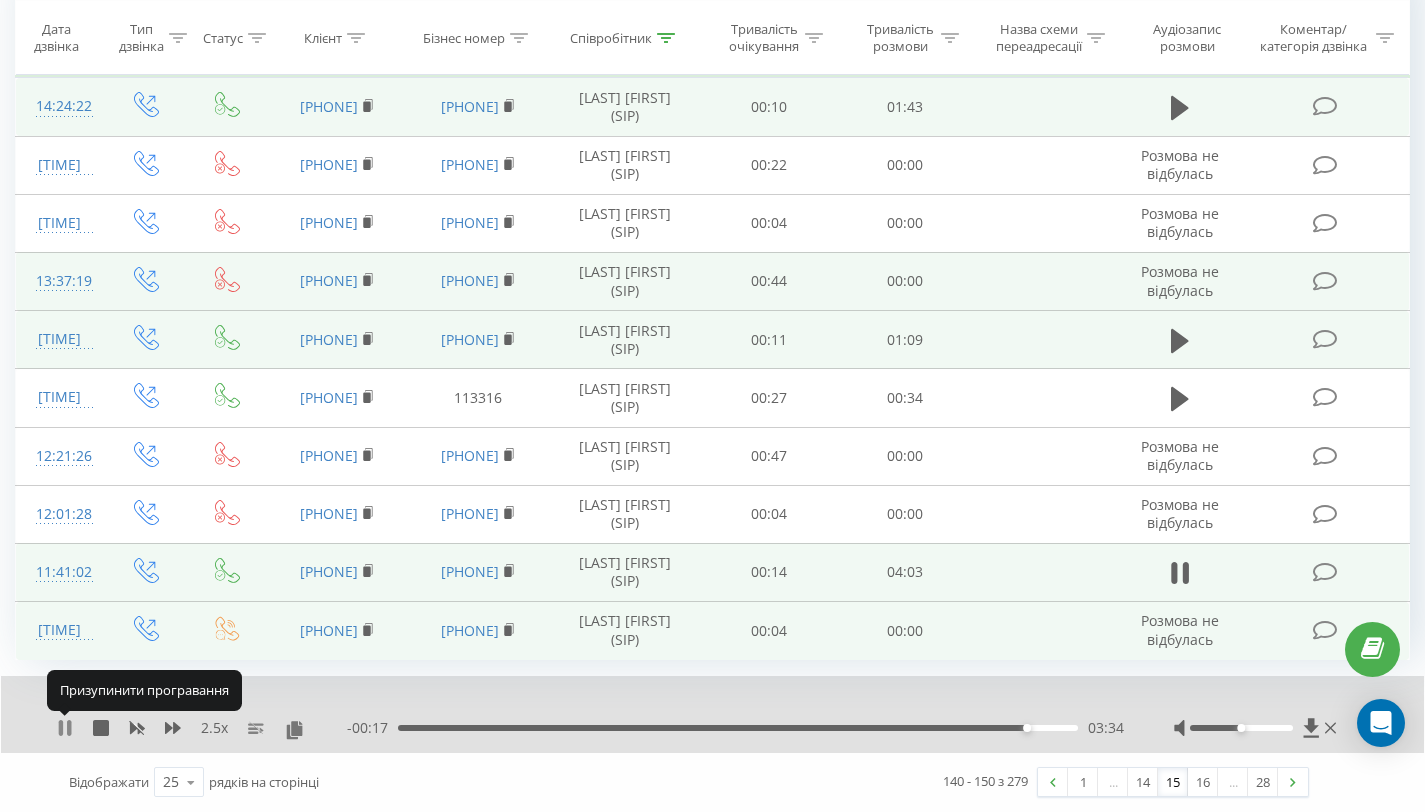 click 